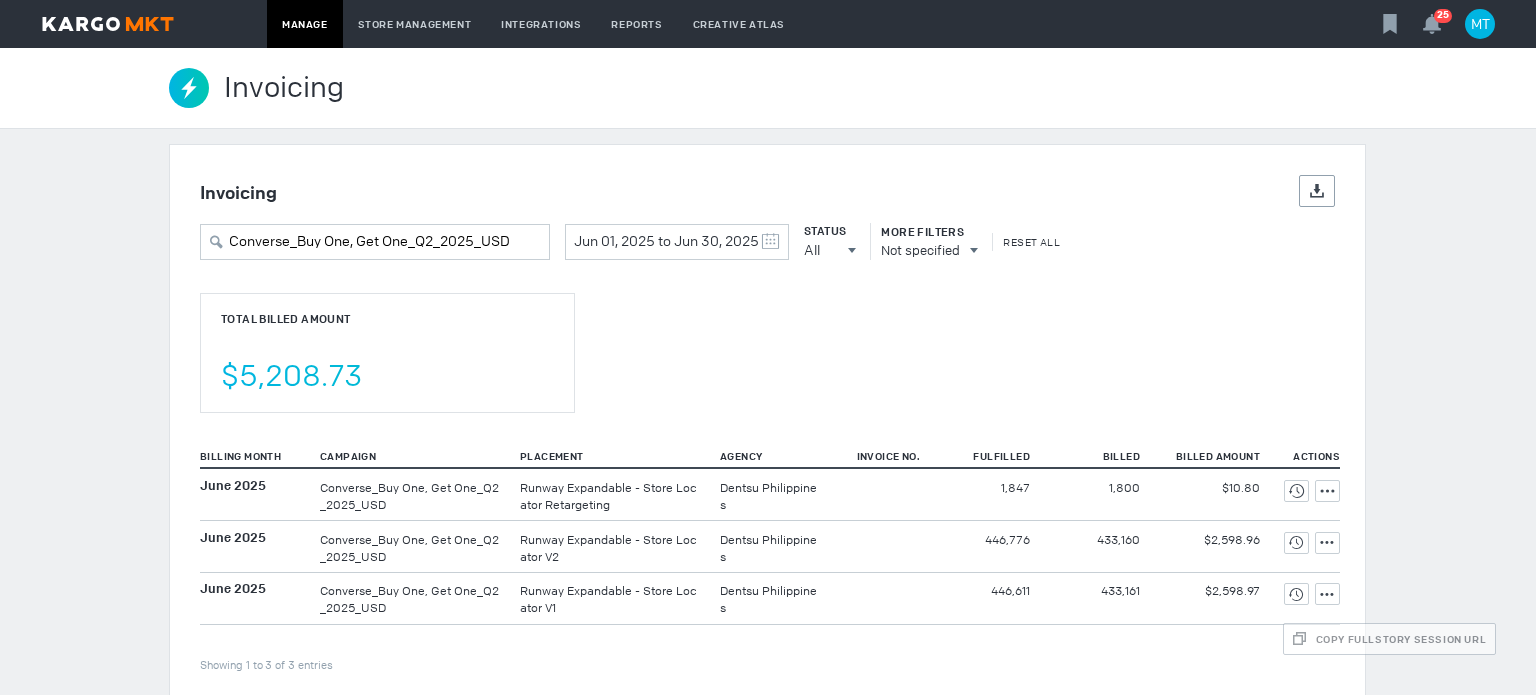 scroll, scrollTop: 0, scrollLeft: 0, axis: both 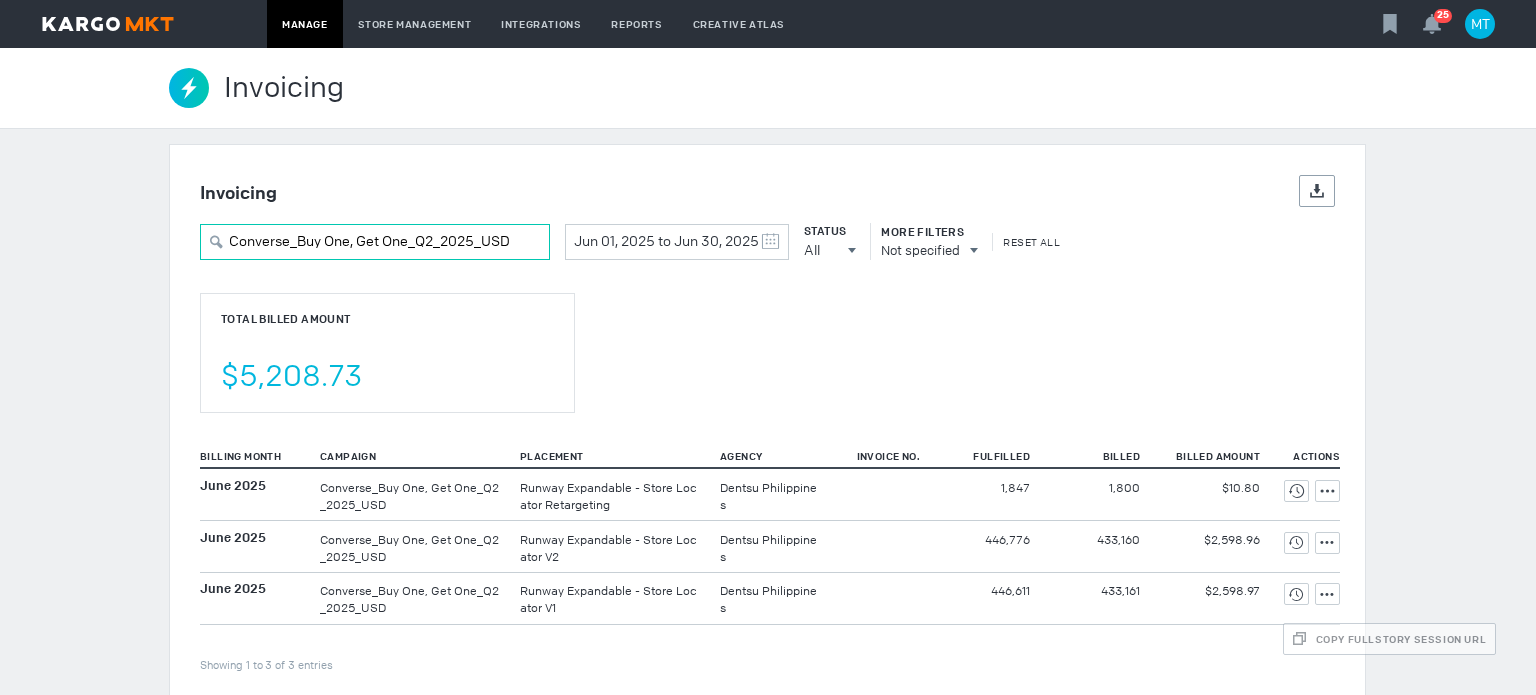 click on "Converse_Buy One, Get One_Q2_2025_USD" at bounding box center (375, 242) 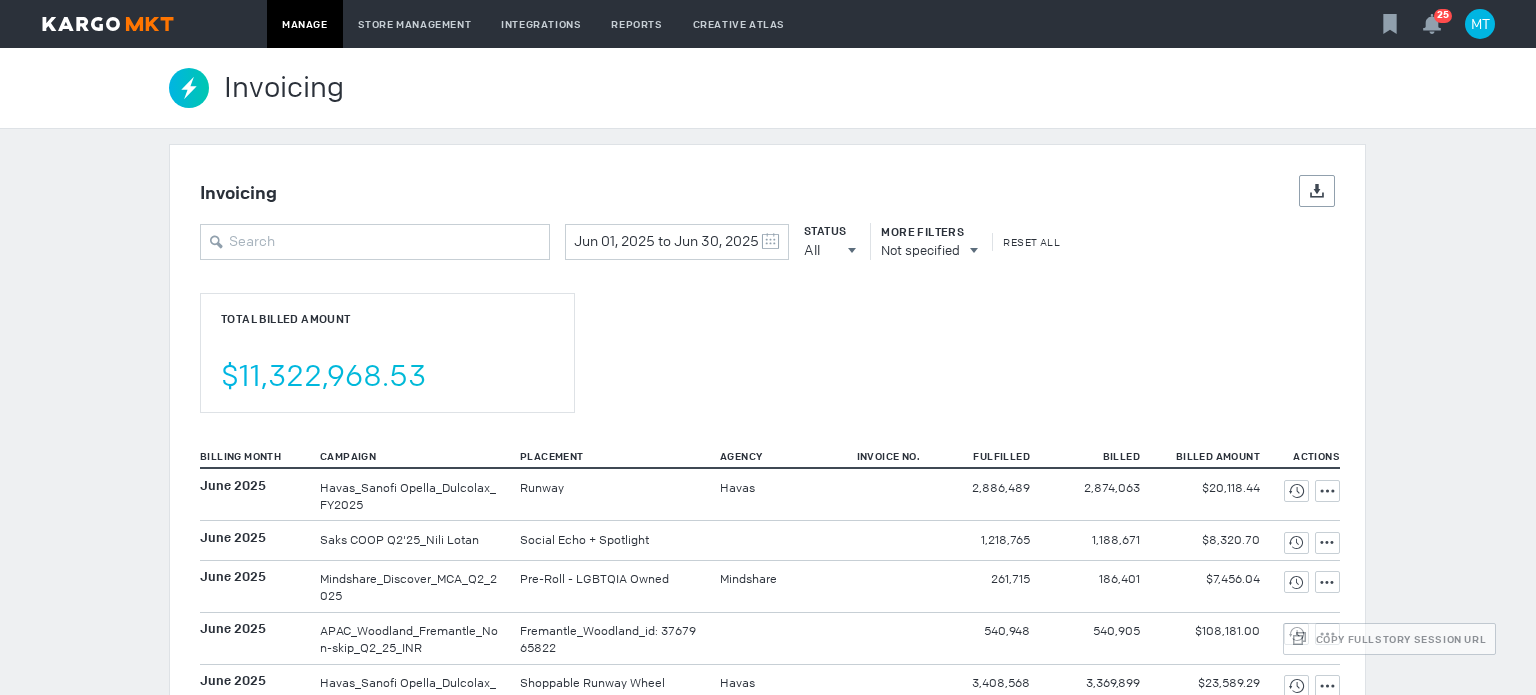 click on "Total Billed Amount $11,322,968.53" at bounding box center [387, 353] 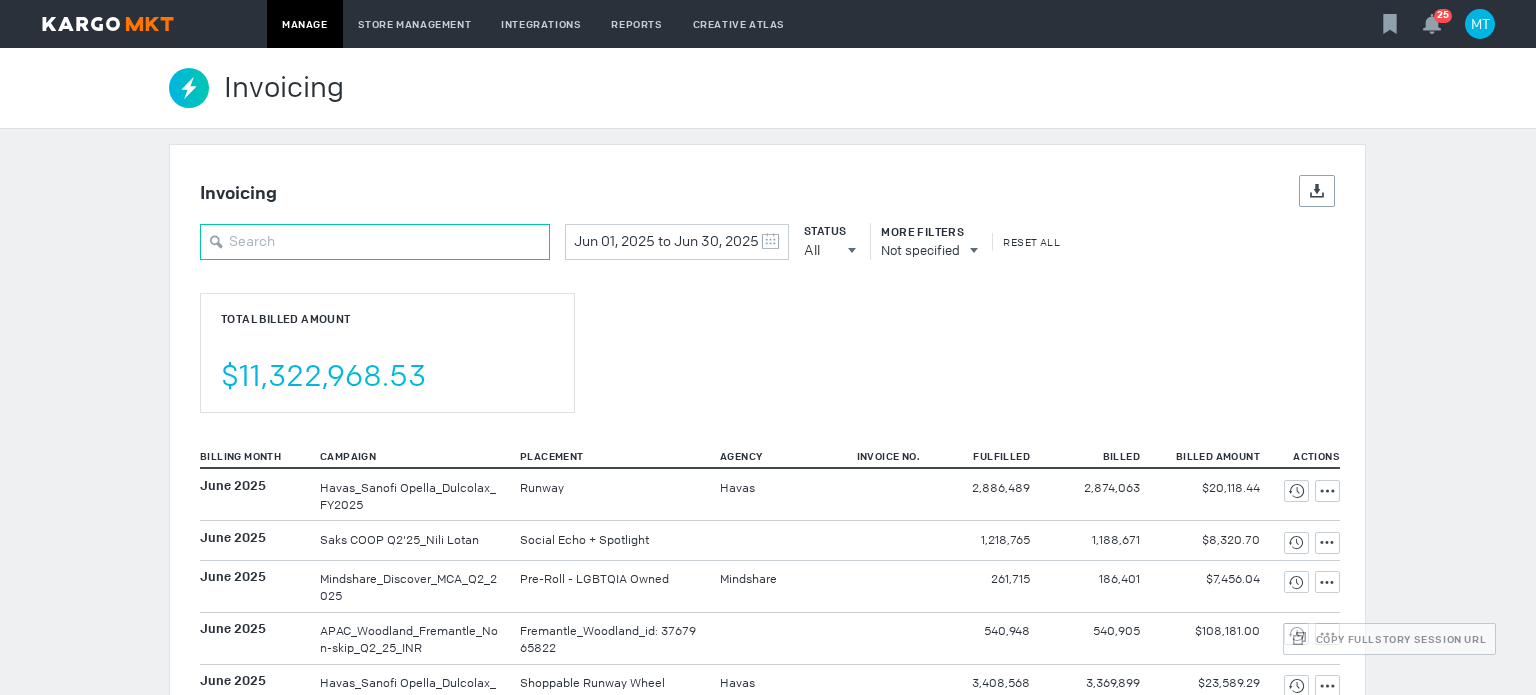 drag, startPoint x: 500, startPoint y: 255, endPoint x: 492, endPoint y: 245, distance: 12.806249 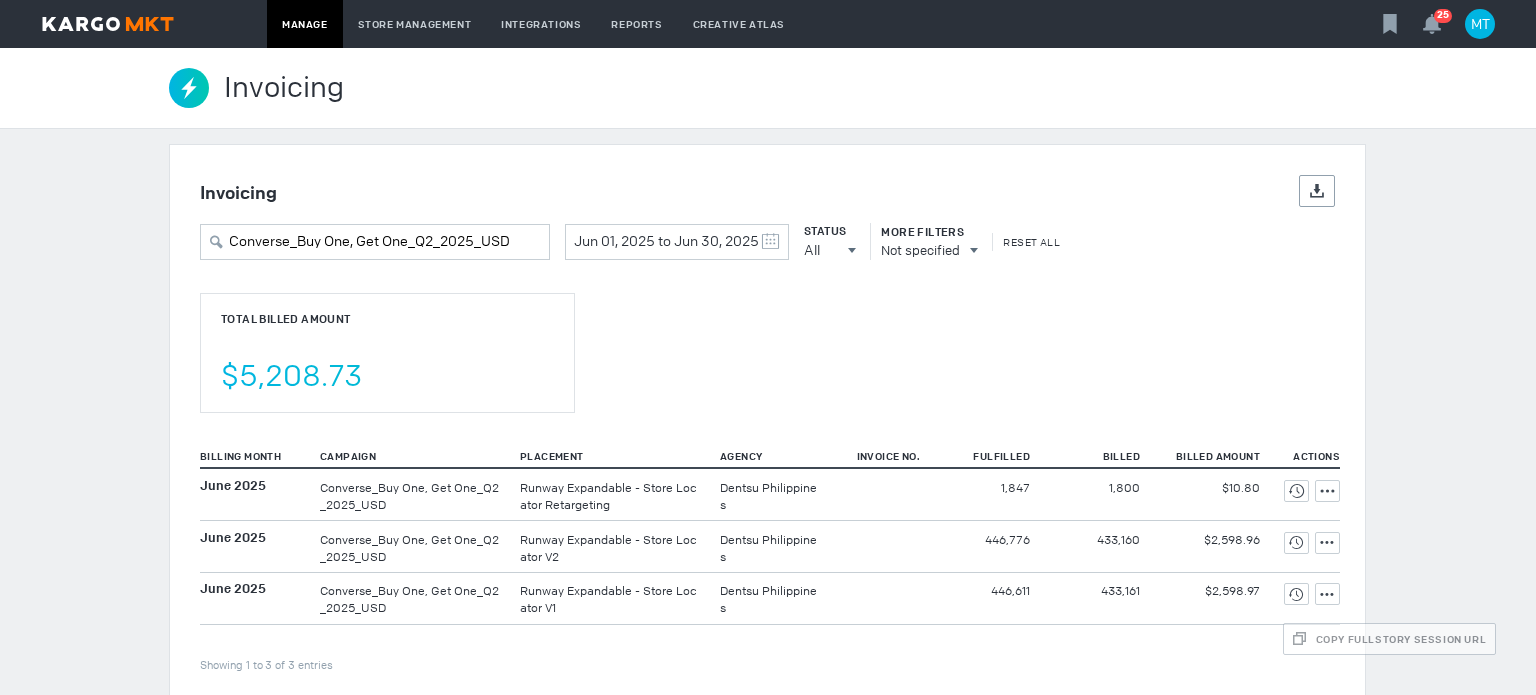 click on "Total Billed Amount $5,208.73" at bounding box center [387, 353] 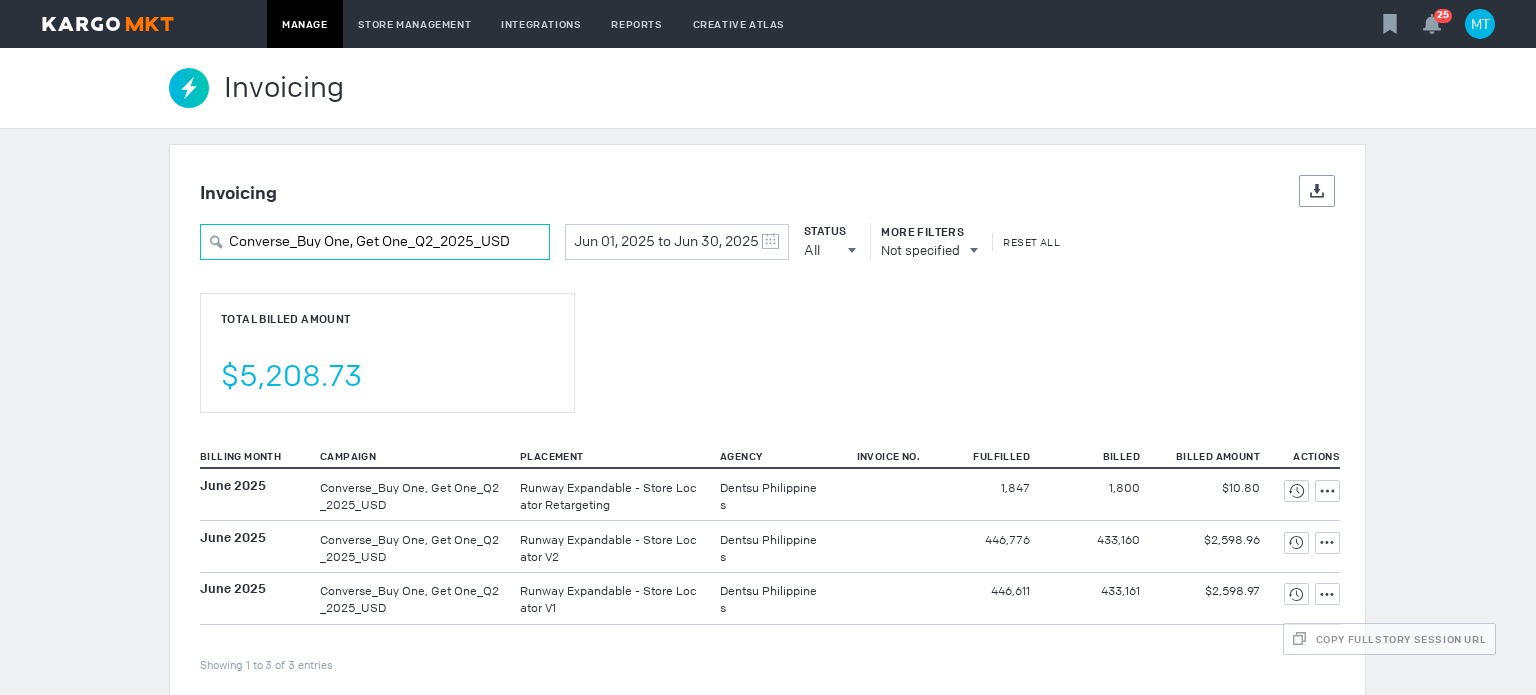 click on "Converse_Buy One, Get One_Q2_2025_USD" at bounding box center (375, 242) 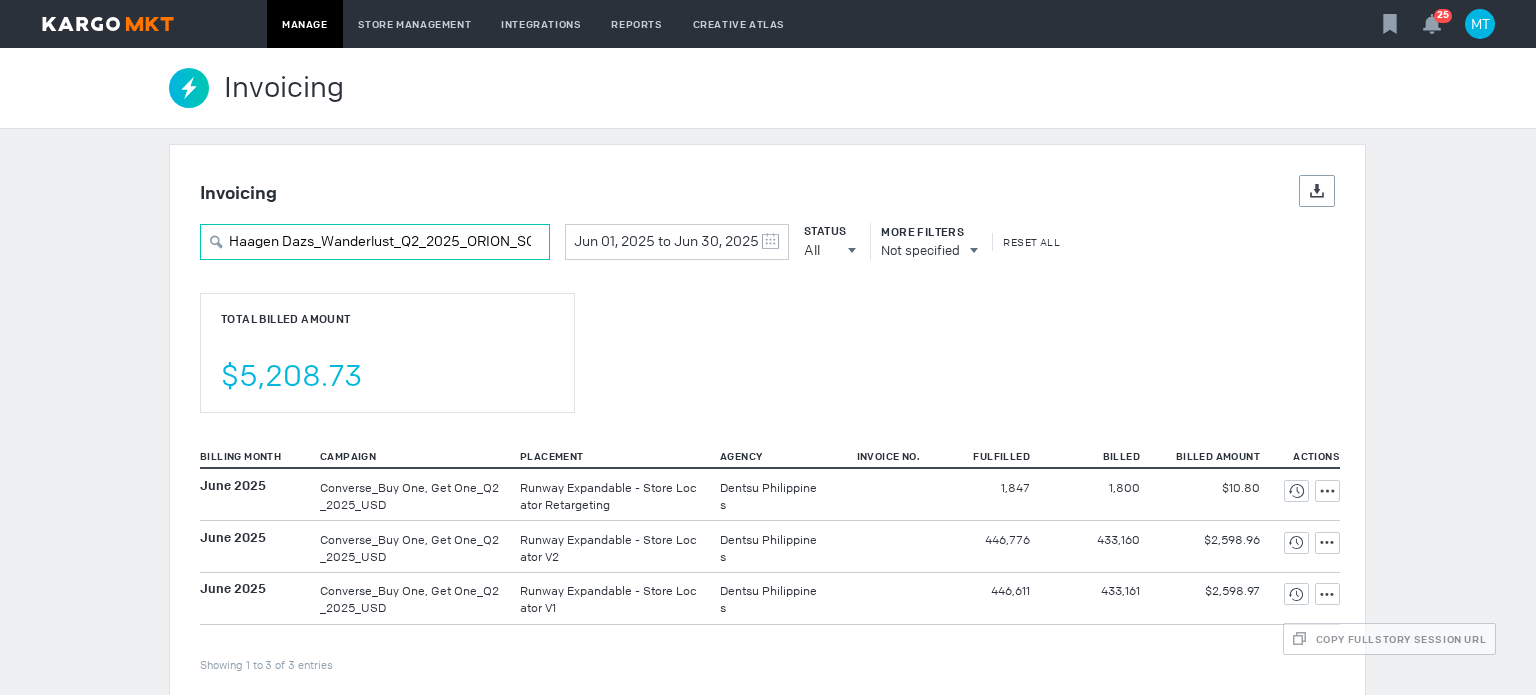 scroll, scrollTop: 0, scrollLeft: 16, axis: horizontal 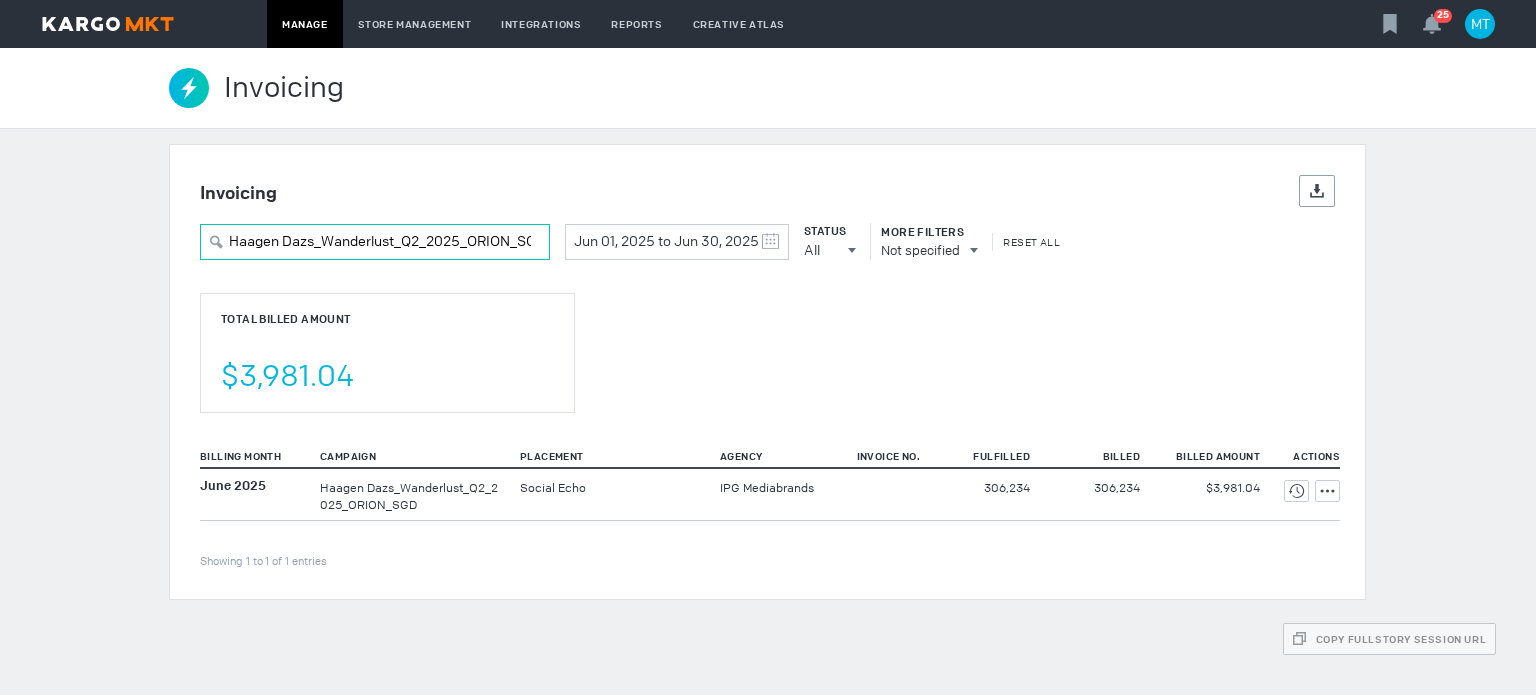click on "Haagen Dazs_Wanderlust_Q2_2025_ORION_SGD" at bounding box center [375, 242] 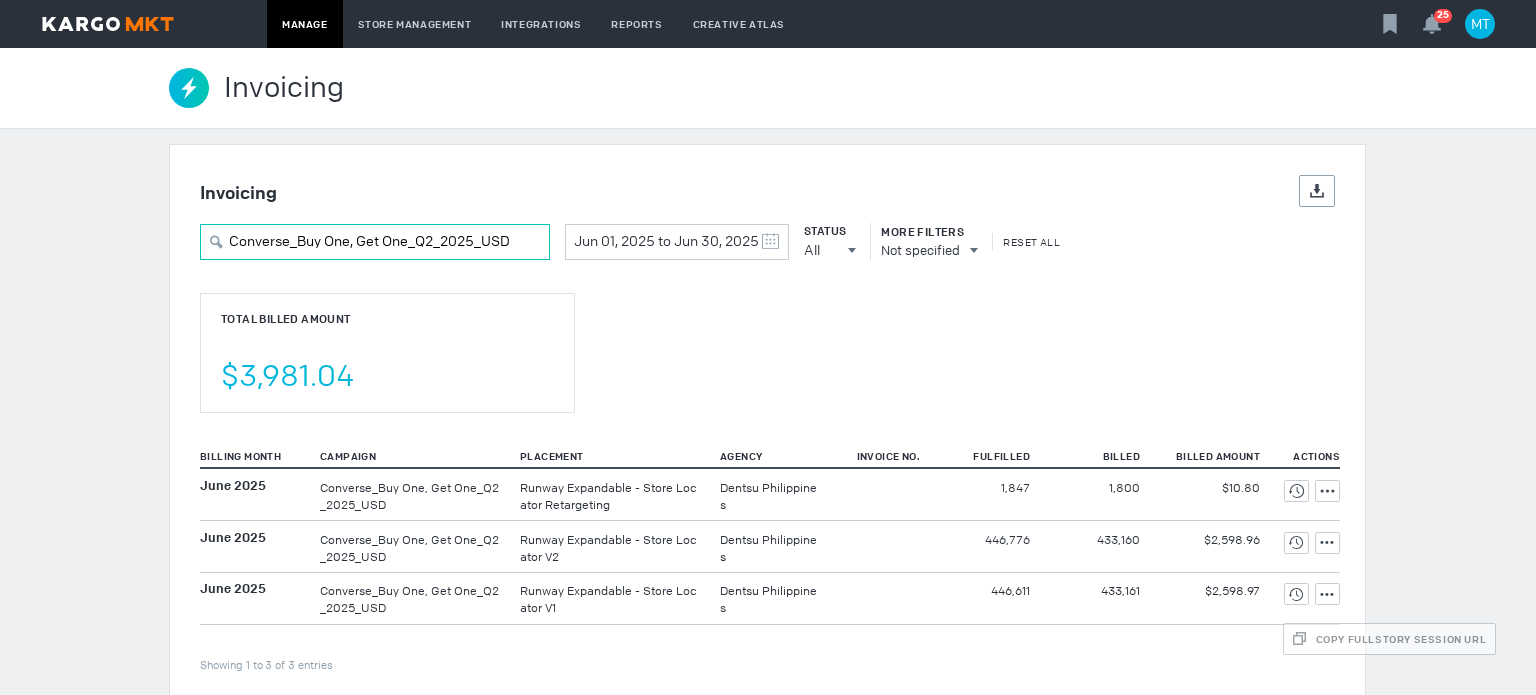 type on "Converse_Buy One, Get One_Q2_2025_USD" 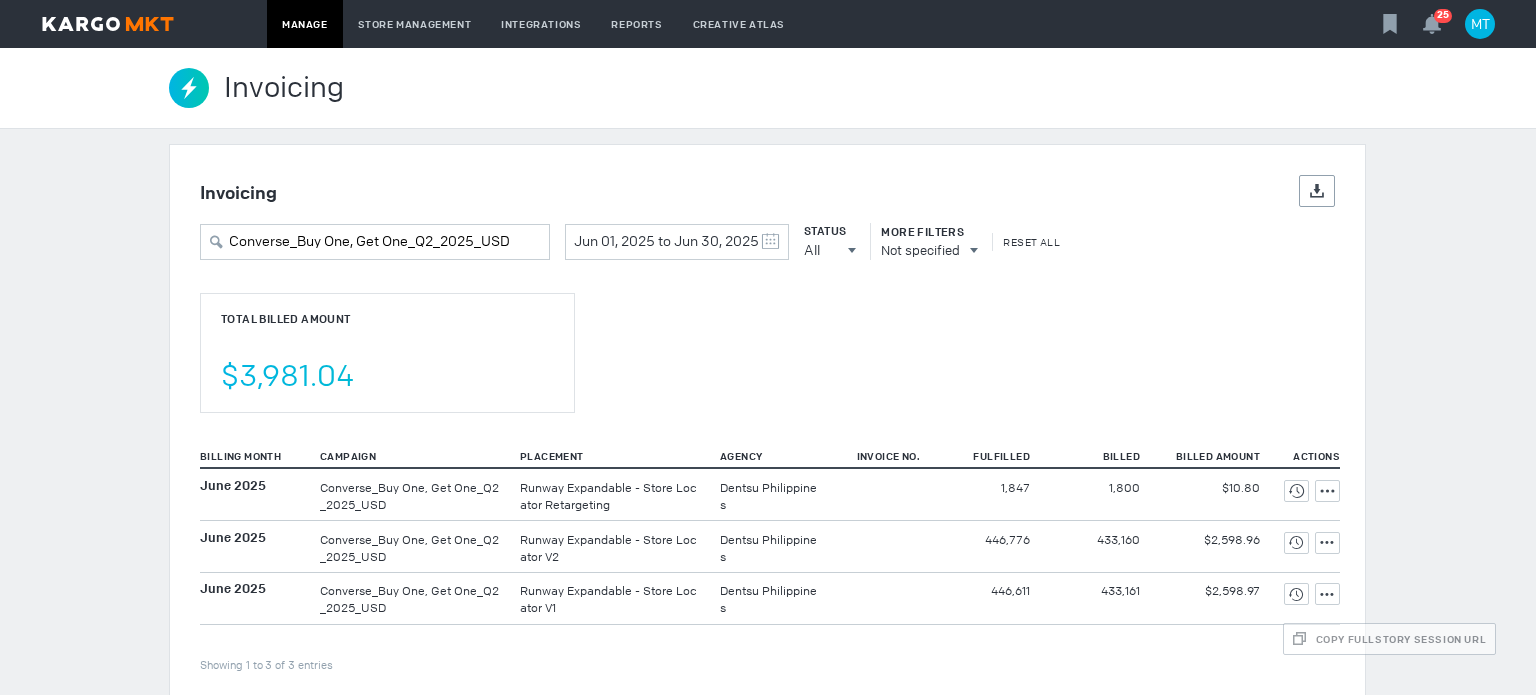 click on "Total Billed Amount $3,981.04" at bounding box center (387, 353) 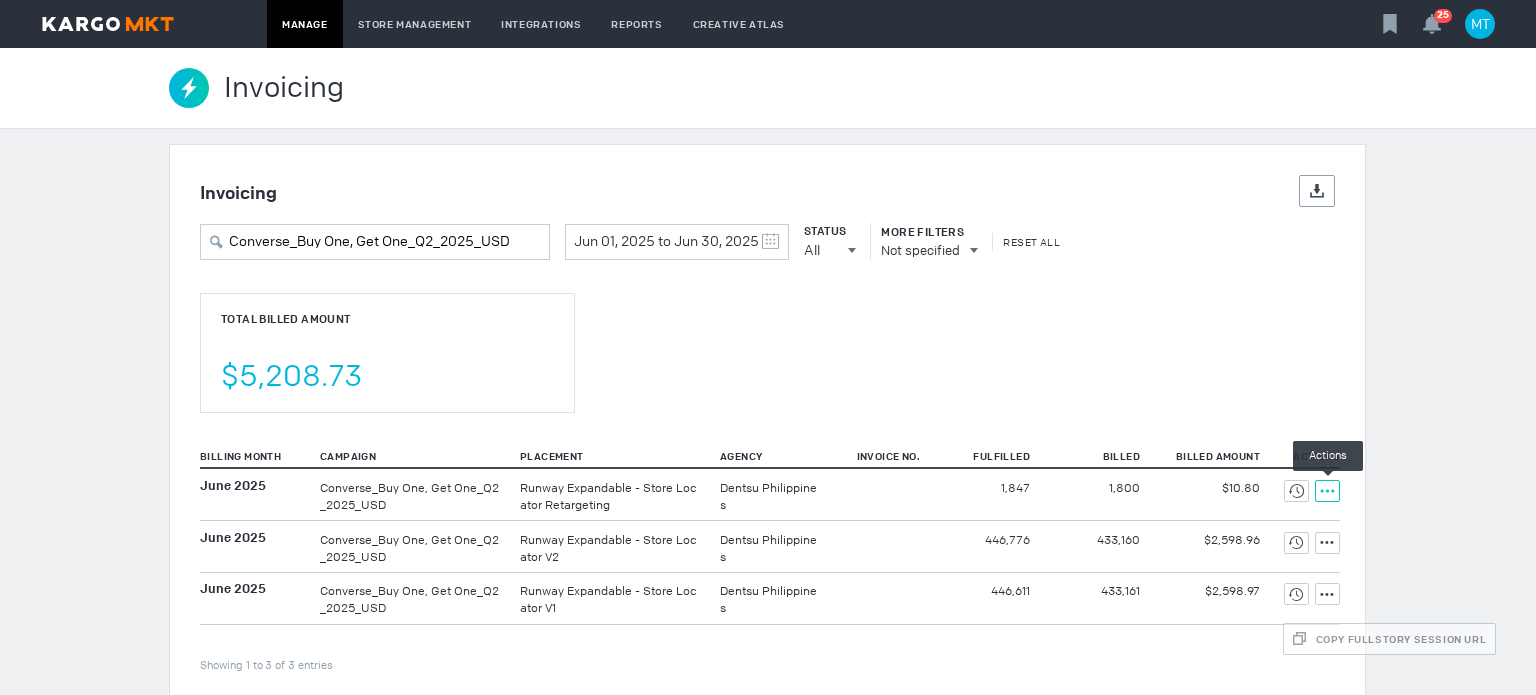 click at bounding box center [1296, 491] 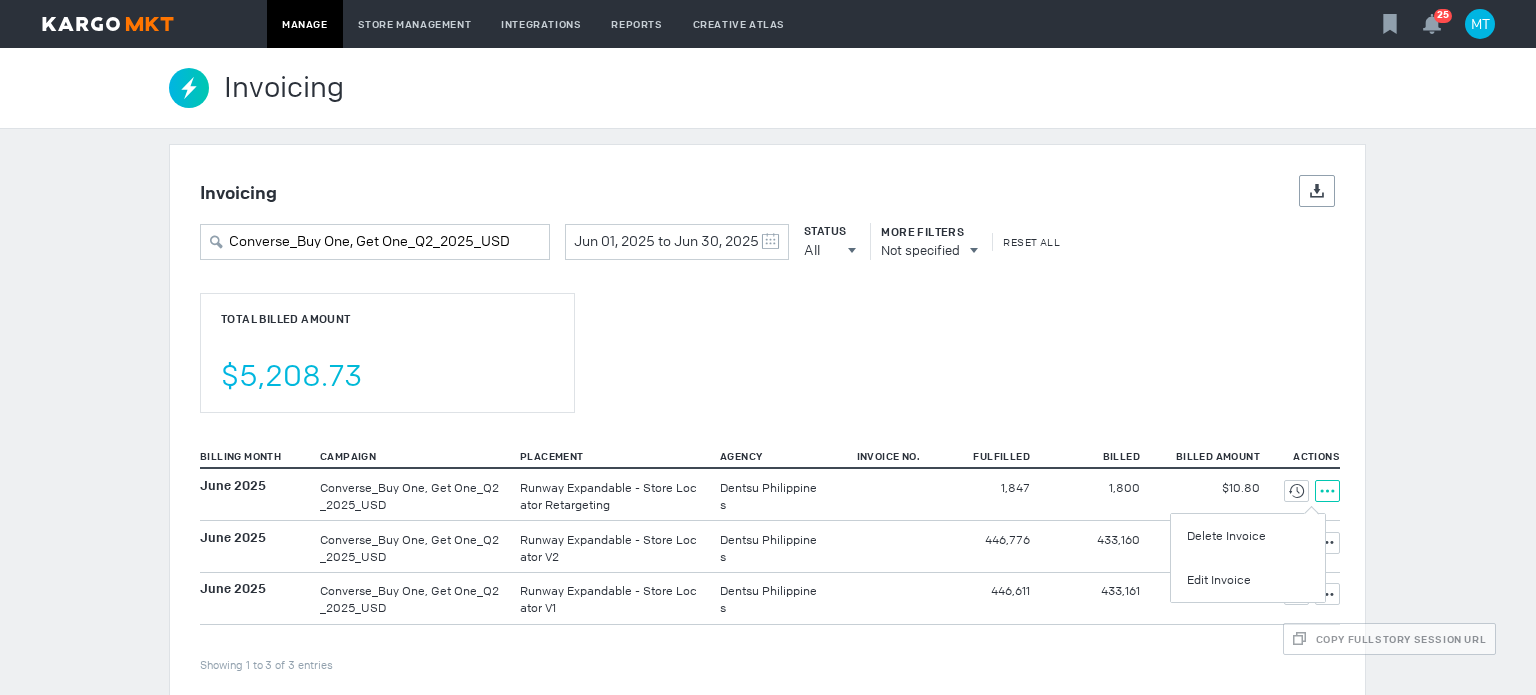 click on "Edit Invoice" at bounding box center [1248, 580] 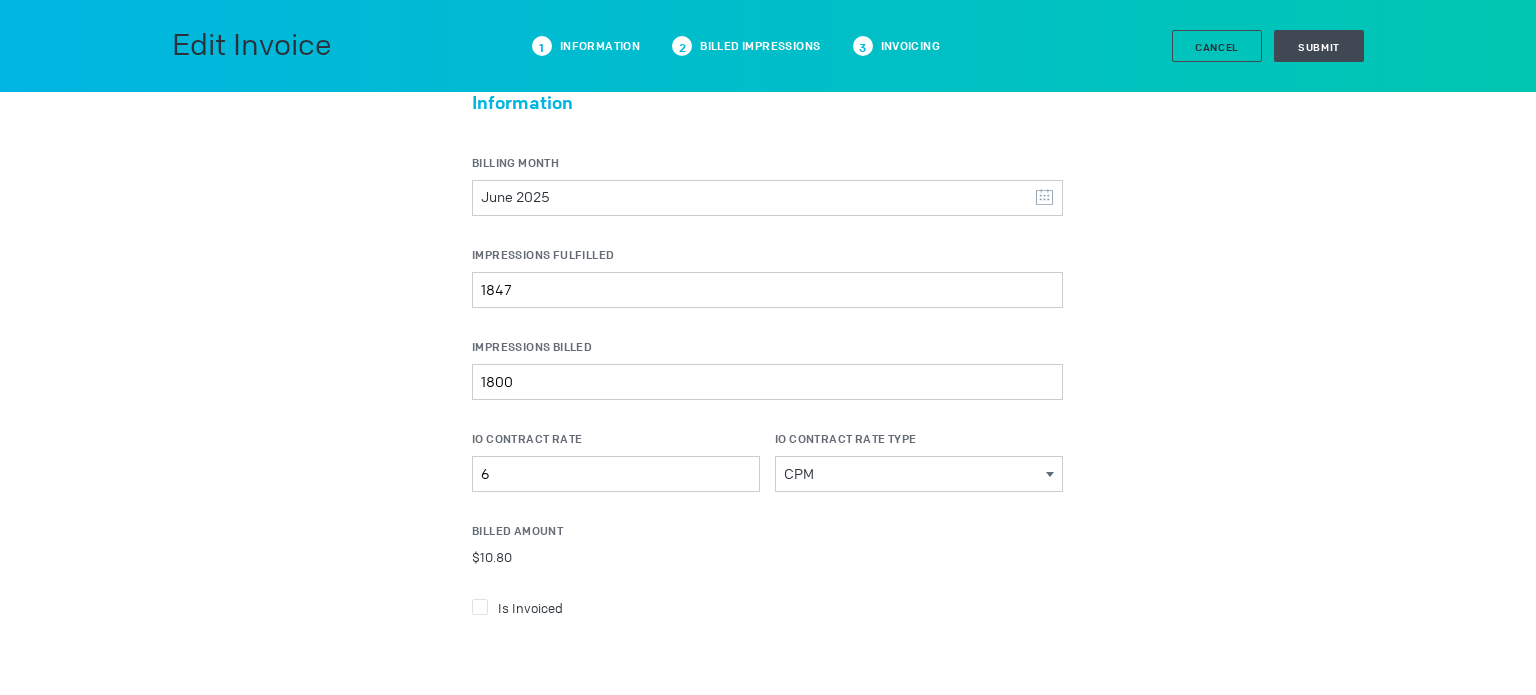 click on "Is Invoiced" at bounding box center [530, 607] 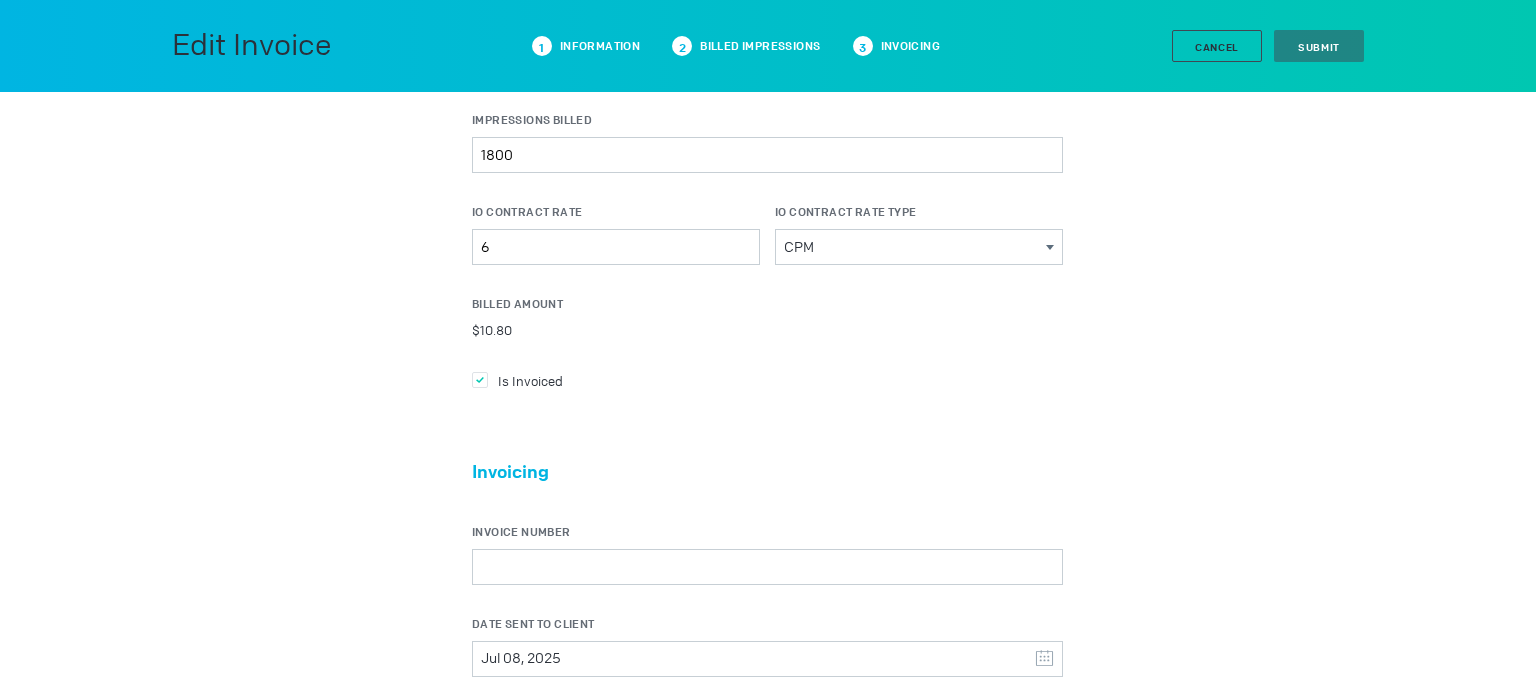 scroll, scrollTop: 274, scrollLeft: 0, axis: vertical 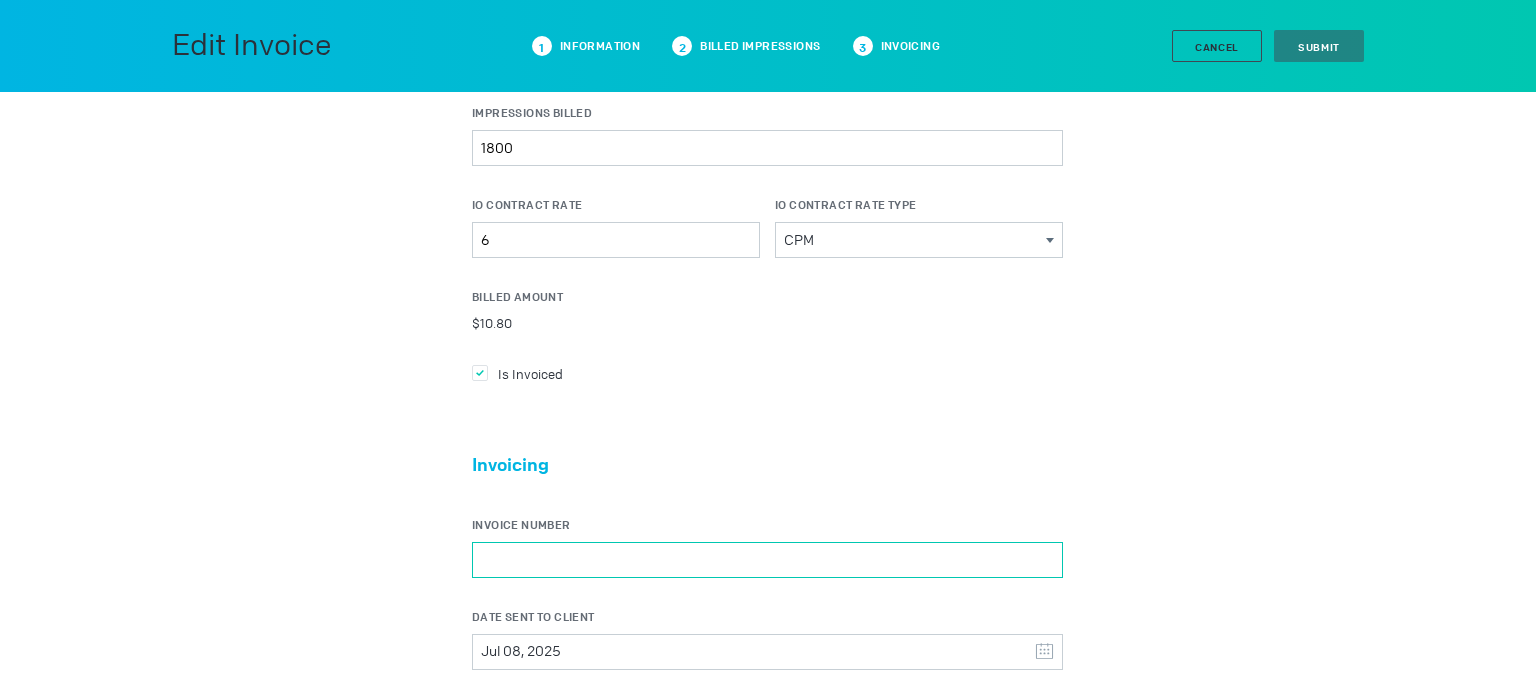 click on "Invoice Number" at bounding box center [767, 560] 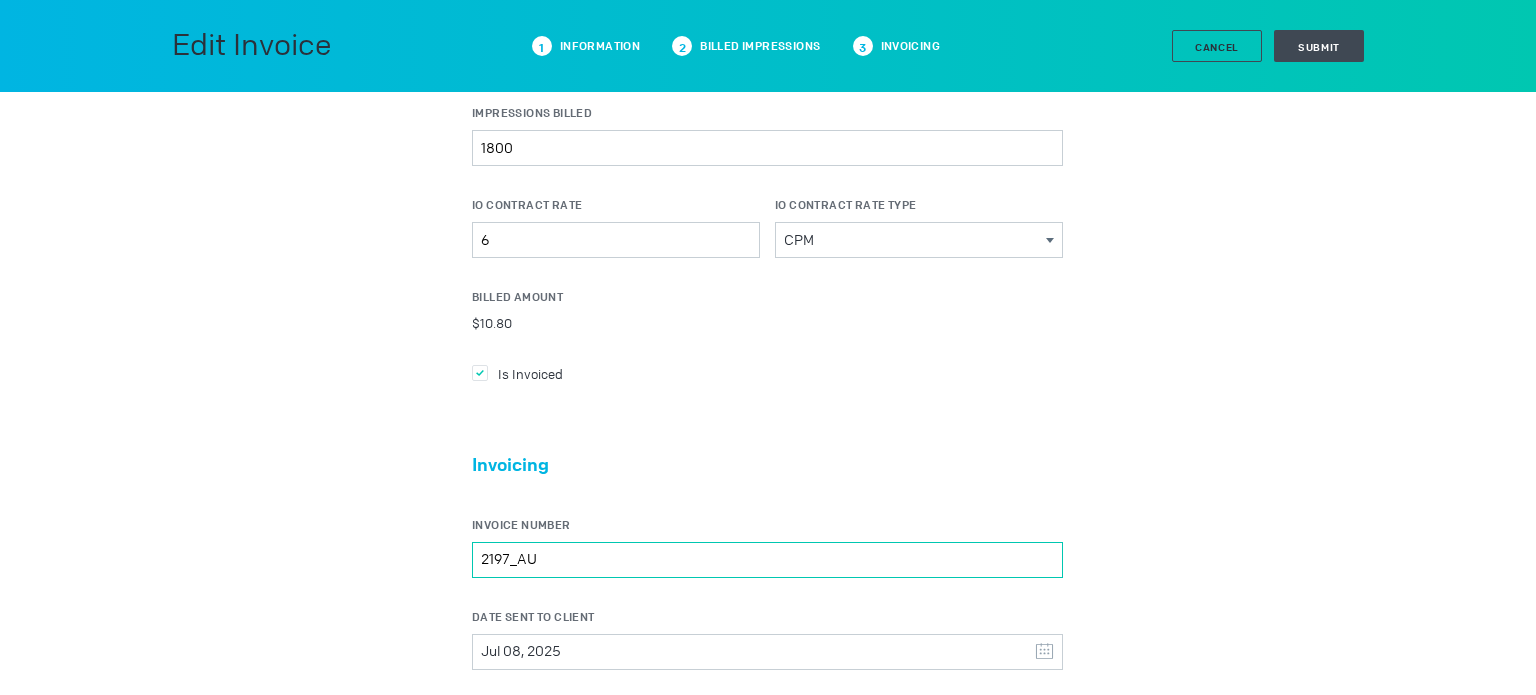 type on "2197_AU" 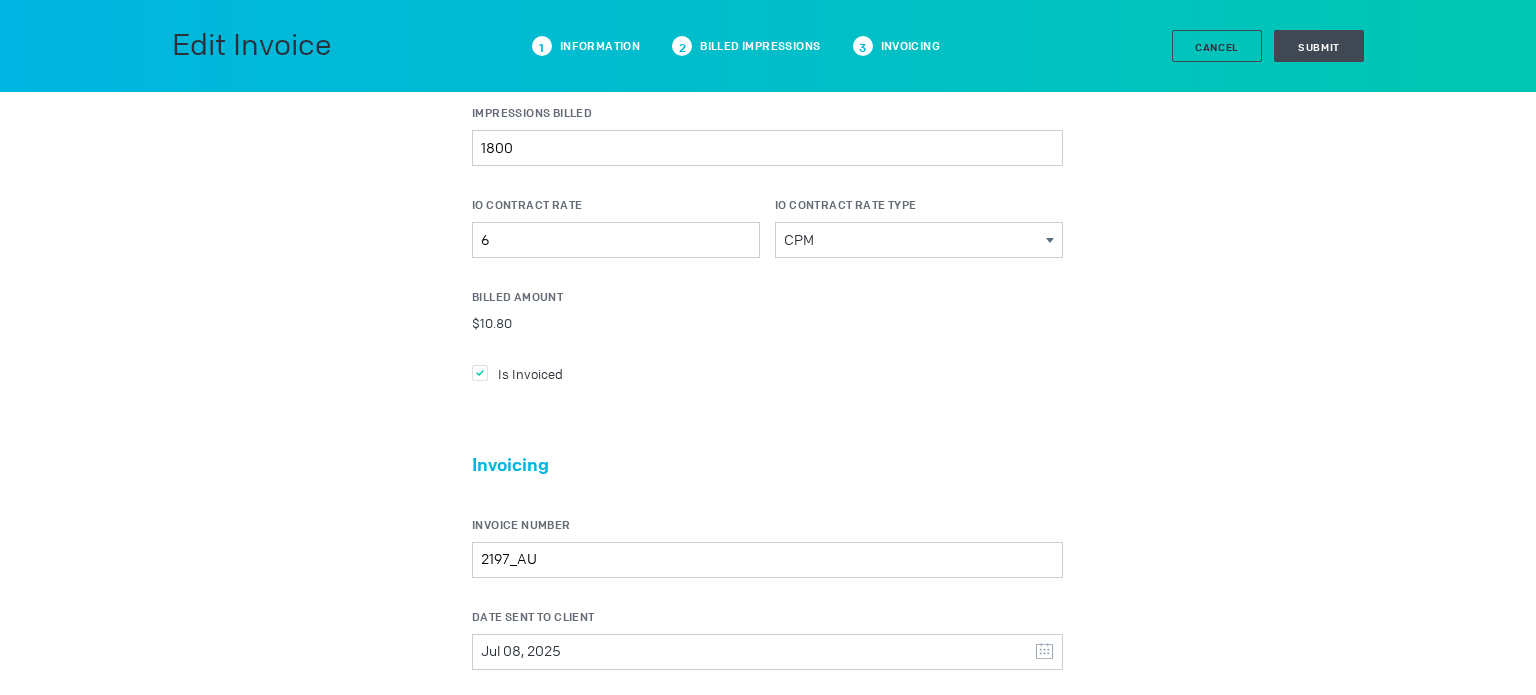 click on "Invoicing Invoice Number 2197_AU Date Sent to Client Jul 08, 2025                                                                                							 July 2025 							 						                          S M T W T F S                                           29 30 1 2 3 4 5 6 7 8 9 10 11 12 13 14 15 16 17 18 19 20 21 22 23 24 25 26 27 28 29 30 31 1 2                                       Clear                  Apply Invoice to Campaign" at bounding box center (767, 602) 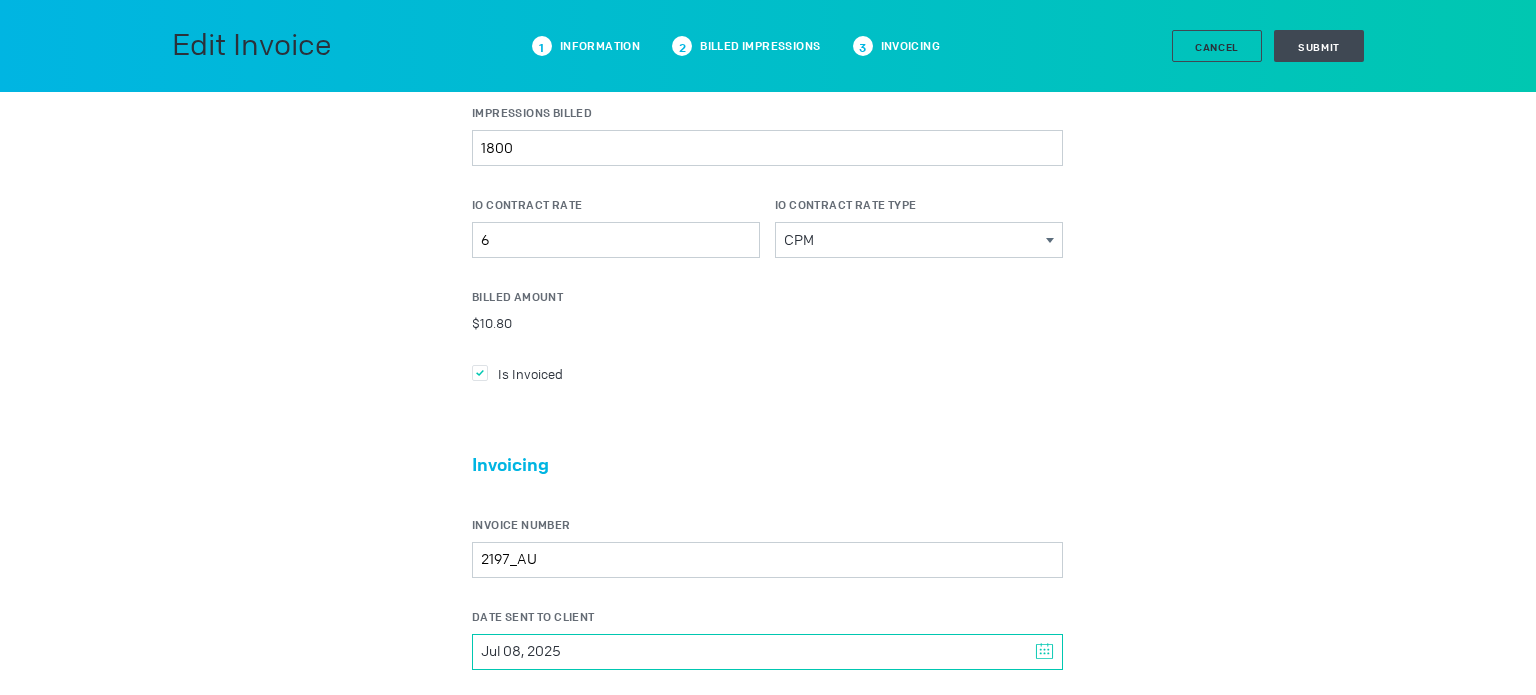 click on "Jul 08, 2025" at bounding box center [521, 652] 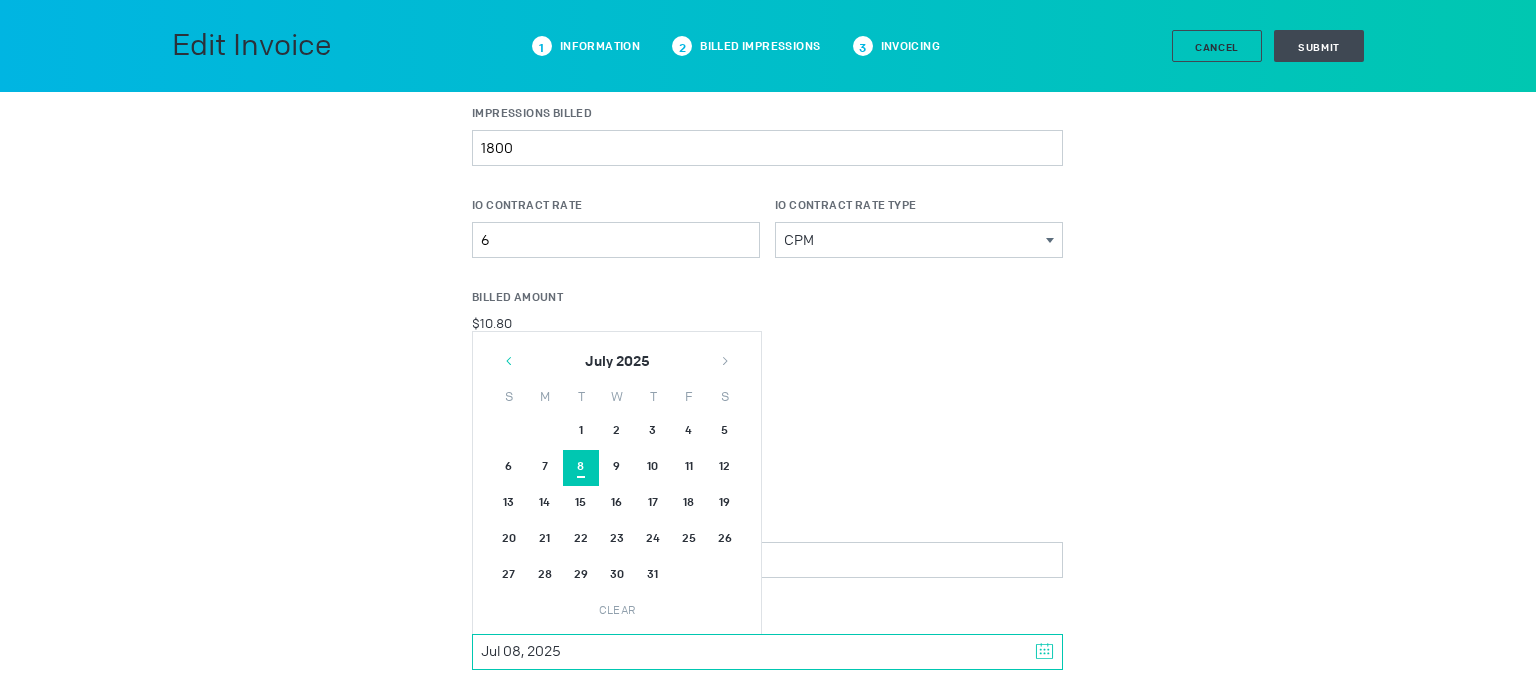 click at bounding box center [509, 361] 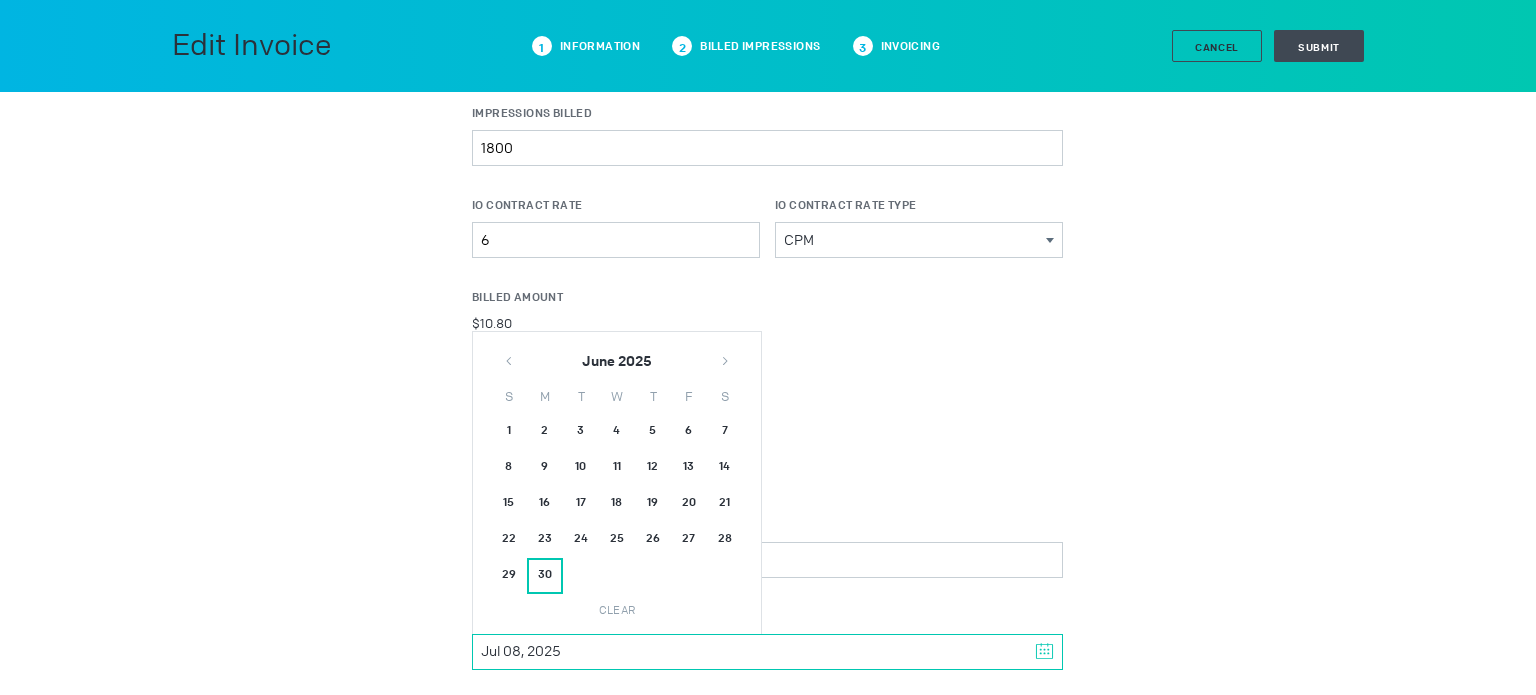 click on "30" at bounding box center [545, 576] 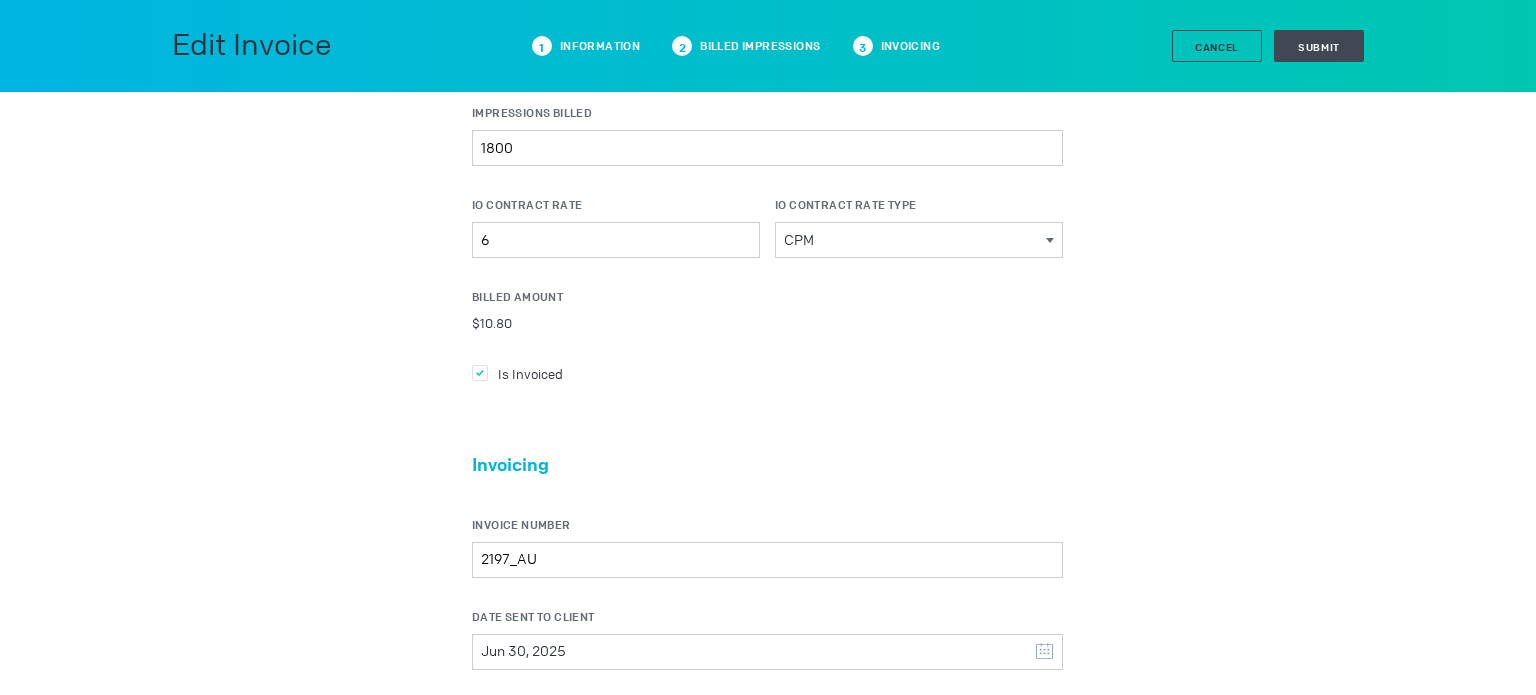 scroll, scrollTop: 507, scrollLeft: 0, axis: vertical 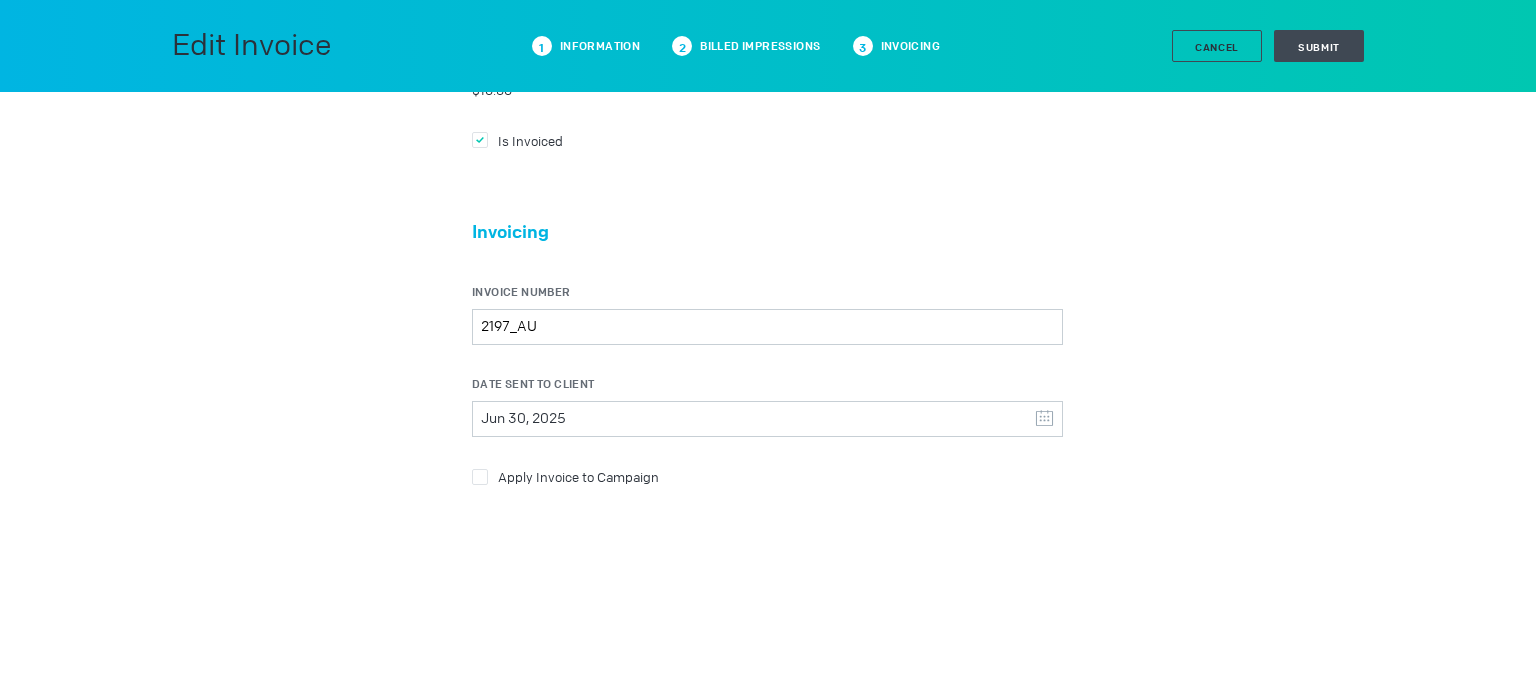 click on "Apply Invoice to Campaign" at bounding box center (530, 140) 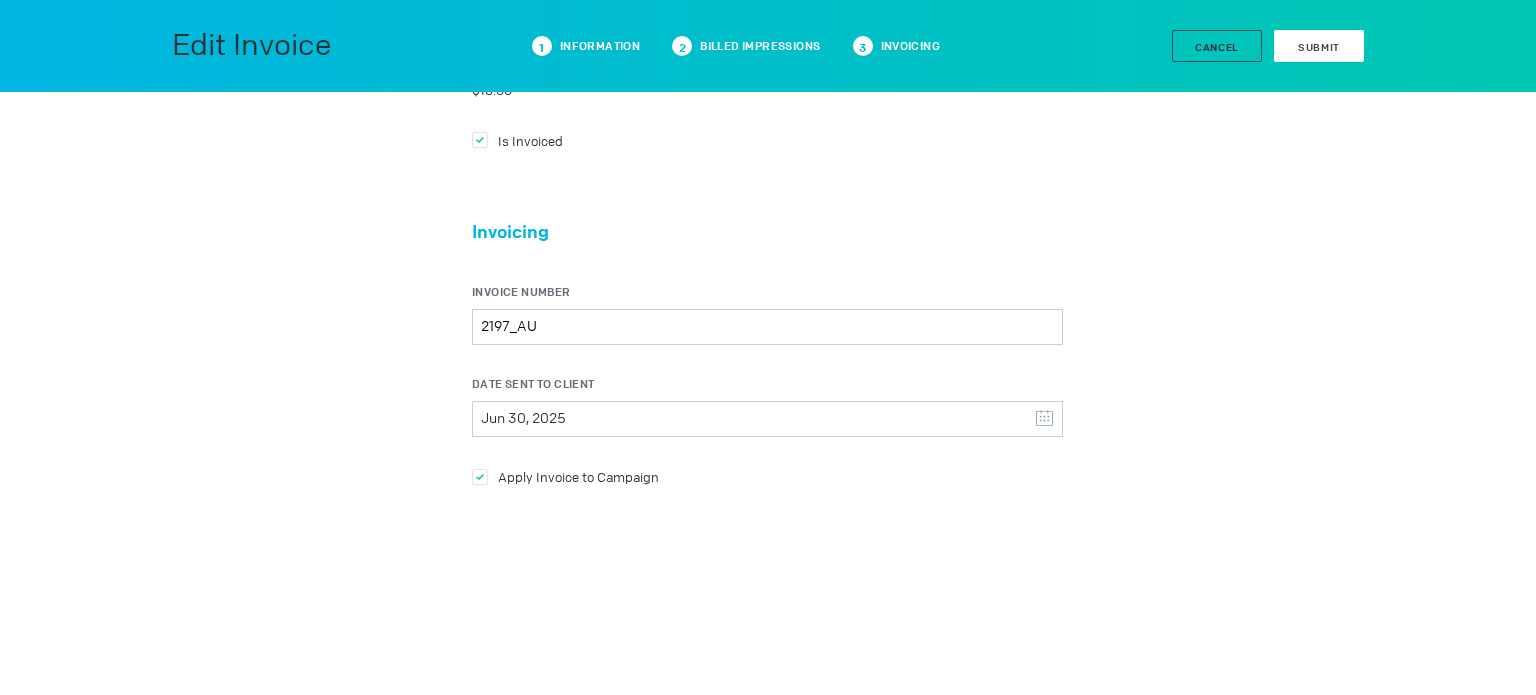 click on "Submit" at bounding box center [1319, 47] 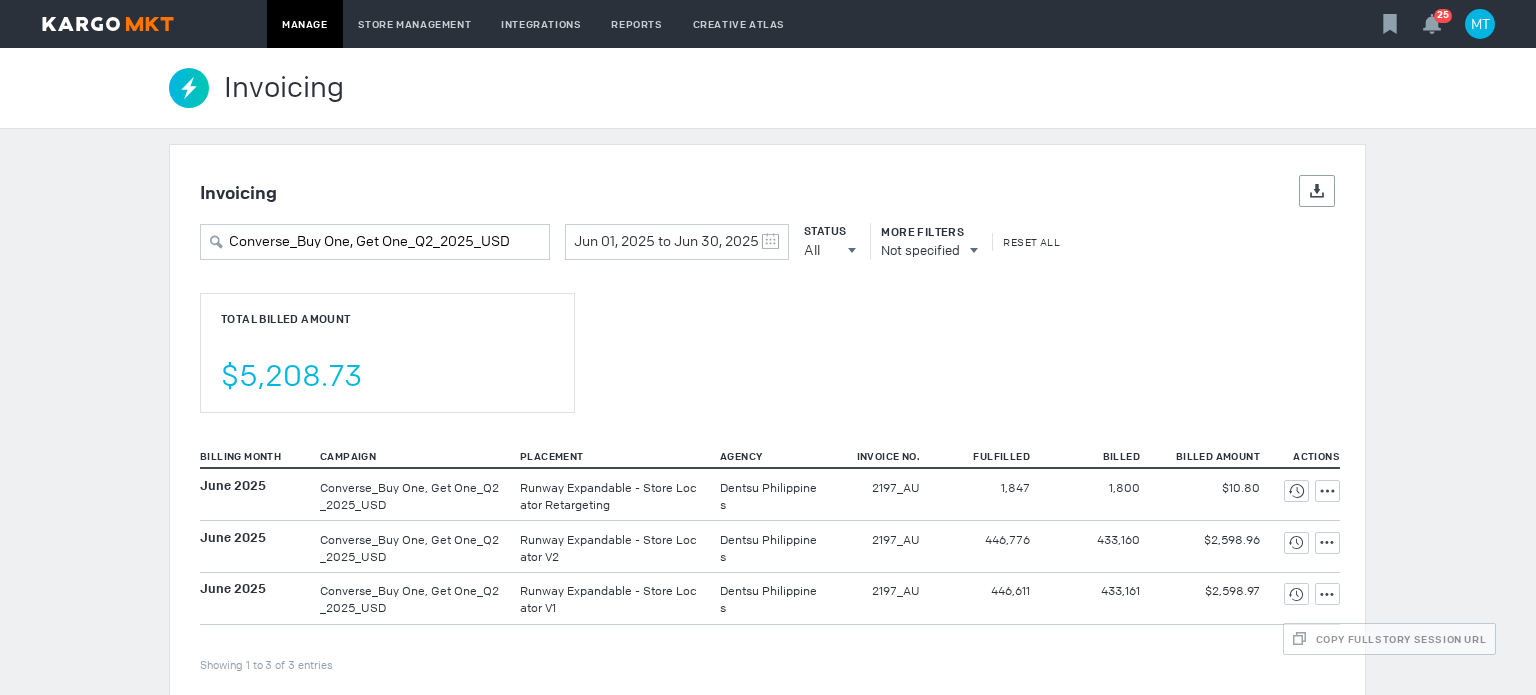 click on "Total Billed Amount $5,208.73" at bounding box center (767, 337) 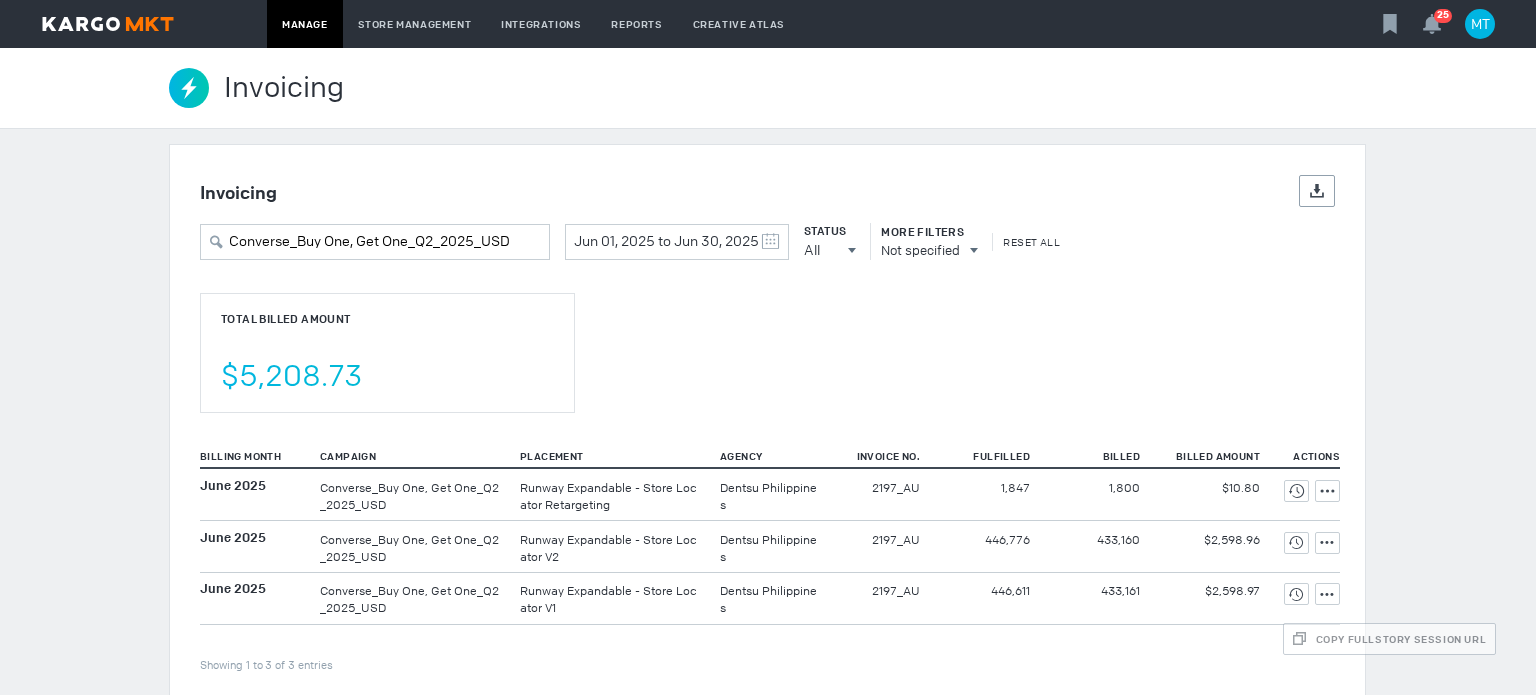 click on "Total Billed Amount $5,208.73" at bounding box center [767, 337] 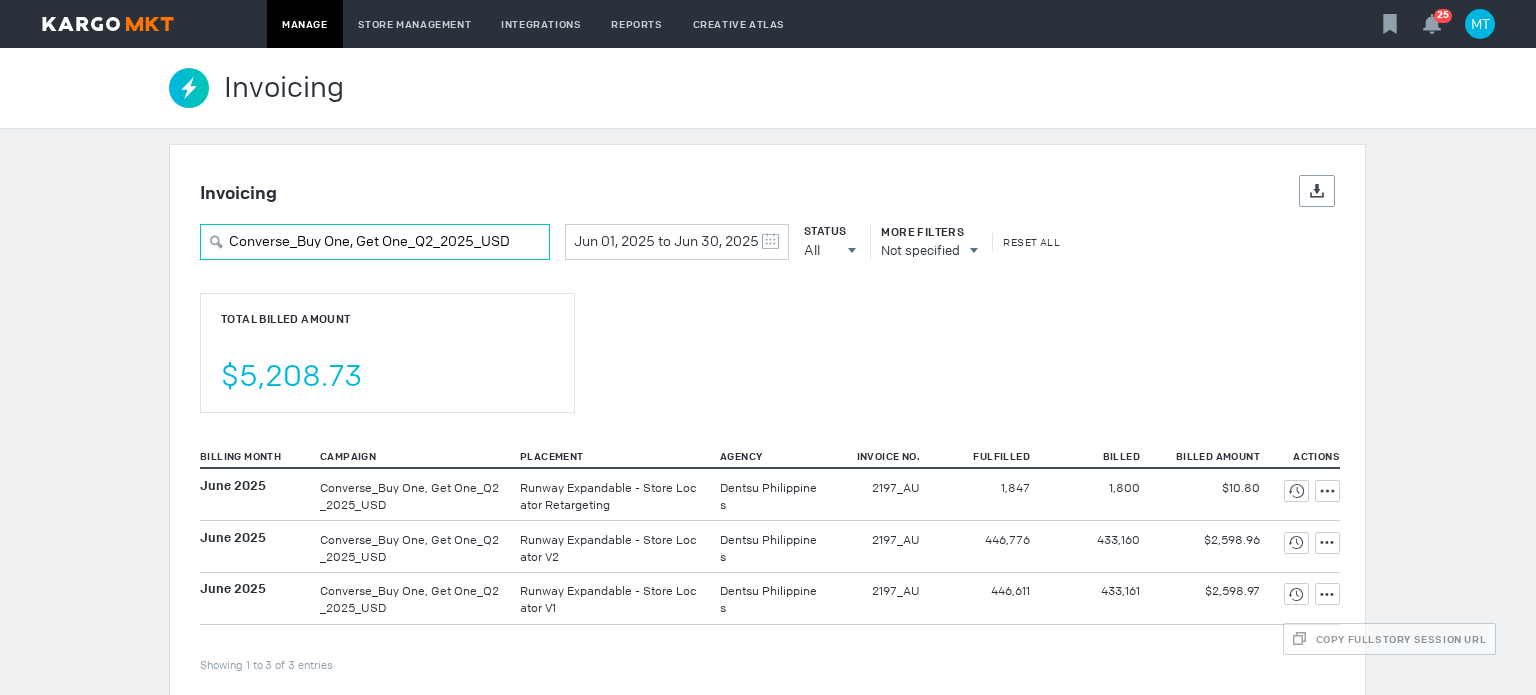 click on "Converse_Buy One, Get One_Q2_2025_USD" at bounding box center [375, 242] 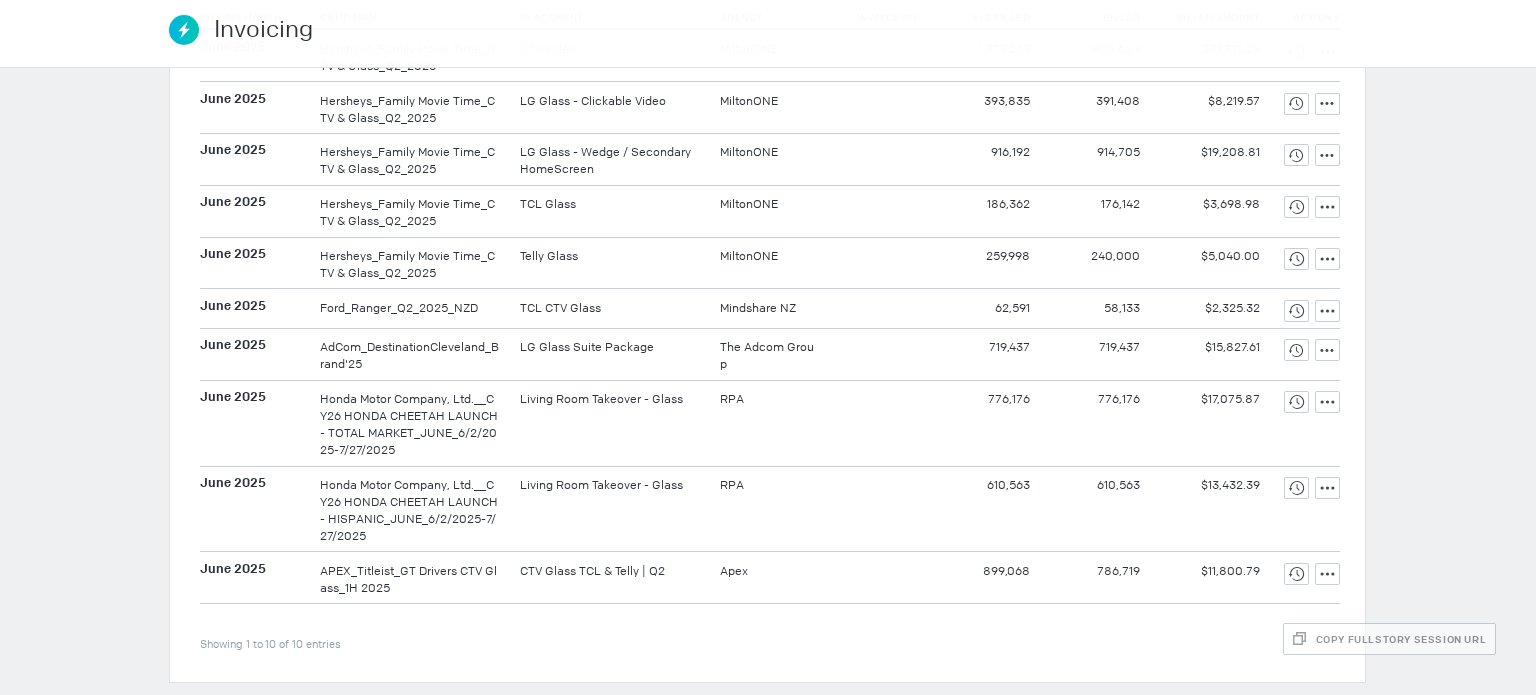 scroll, scrollTop: 0, scrollLeft: 0, axis: both 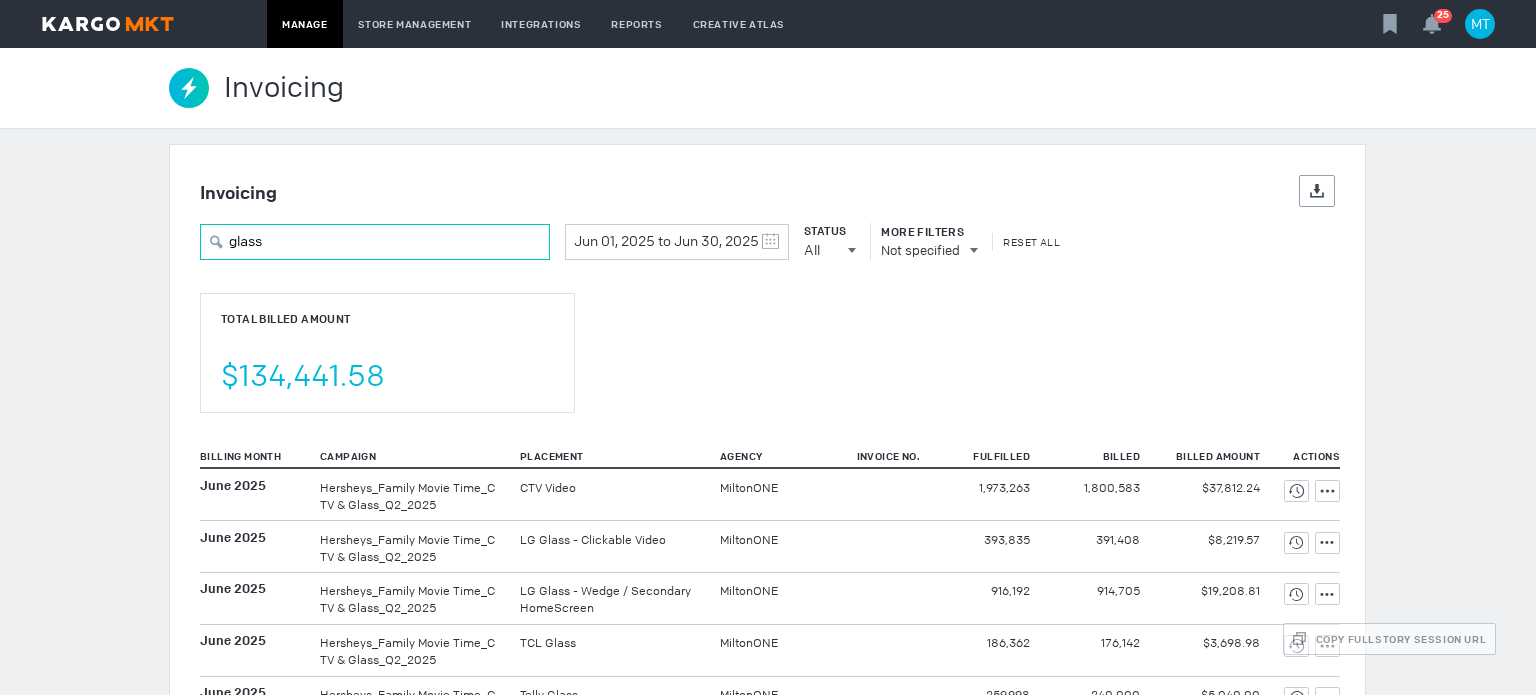 click on "glass" at bounding box center [375, 242] 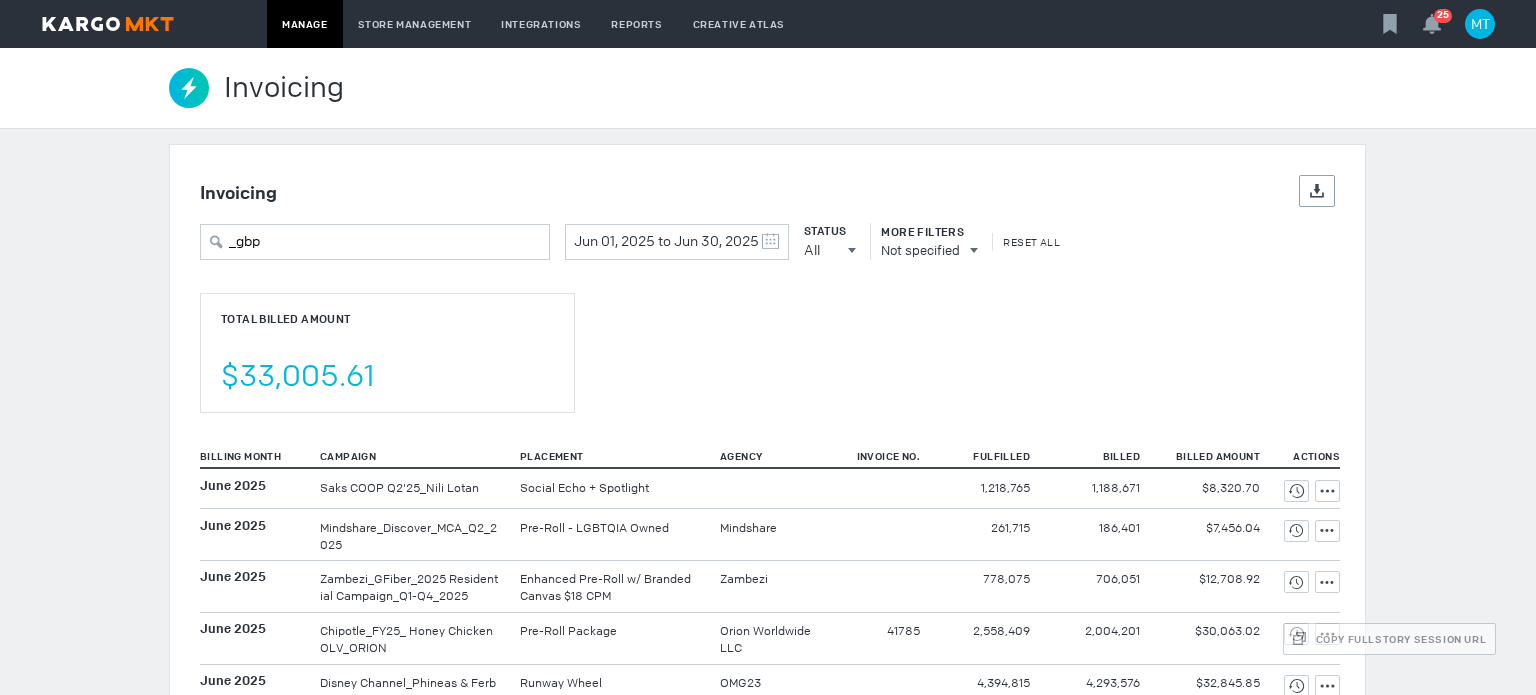 click on "Total Billed Amount $33,005.61" at bounding box center (387, 353) 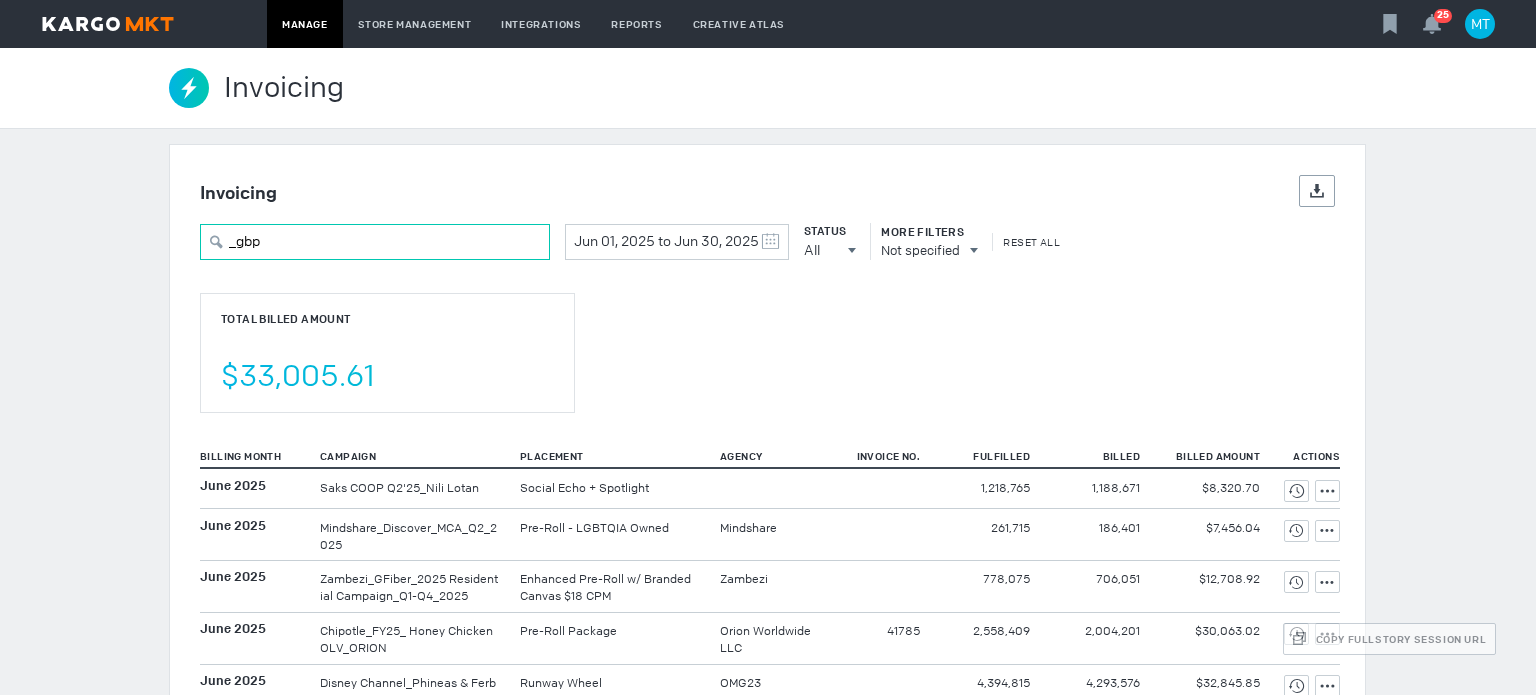 click on "_gbp" at bounding box center [375, 242] 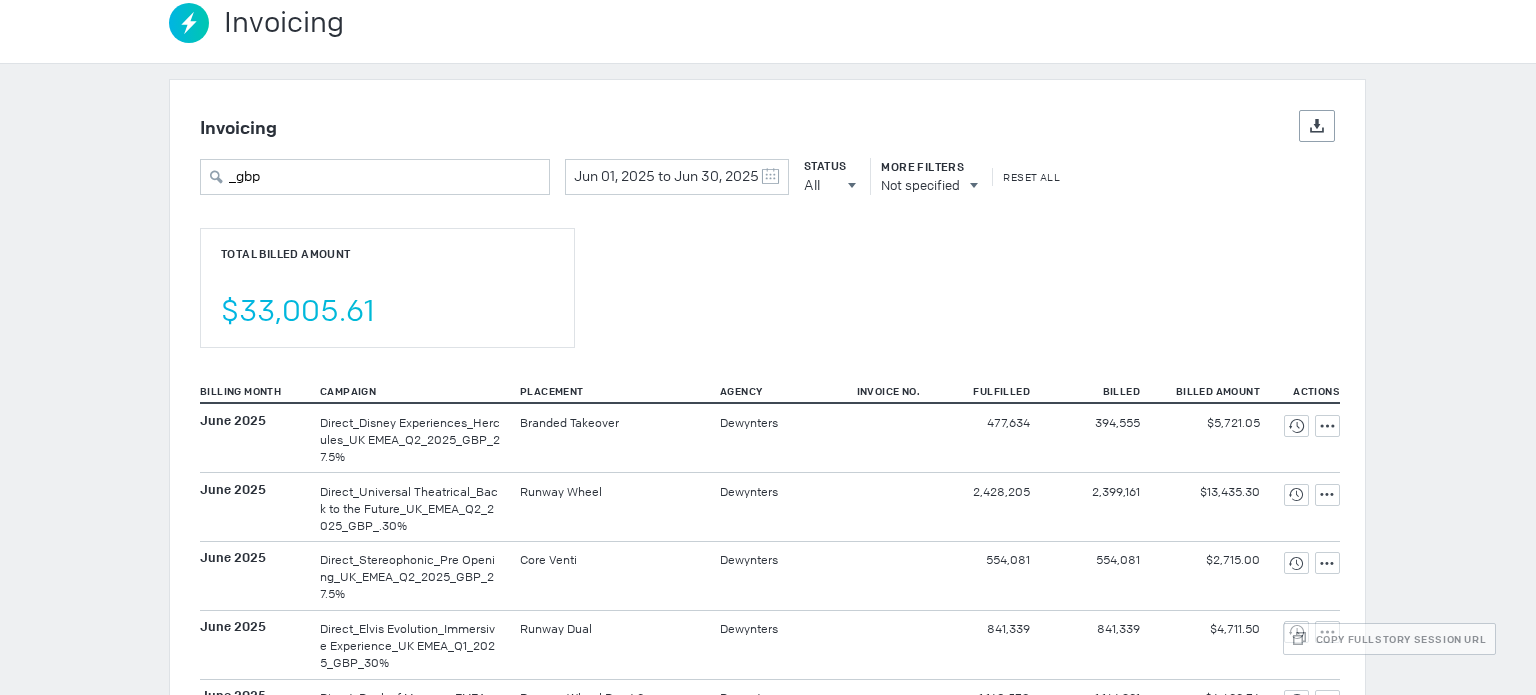 scroll, scrollTop: 0, scrollLeft: 0, axis: both 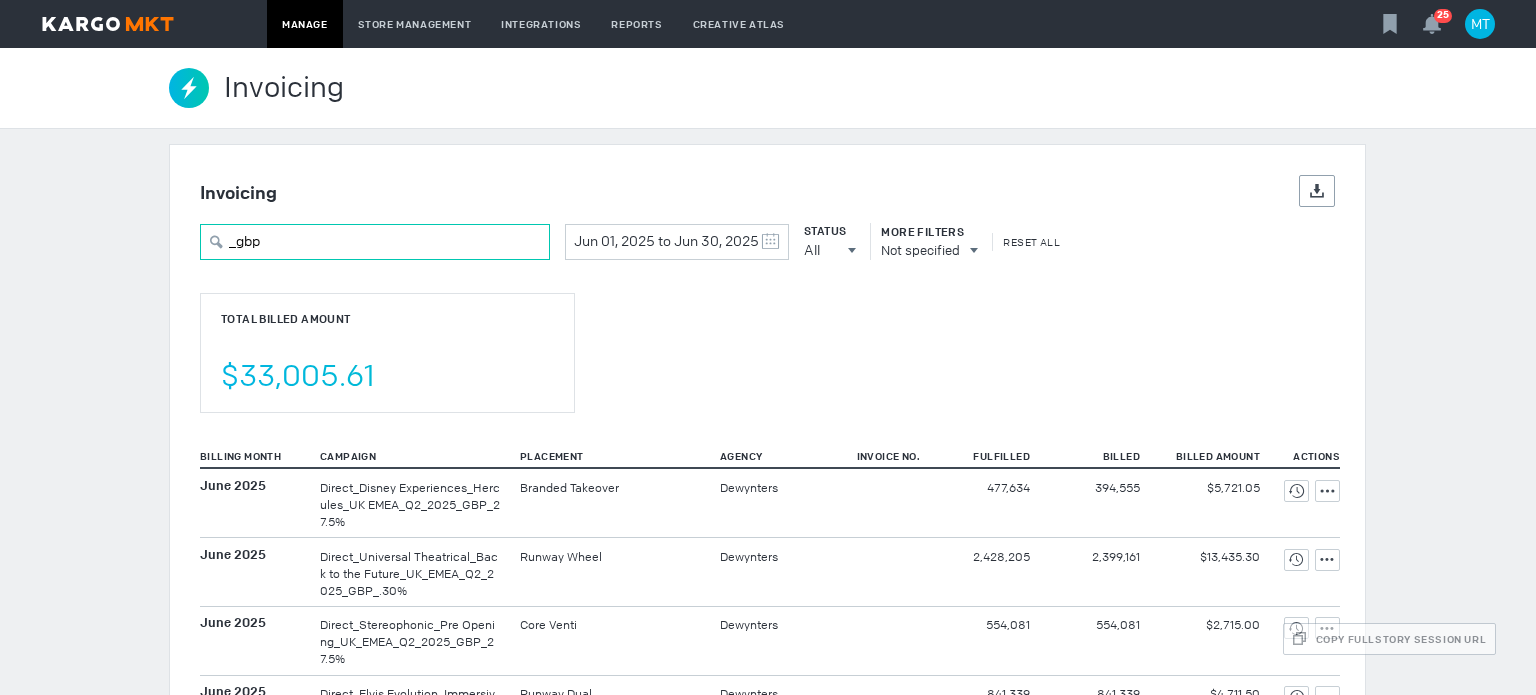 click on "_gbp" at bounding box center [375, 242] 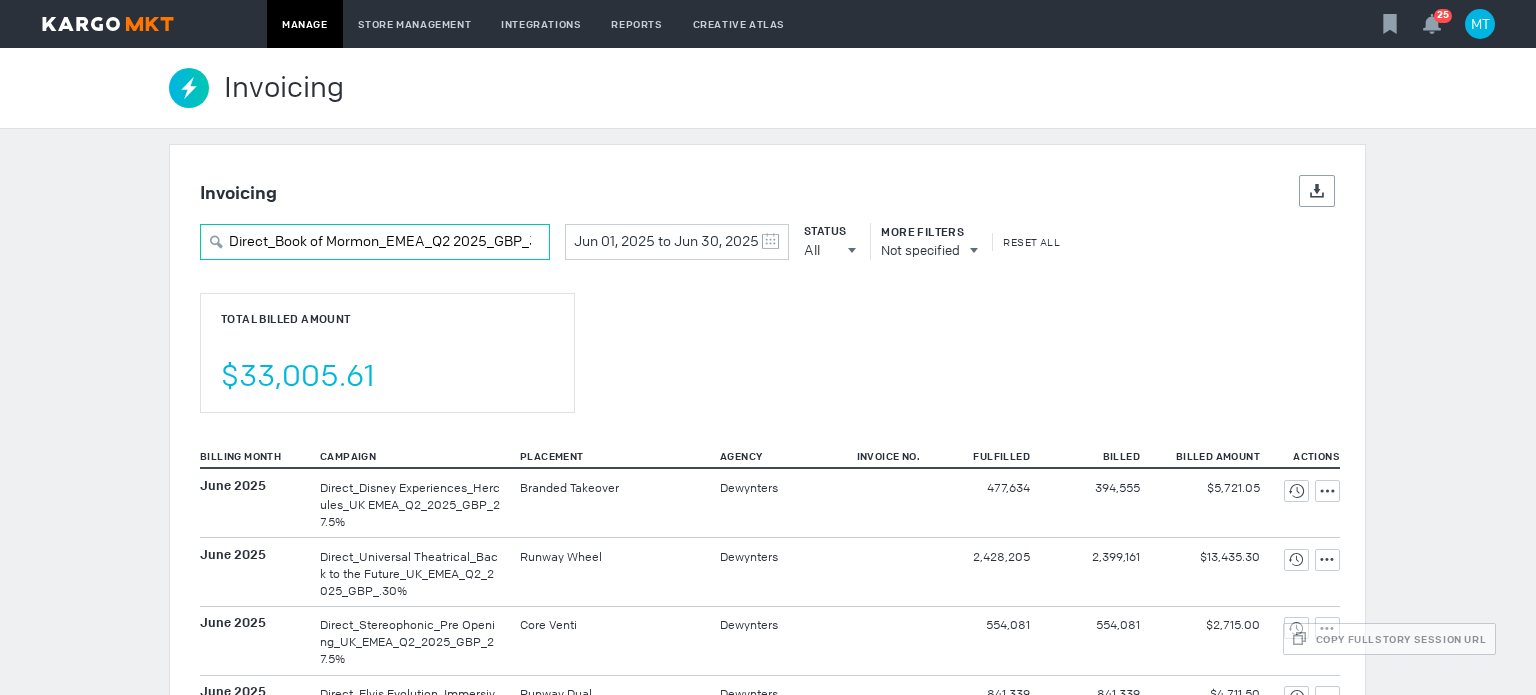 scroll, scrollTop: 0, scrollLeft: 25, axis: horizontal 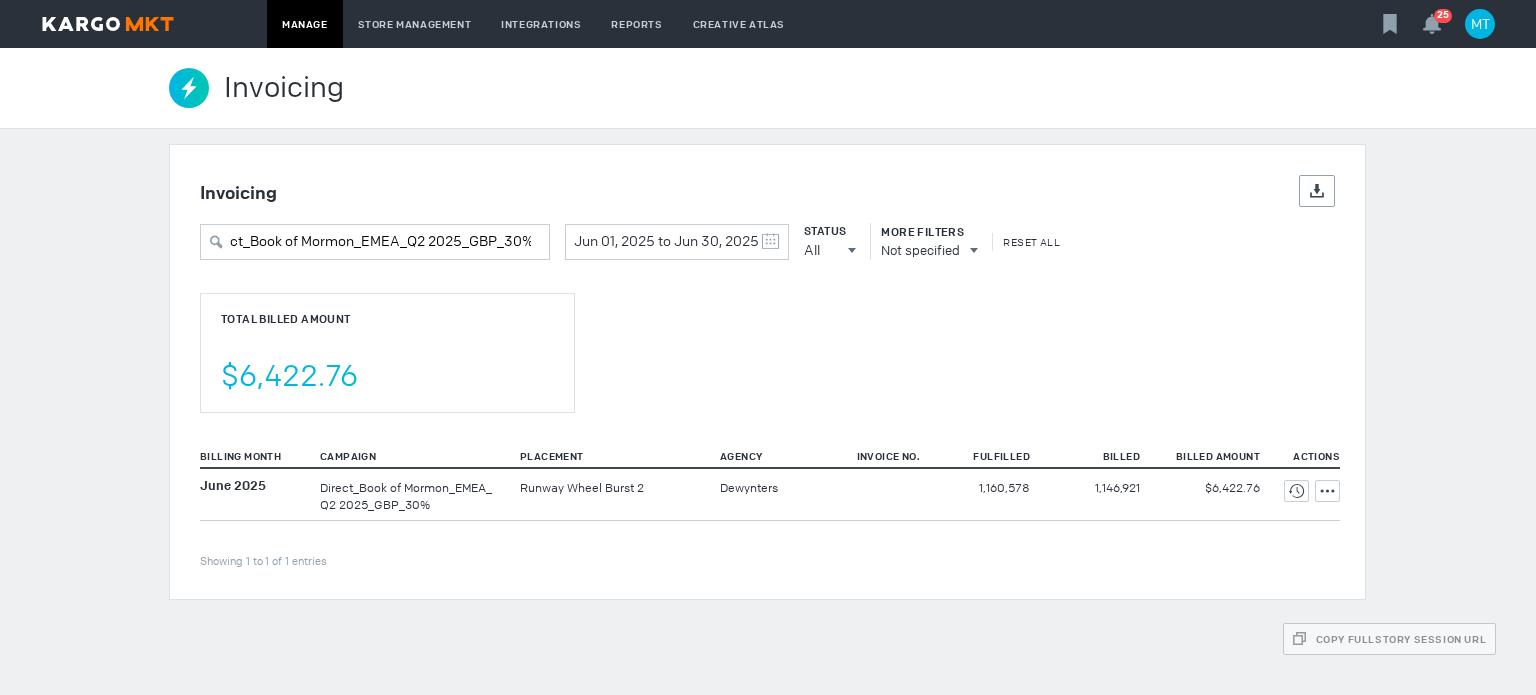 click on "Total Billed Amount $6,422.76" at bounding box center [387, 353] 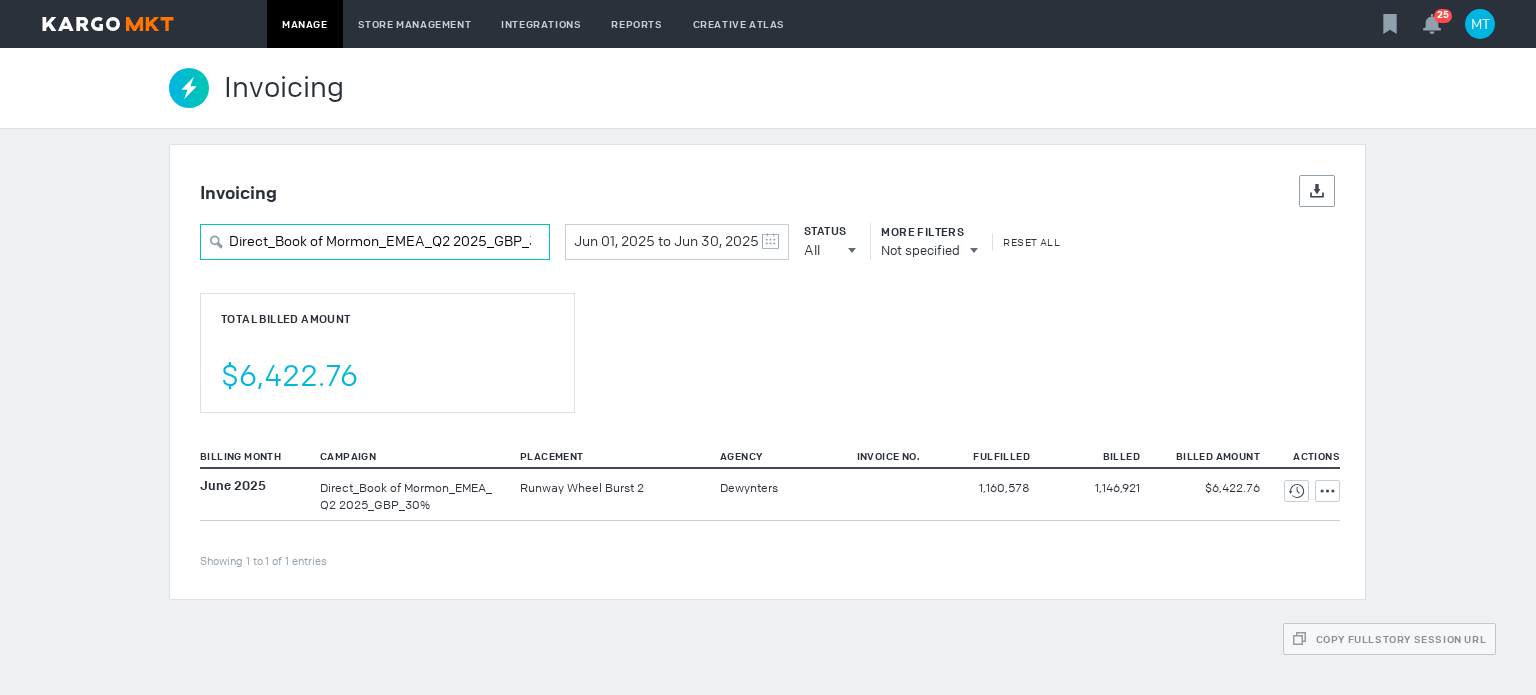 click on "Direct_Book of Mormon_EMEA_Q2 2025_GBP_30%" at bounding box center (375, 242) 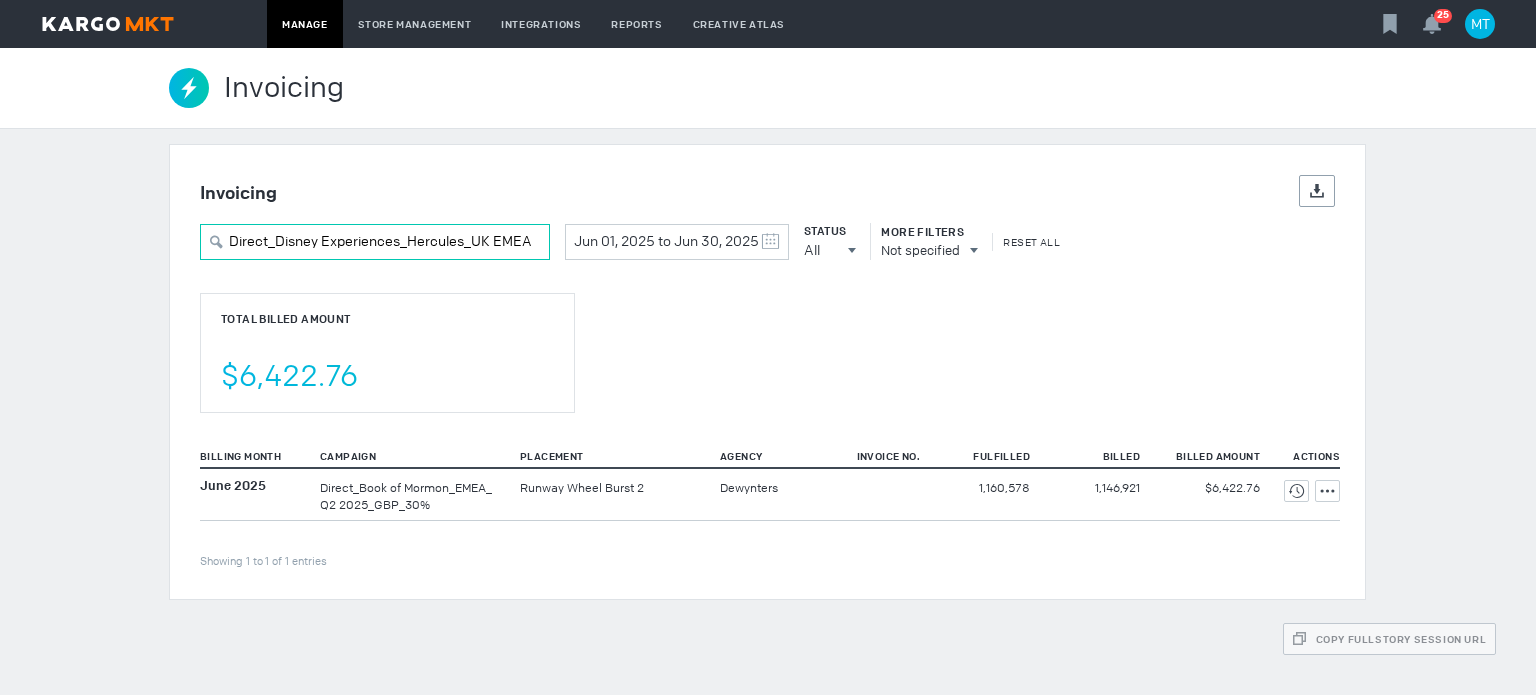 scroll, scrollTop: 0, scrollLeft: 144, axis: horizontal 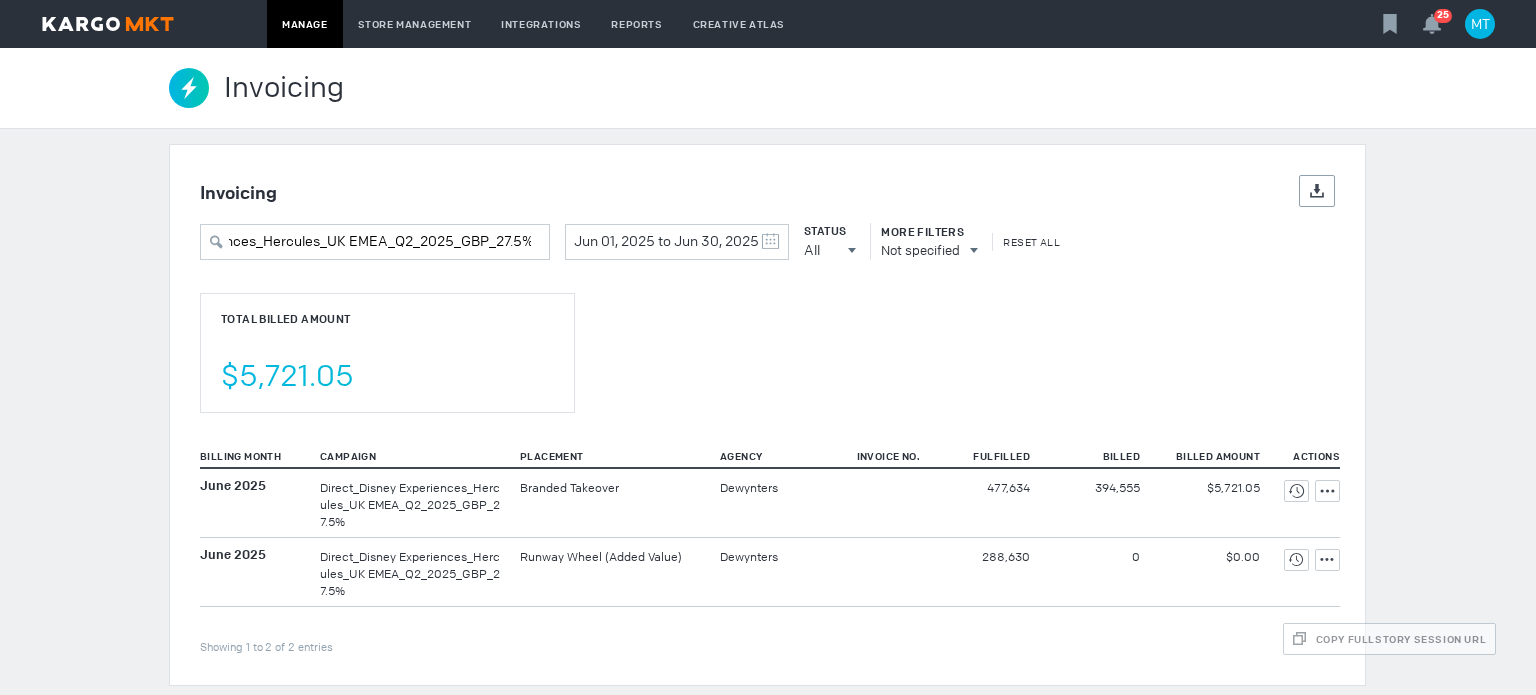 click on "Total Billed Amount $5,721.05" at bounding box center [387, 353] 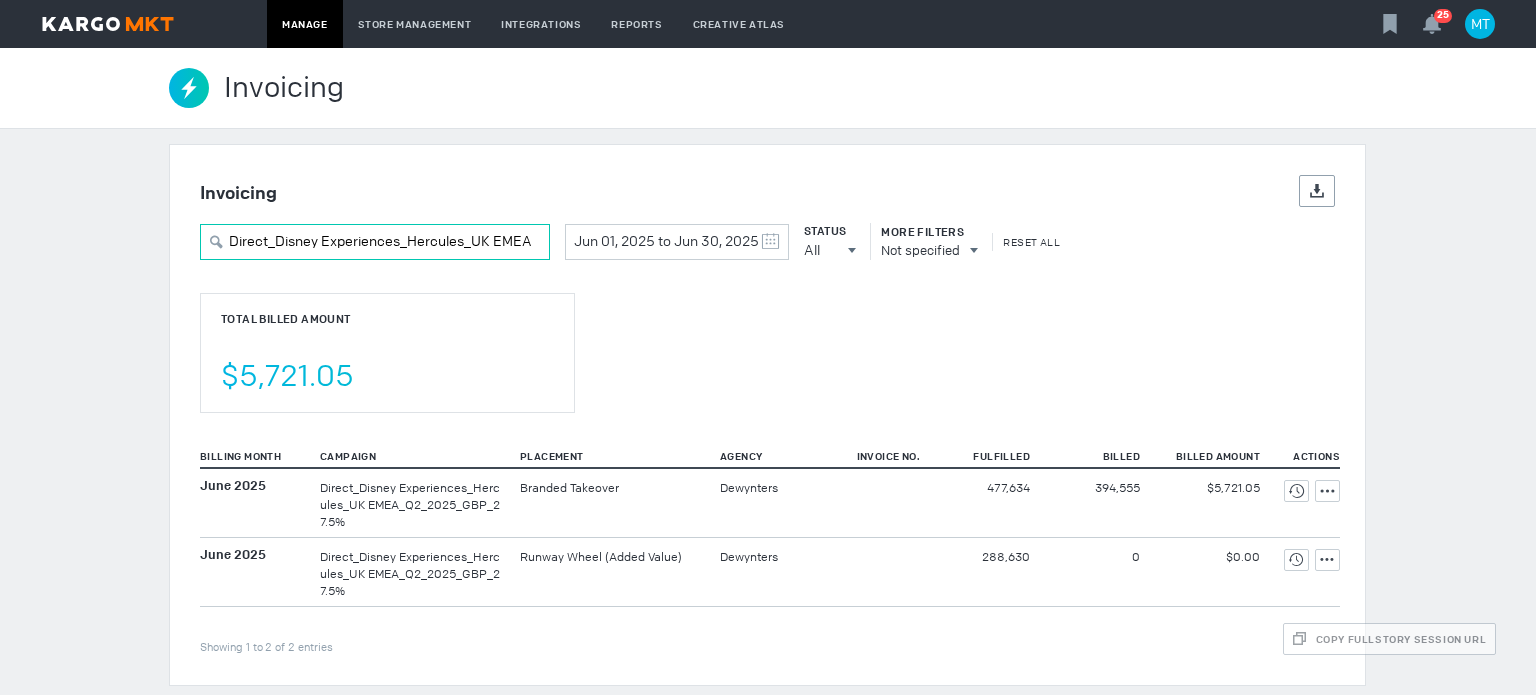 click on "Direct_Disney Experiences_Hercules_UK EMEA_Q2_2025_GBP_27.5%" at bounding box center [375, 242] 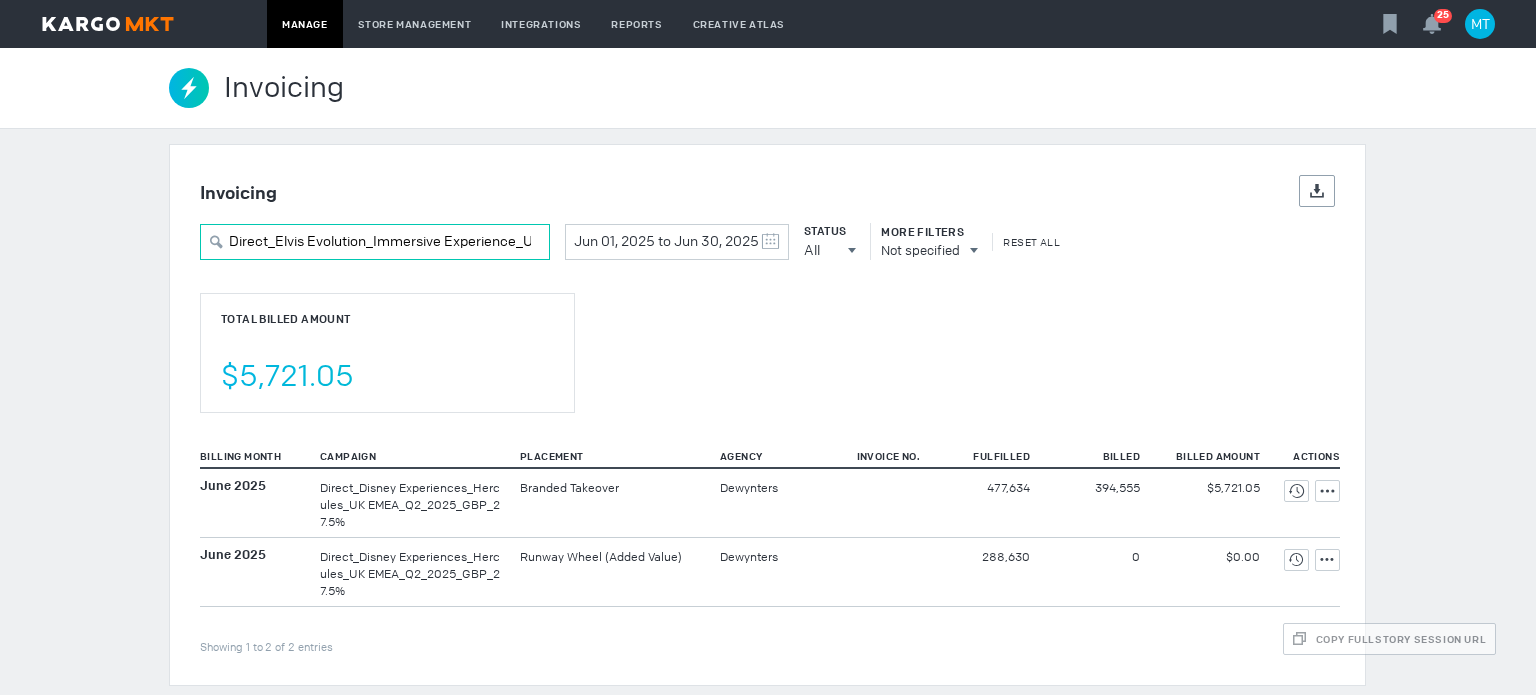 scroll, scrollTop: 0, scrollLeft: 185, axis: horizontal 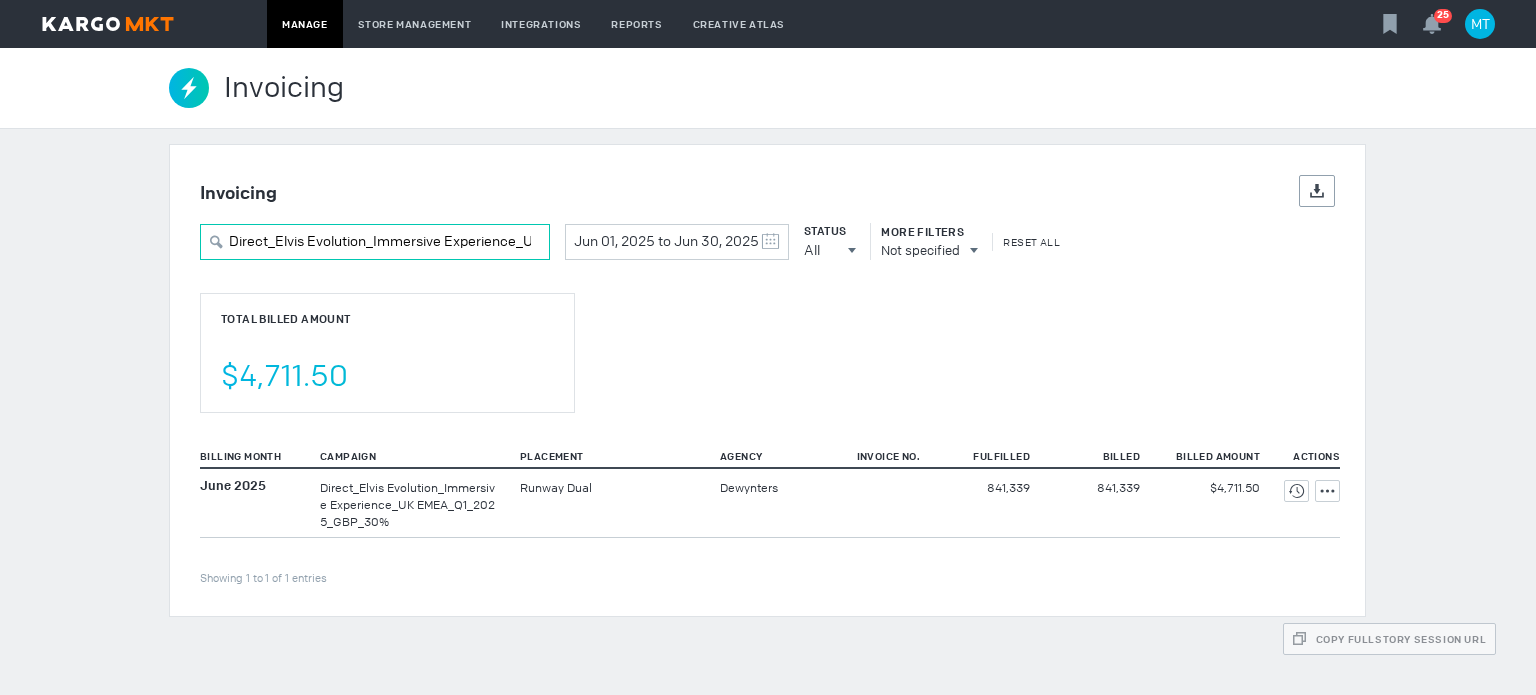 click on "Direct_Elvis Evolution_Immersive Experience_UK EMEA_Q1_2025_GBP_30%" at bounding box center (375, 242) 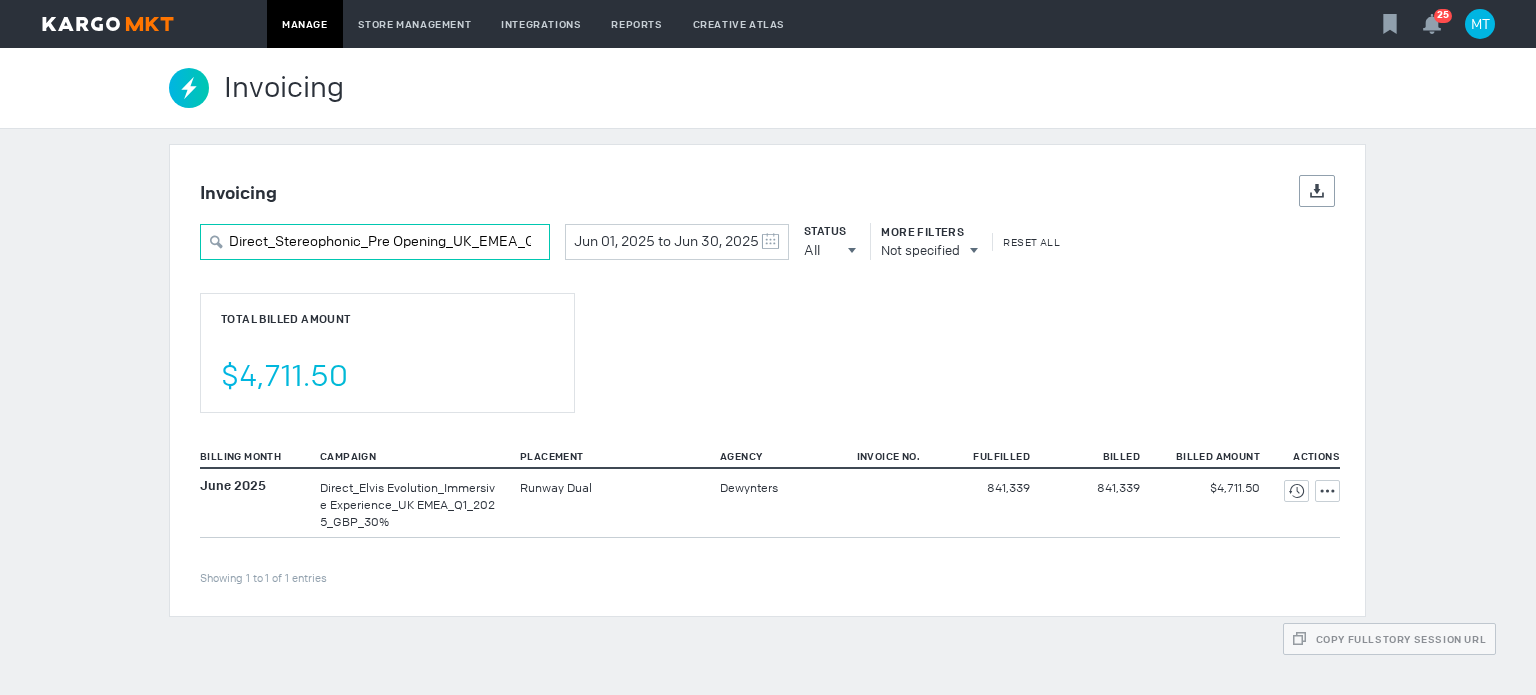 scroll, scrollTop: 0, scrollLeft: 132, axis: horizontal 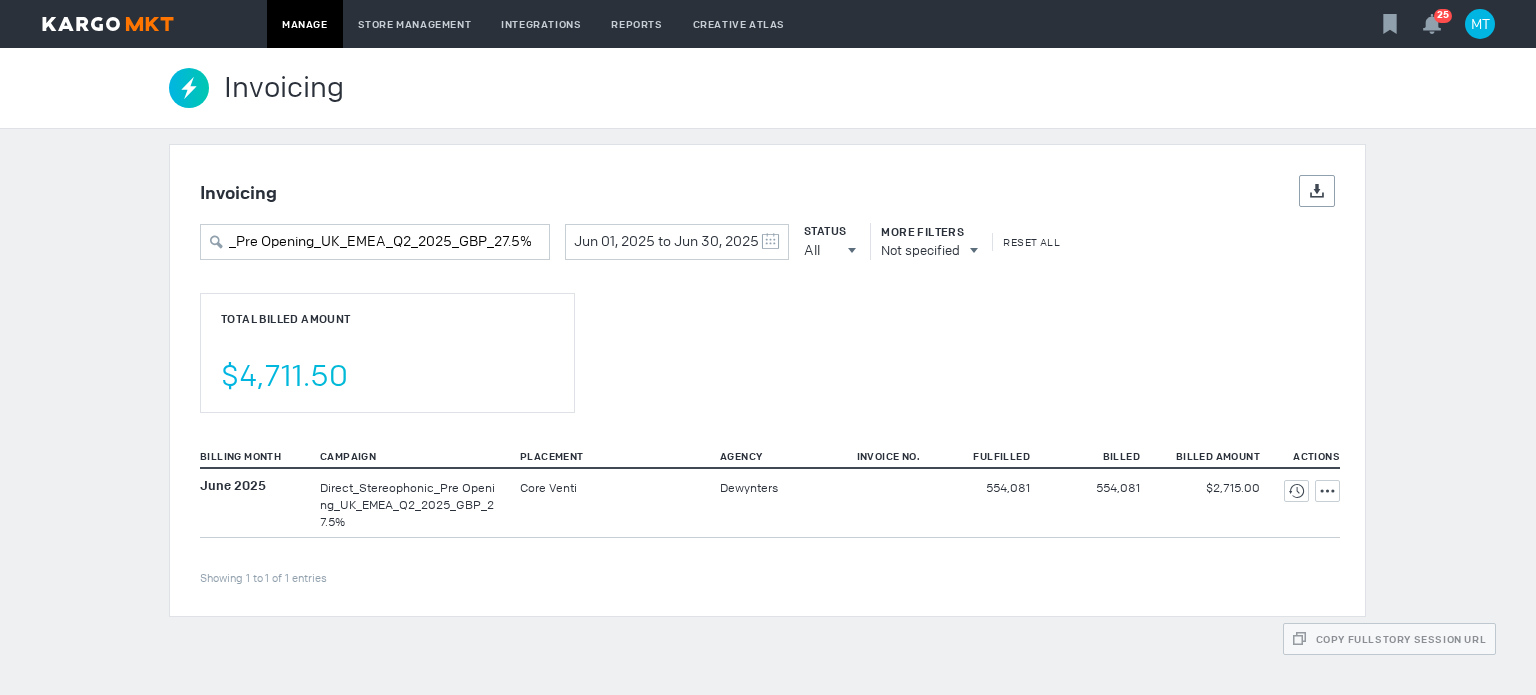 click on "Total Billed Amount $4,711.50" at bounding box center [387, 353] 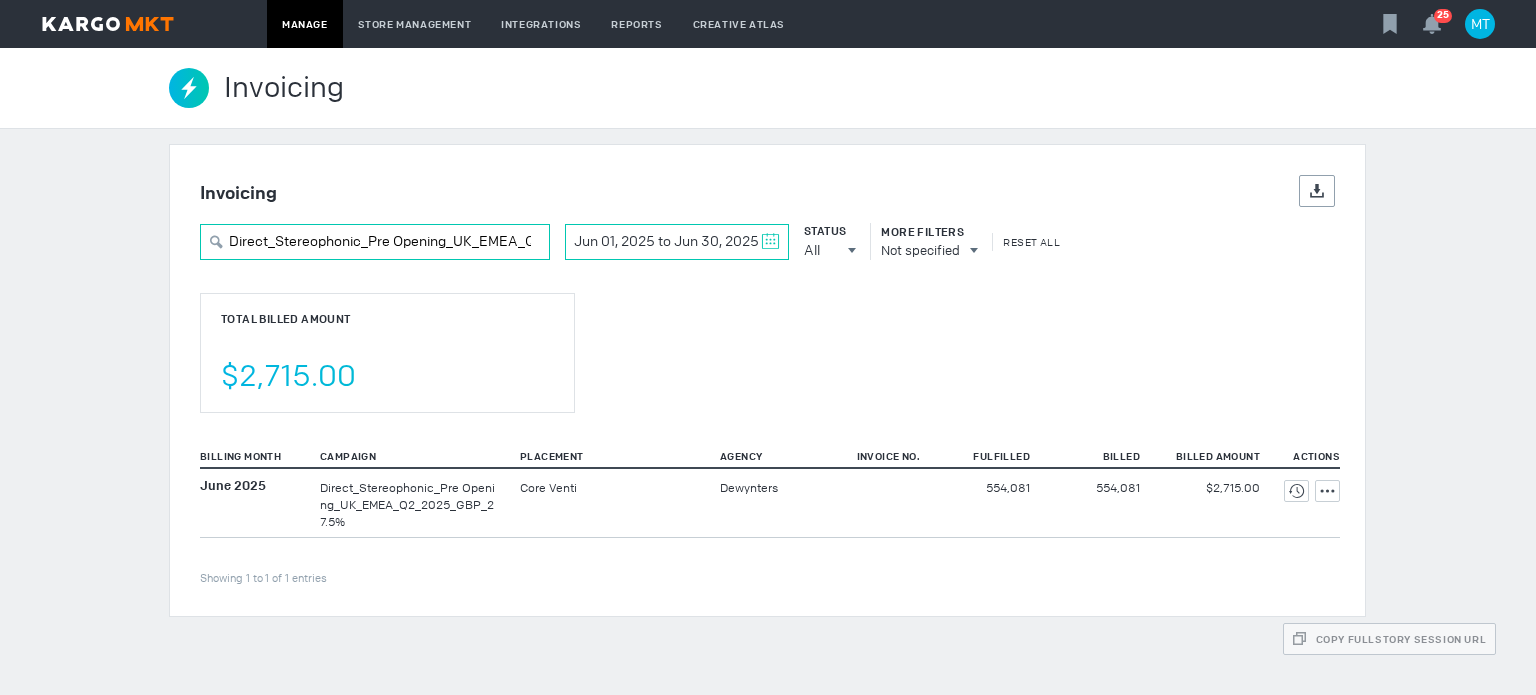 scroll, scrollTop: 0, scrollLeft: 132, axis: horizontal 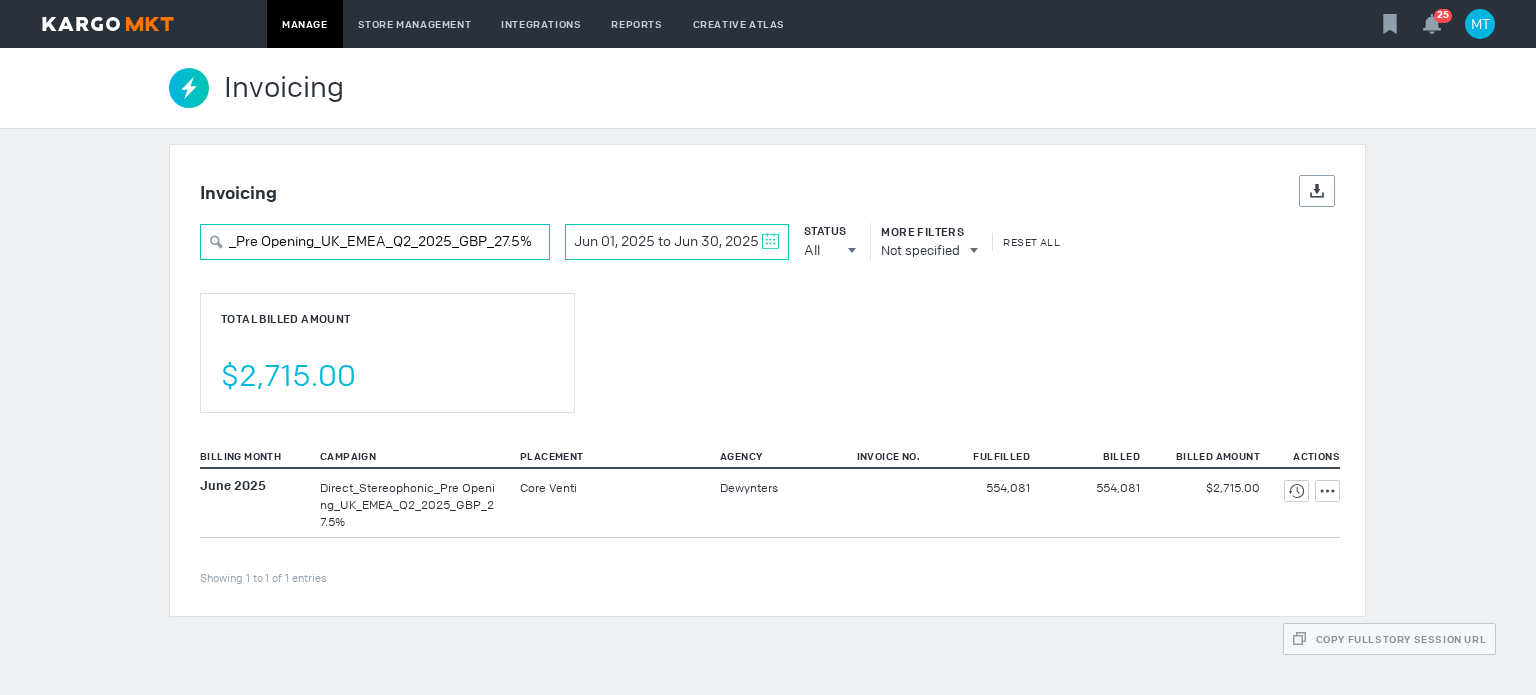 drag, startPoint x: 508, startPoint y: 239, endPoint x: 580, endPoint y: 239, distance: 72 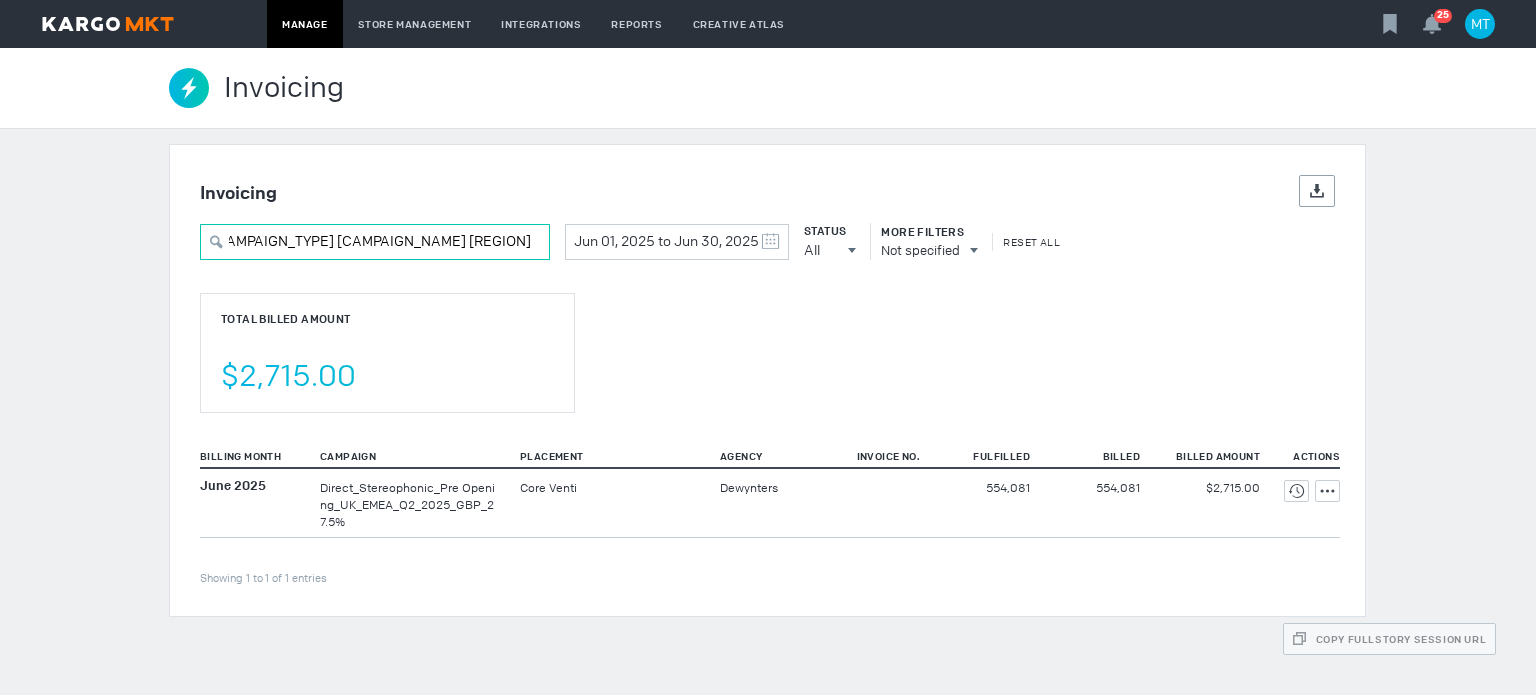 scroll, scrollTop: 0, scrollLeft: 0, axis: both 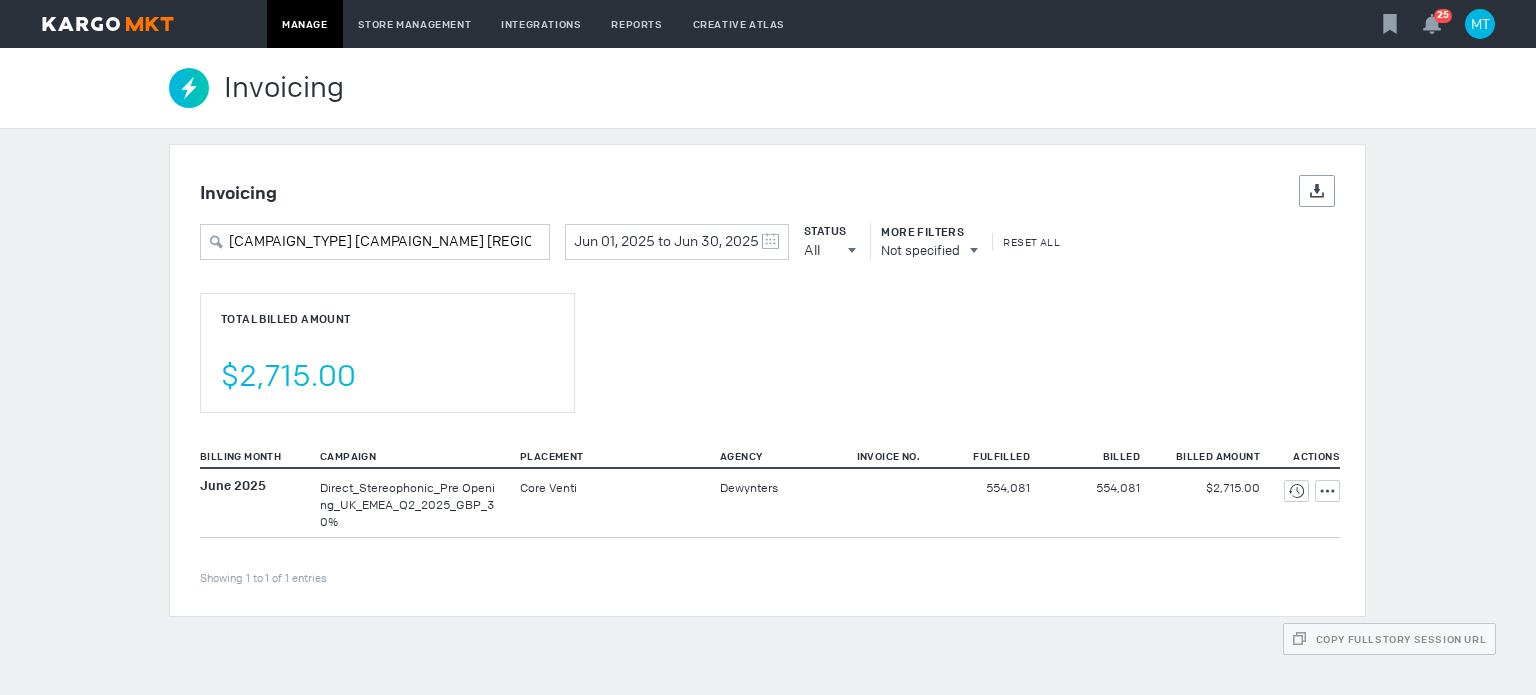 drag, startPoint x: 350, startPoint y: 520, endPoint x: 307, endPoint y: 485, distance: 55.443665 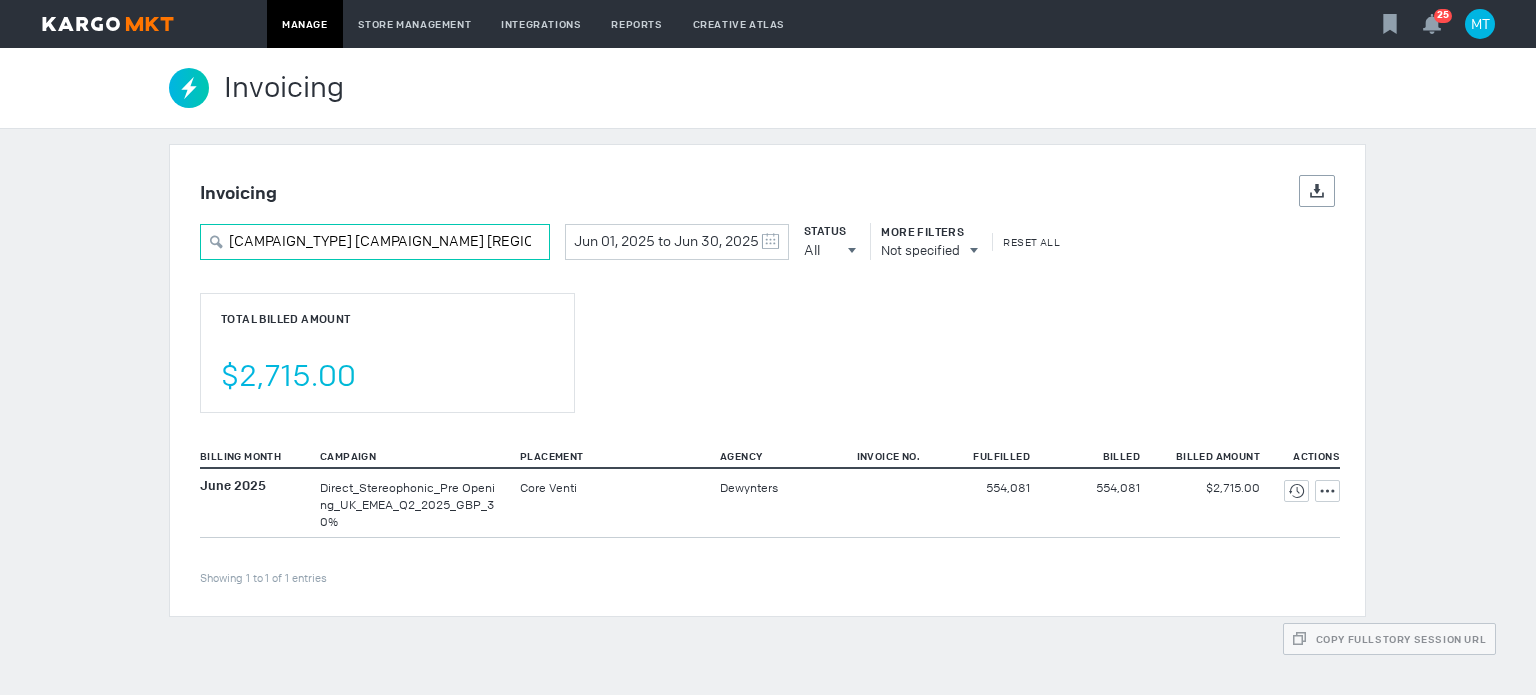 click on "Direct_Stereophonic_Pre Opening_UK_EME" at bounding box center [375, 242] 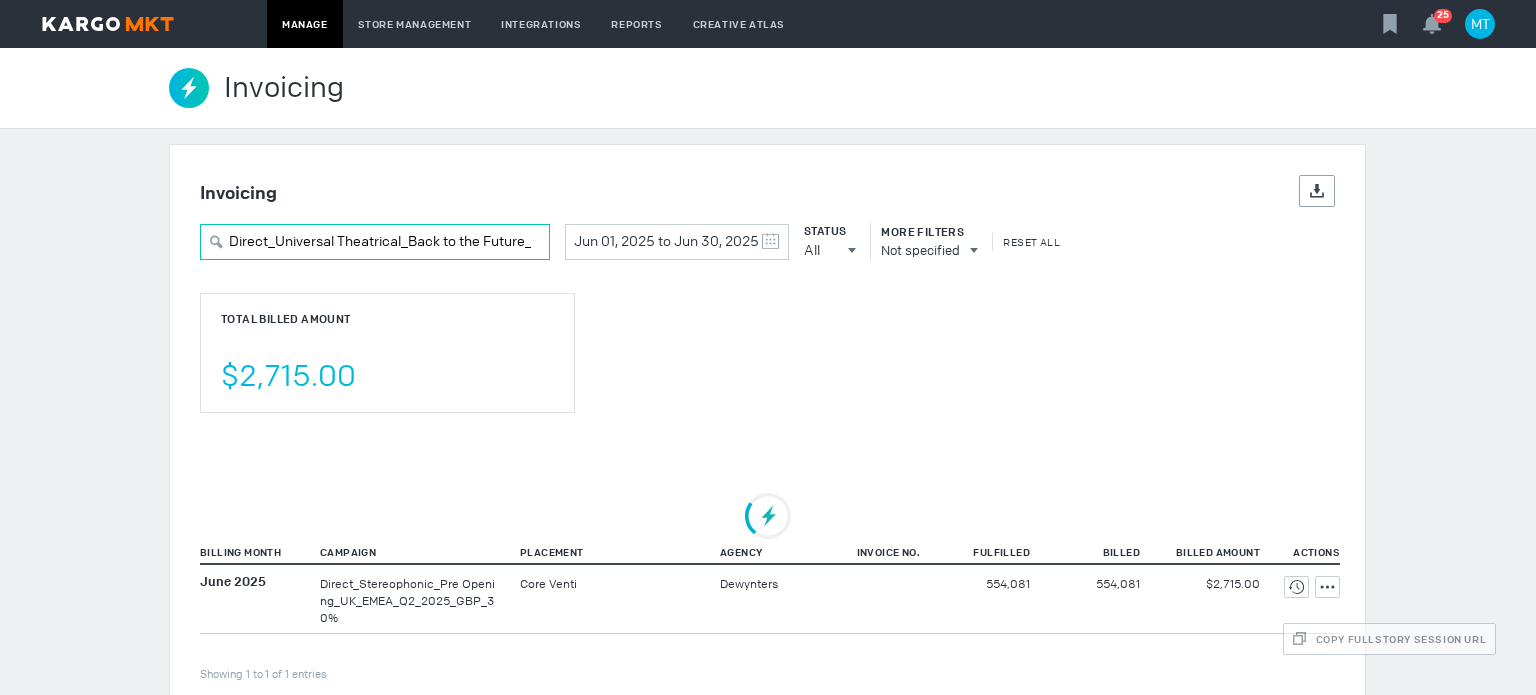 scroll, scrollTop: 0, scrollLeft: 206, axis: horizontal 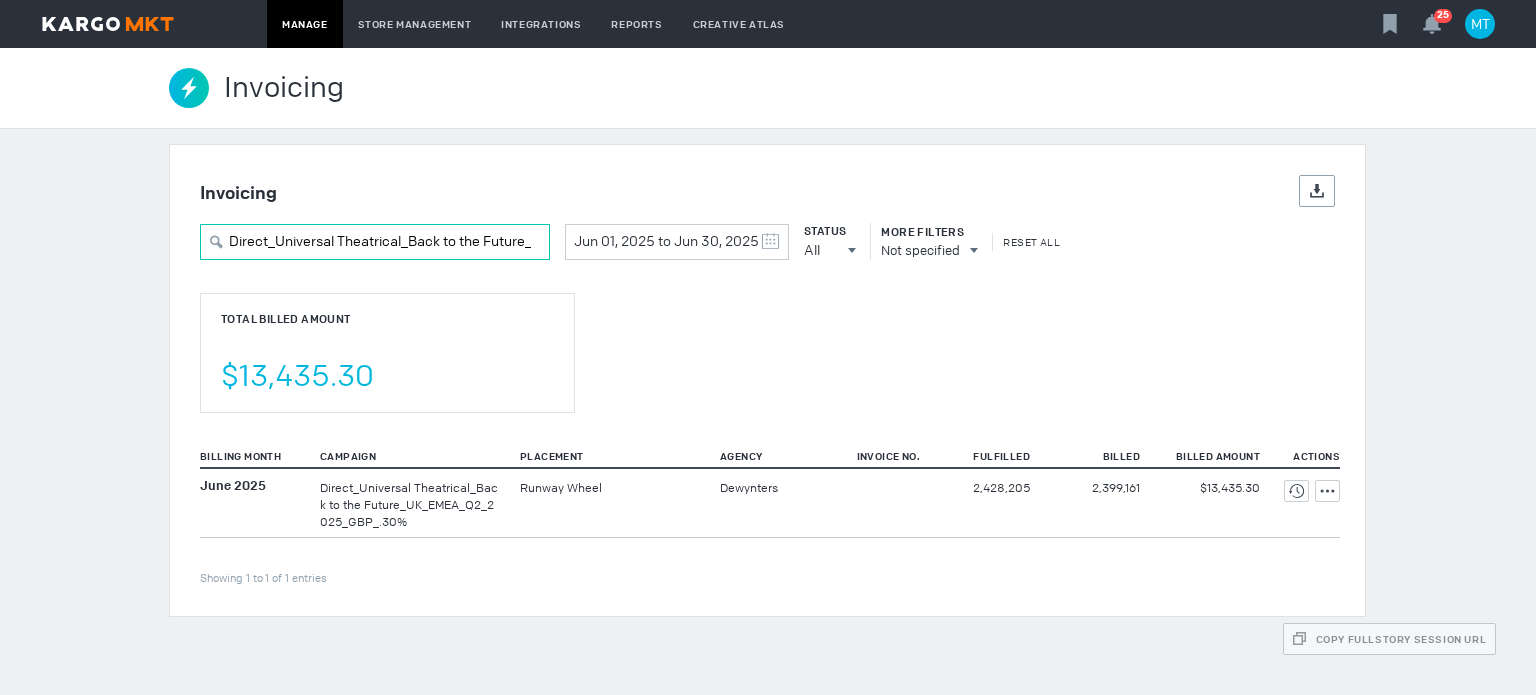click on "Direct_Universal Theatrical_Back to the Future_UK_EMEA_Q2_2025_GBP_.30%" at bounding box center [375, 242] 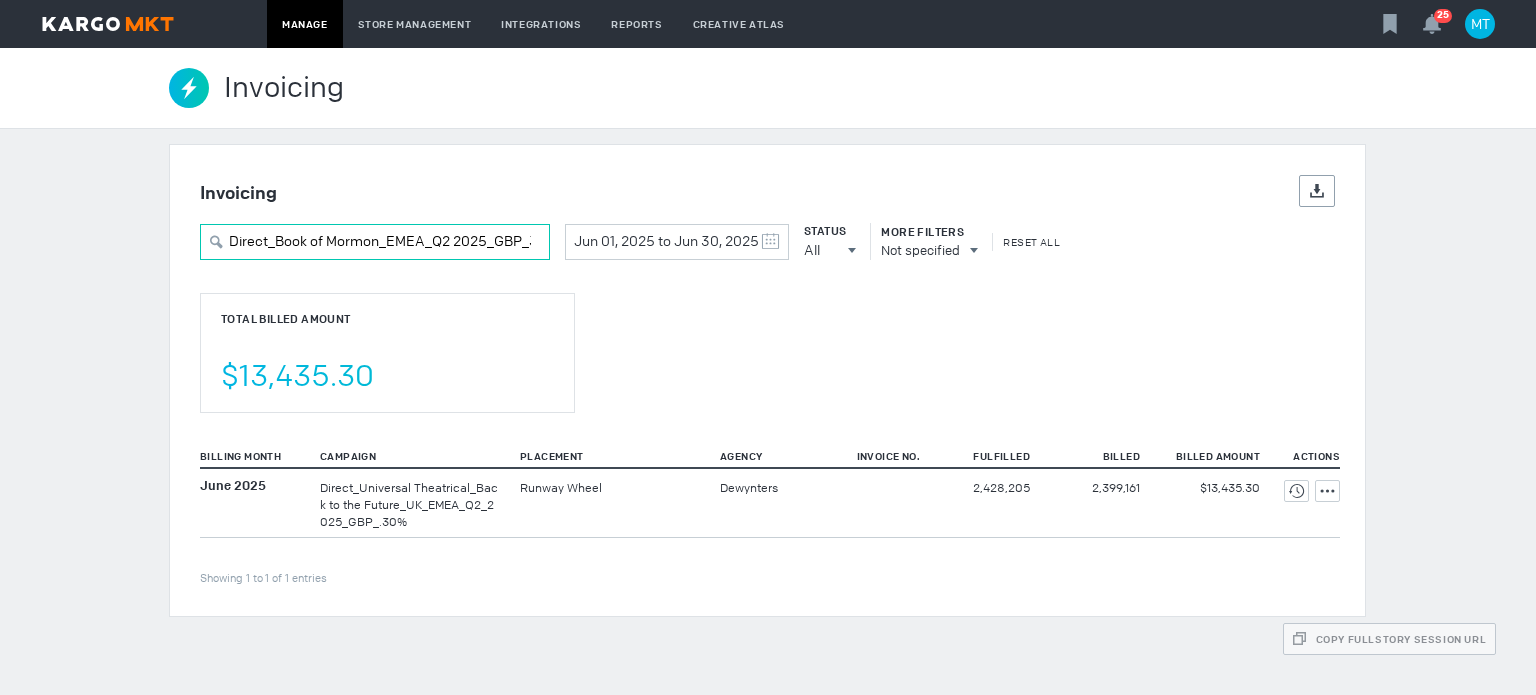 scroll, scrollTop: 0, scrollLeft: 25, axis: horizontal 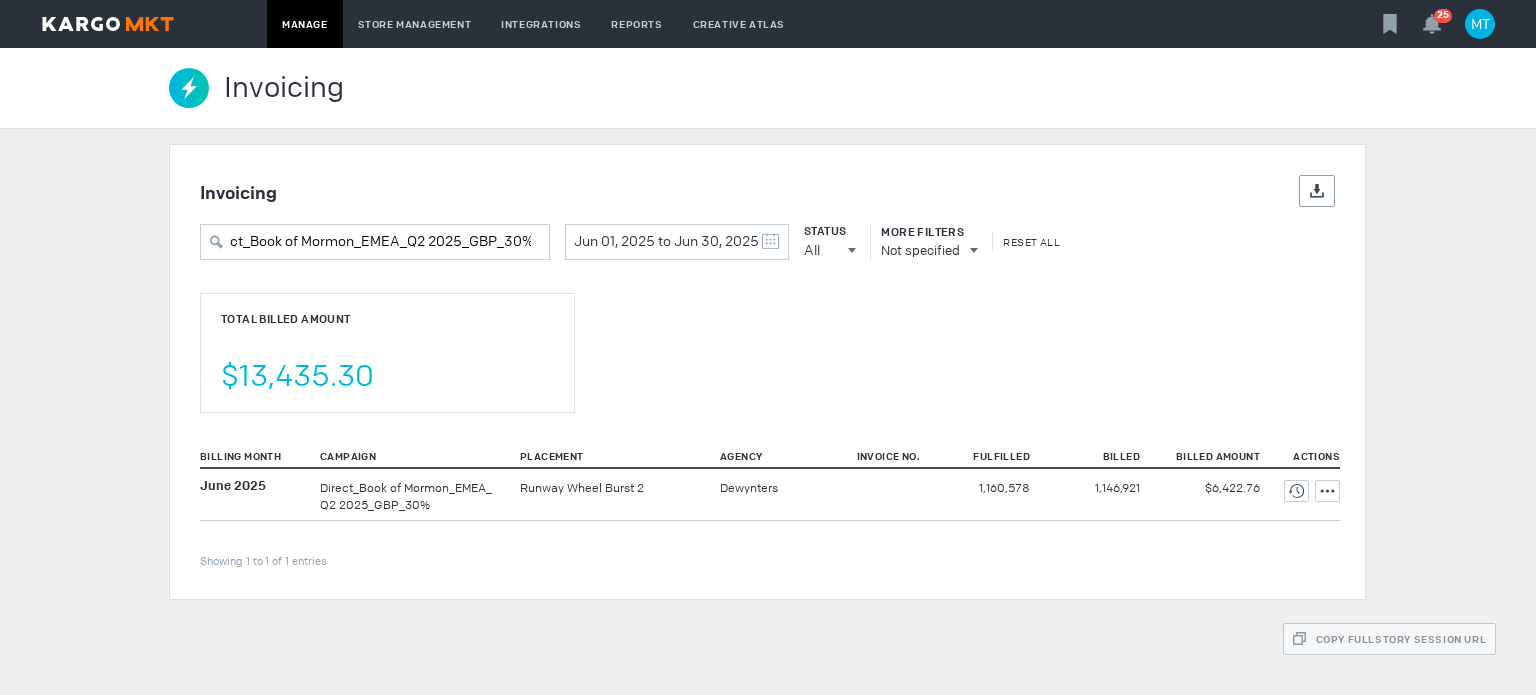 click on "Total Billed Amount $13,435.30" at bounding box center [387, 353] 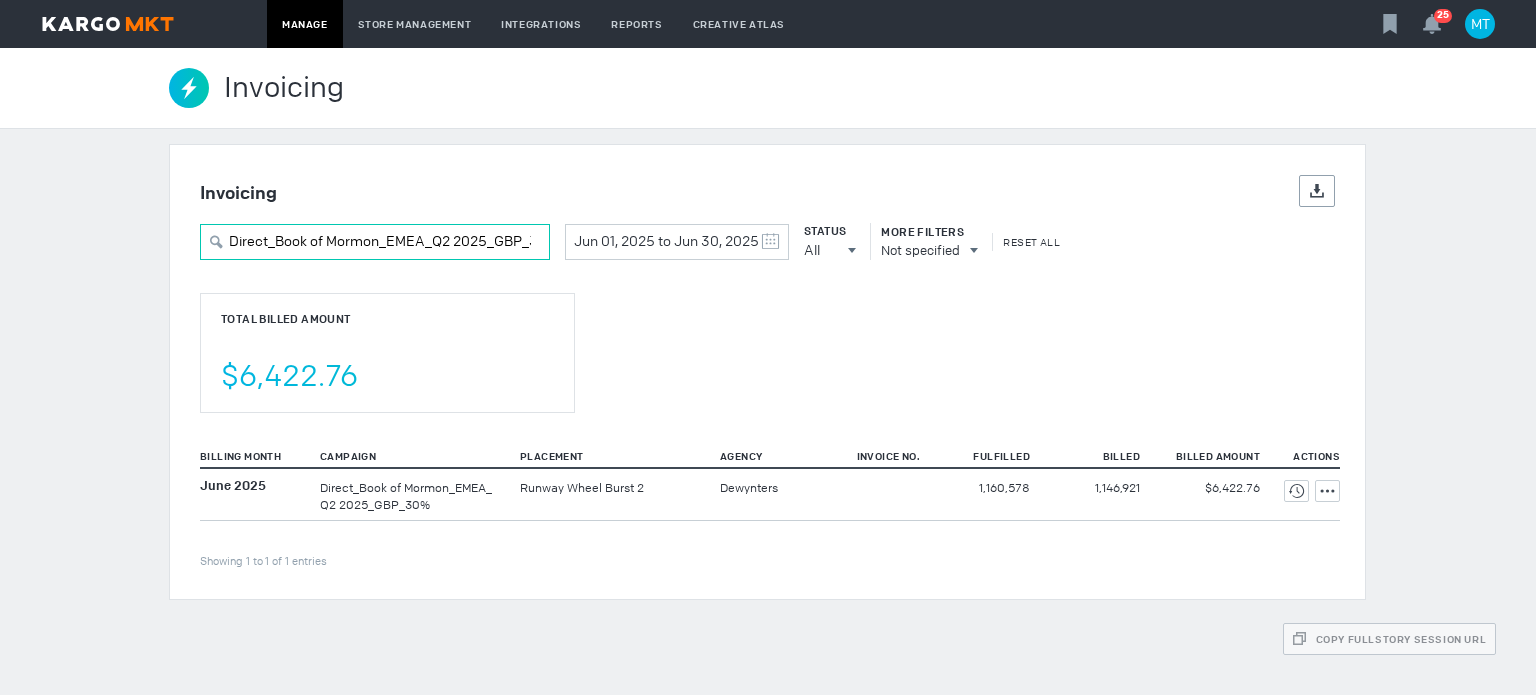 click on "Direct_Book of Mormon_EMEA_Q2 2025_GBP_30%" at bounding box center (375, 242) 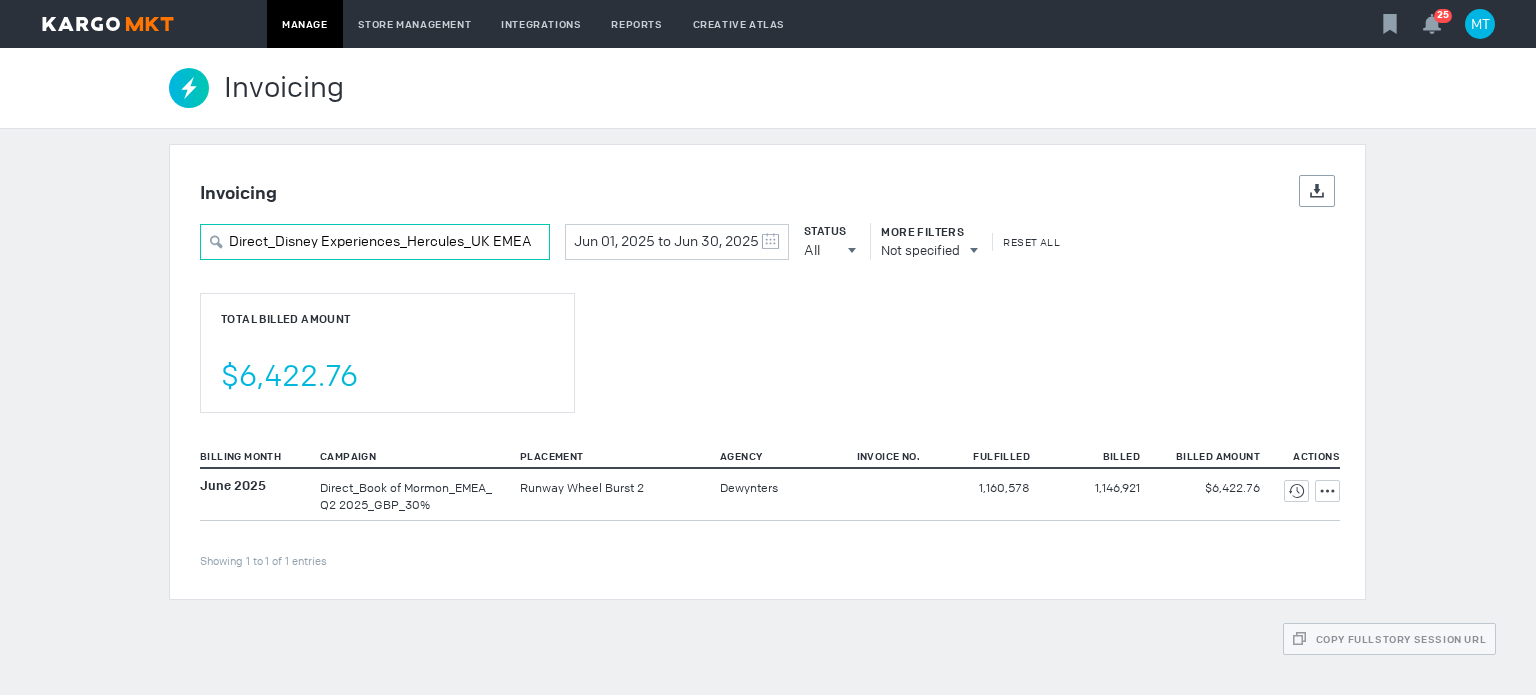 scroll, scrollTop: 0, scrollLeft: 144, axis: horizontal 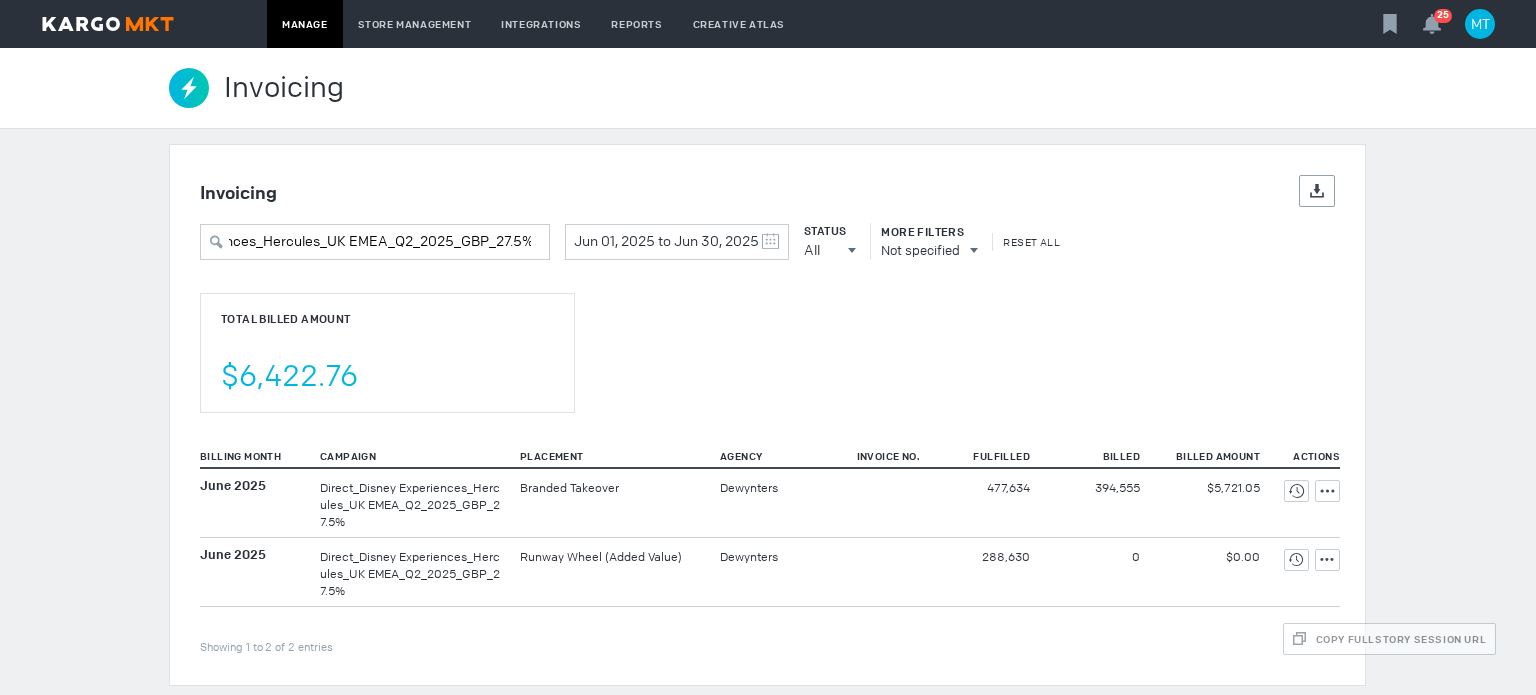 click on "Total Billed Amount $6,422.76" at bounding box center (387, 353) 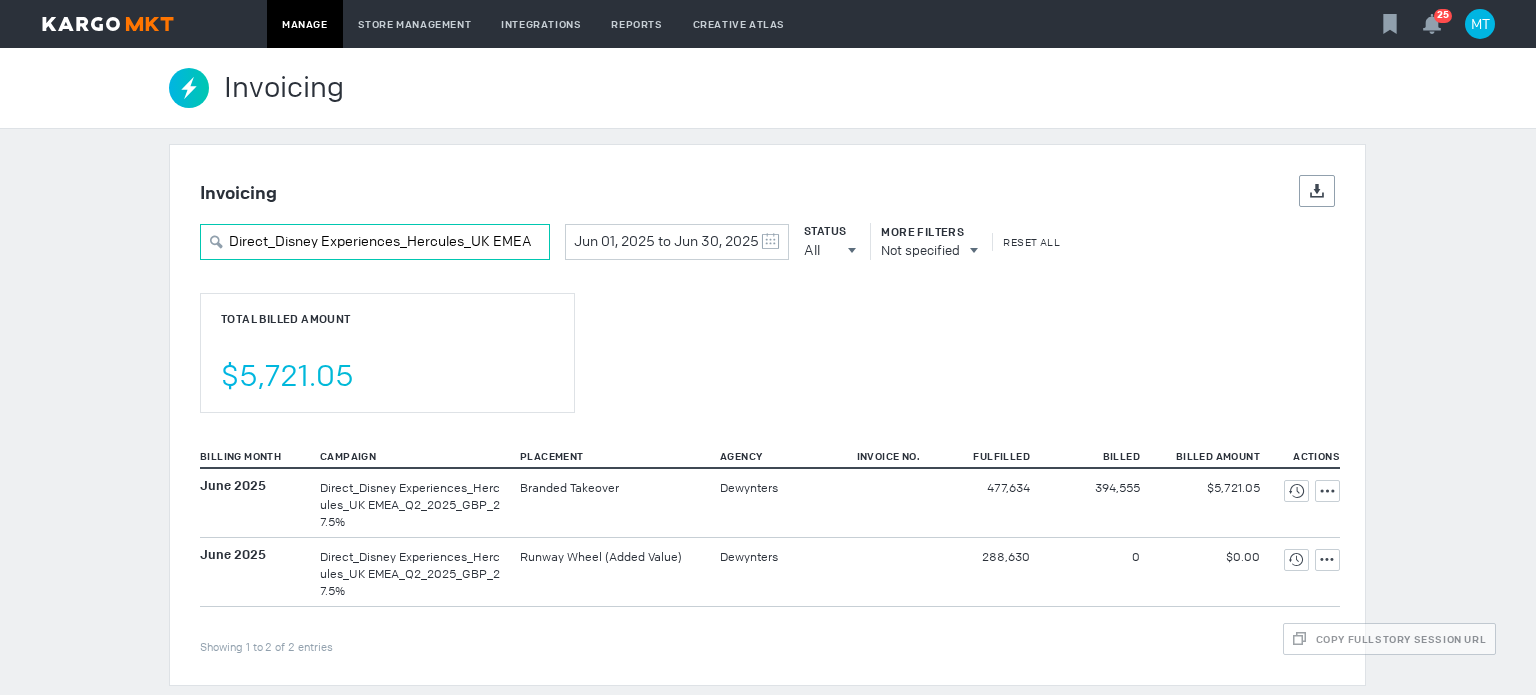 click on "Direct_Disney Experiences_Hercules_UK EMEA_Q2_2025_GBP_27.5%" at bounding box center [375, 242] 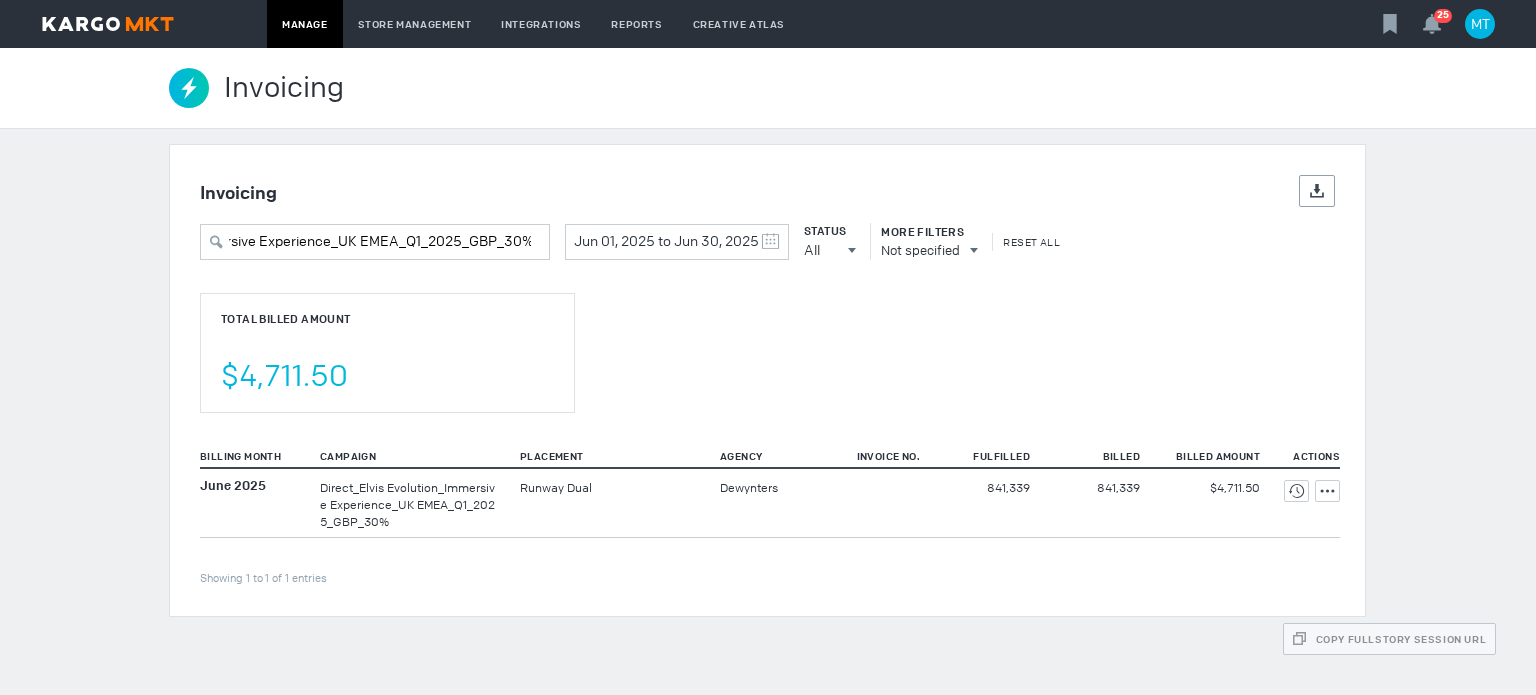 scroll, scrollTop: 0, scrollLeft: 0, axis: both 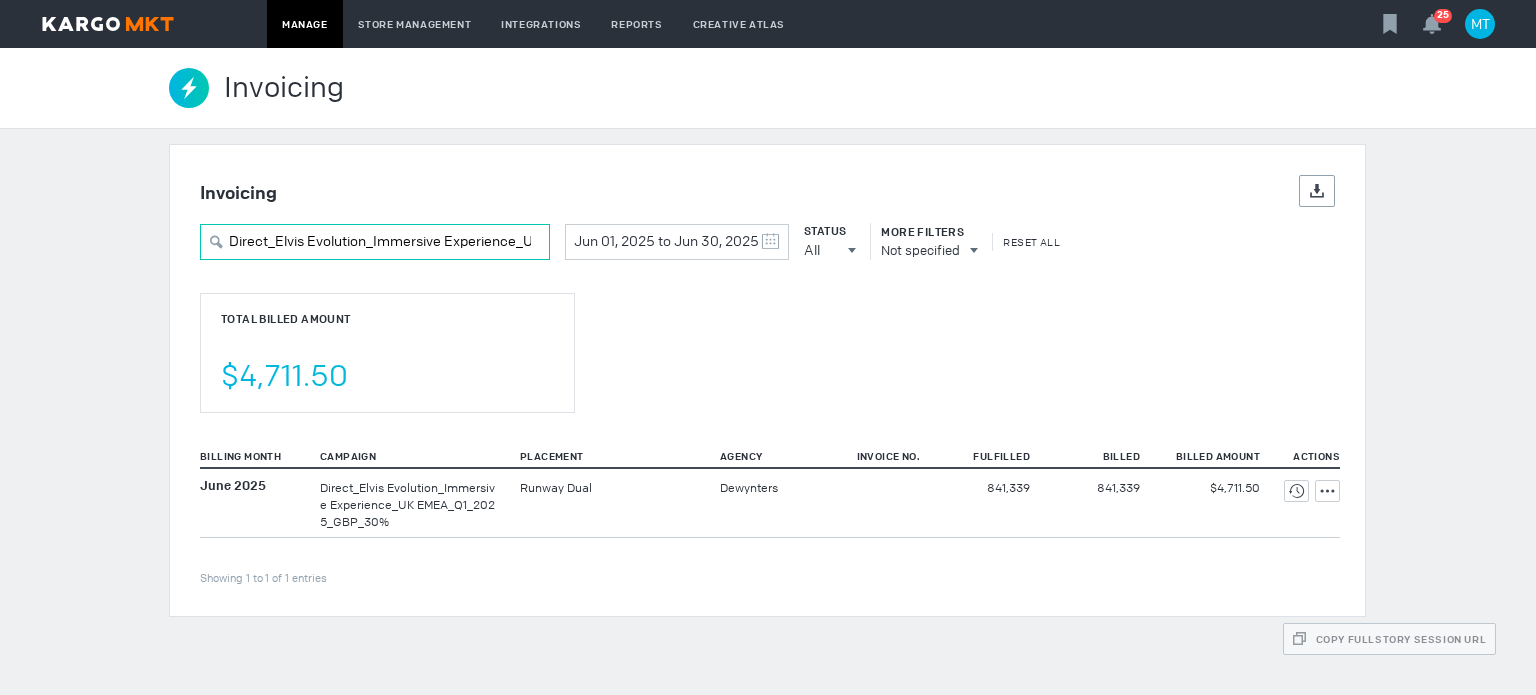 click on "Direct_Elvis Evolution_Immersive Experience_UK EMEA_Q1_2025_GBP_30%" at bounding box center [375, 242] 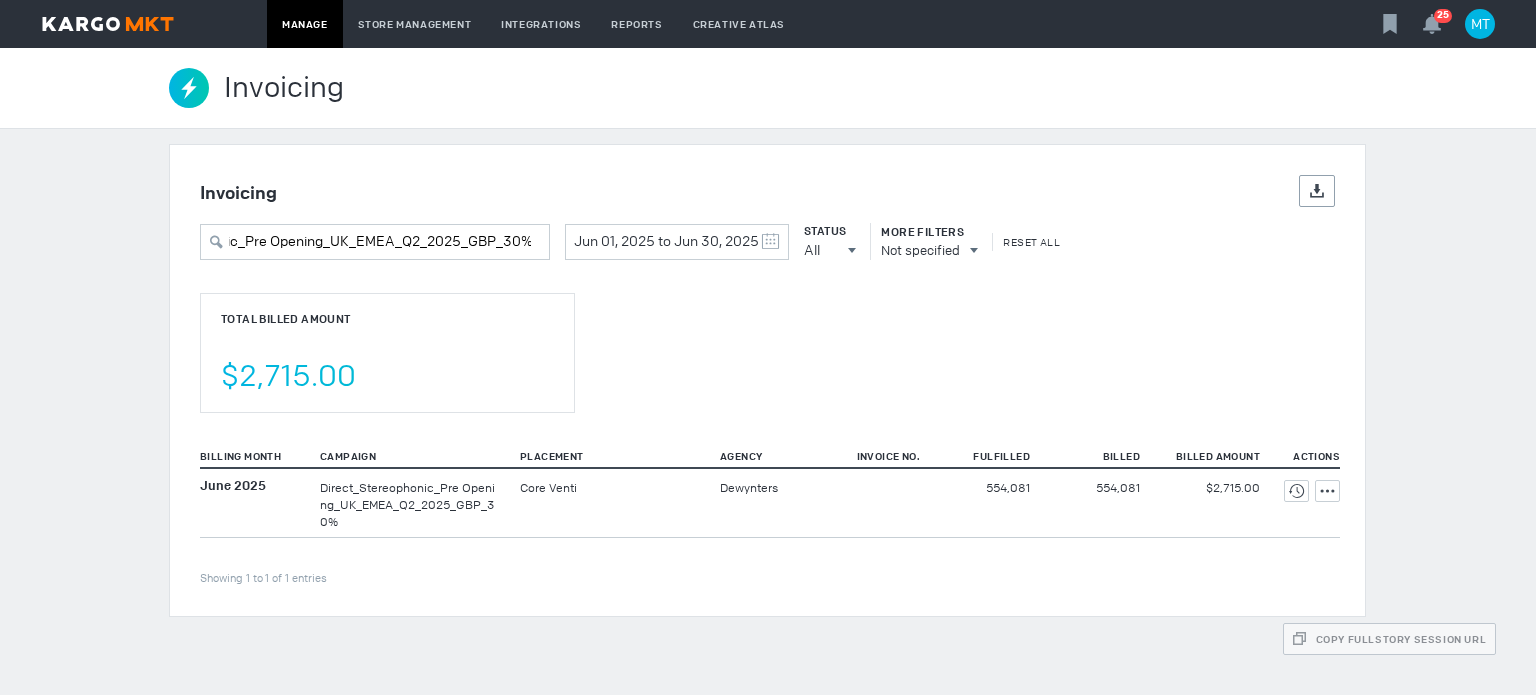 scroll, scrollTop: 0, scrollLeft: 0, axis: both 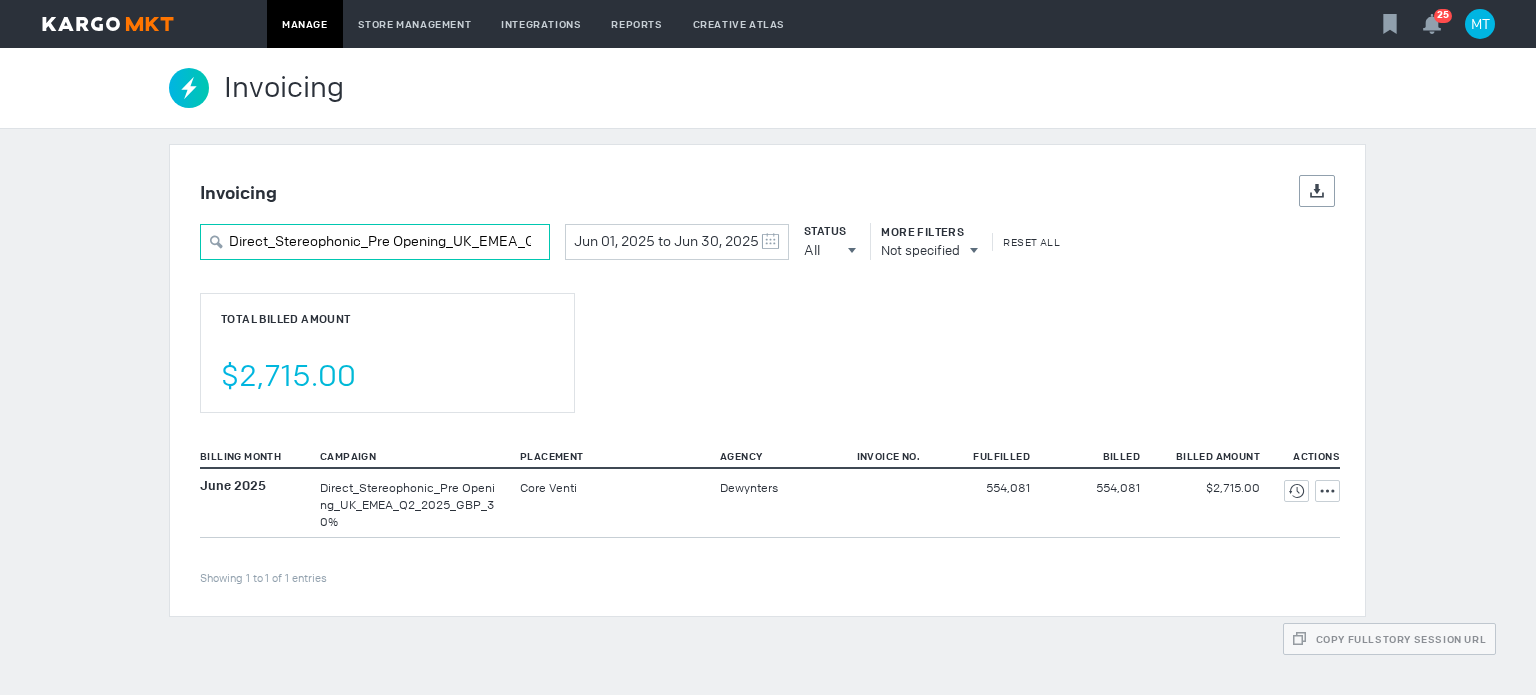 click on "Direct_Stereophonic_Pre Opening_UK_EMEA_Q2_2025_GBP_30%" at bounding box center [375, 242] 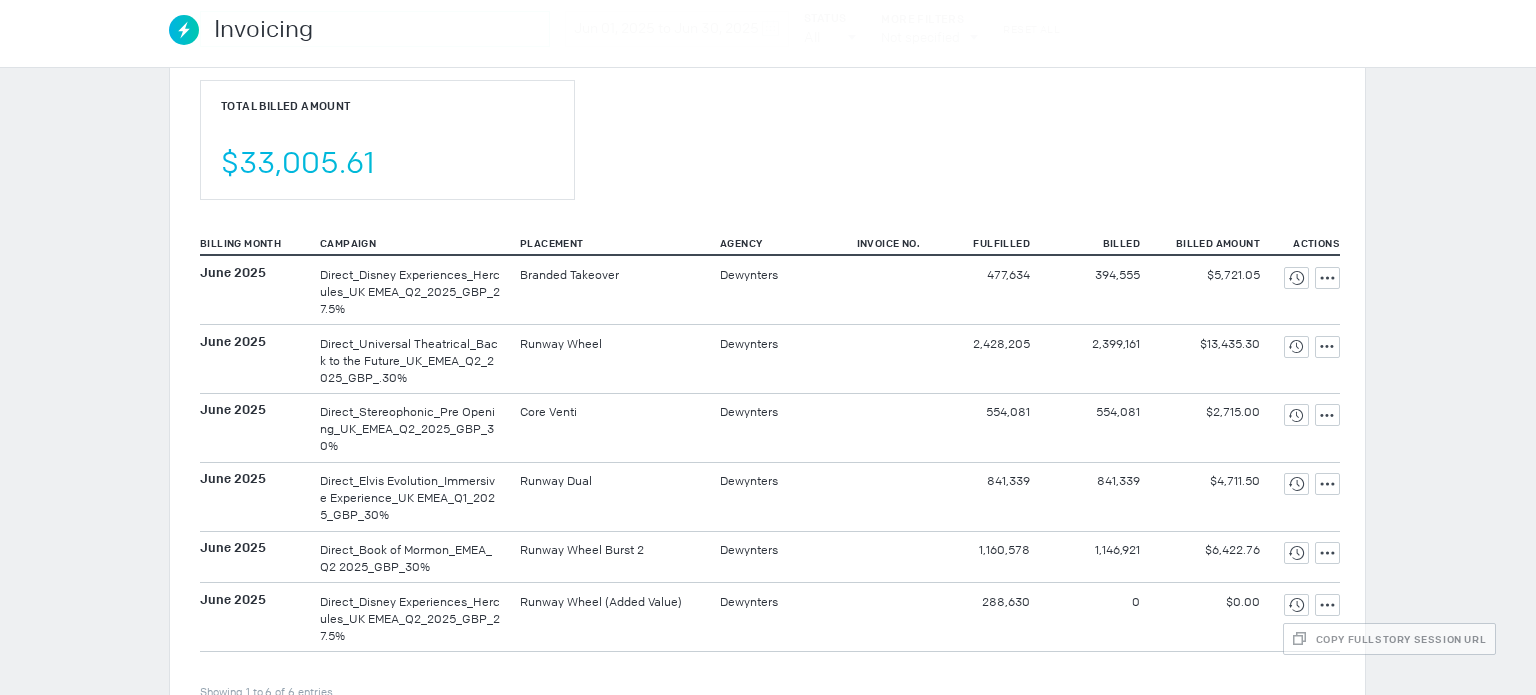 scroll, scrollTop: 261, scrollLeft: 0, axis: vertical 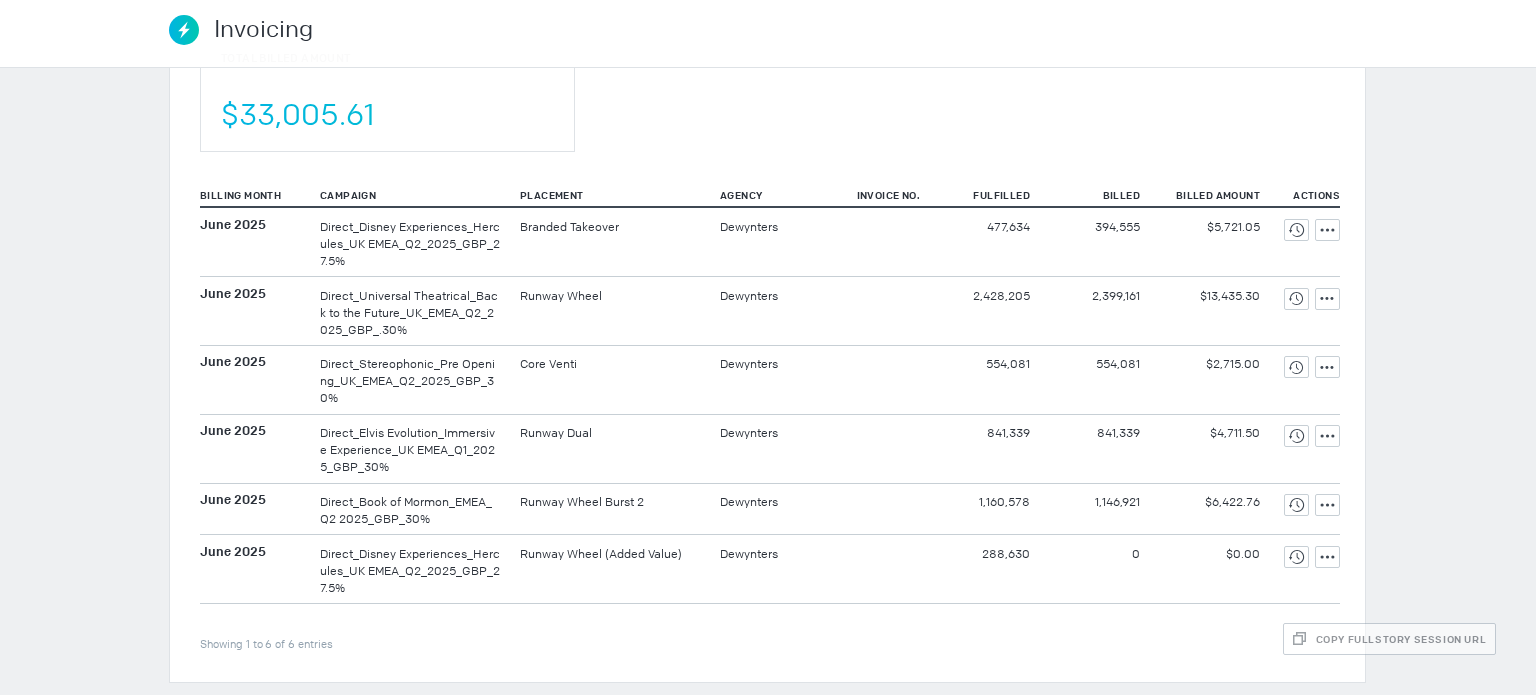 type on "_gbp" 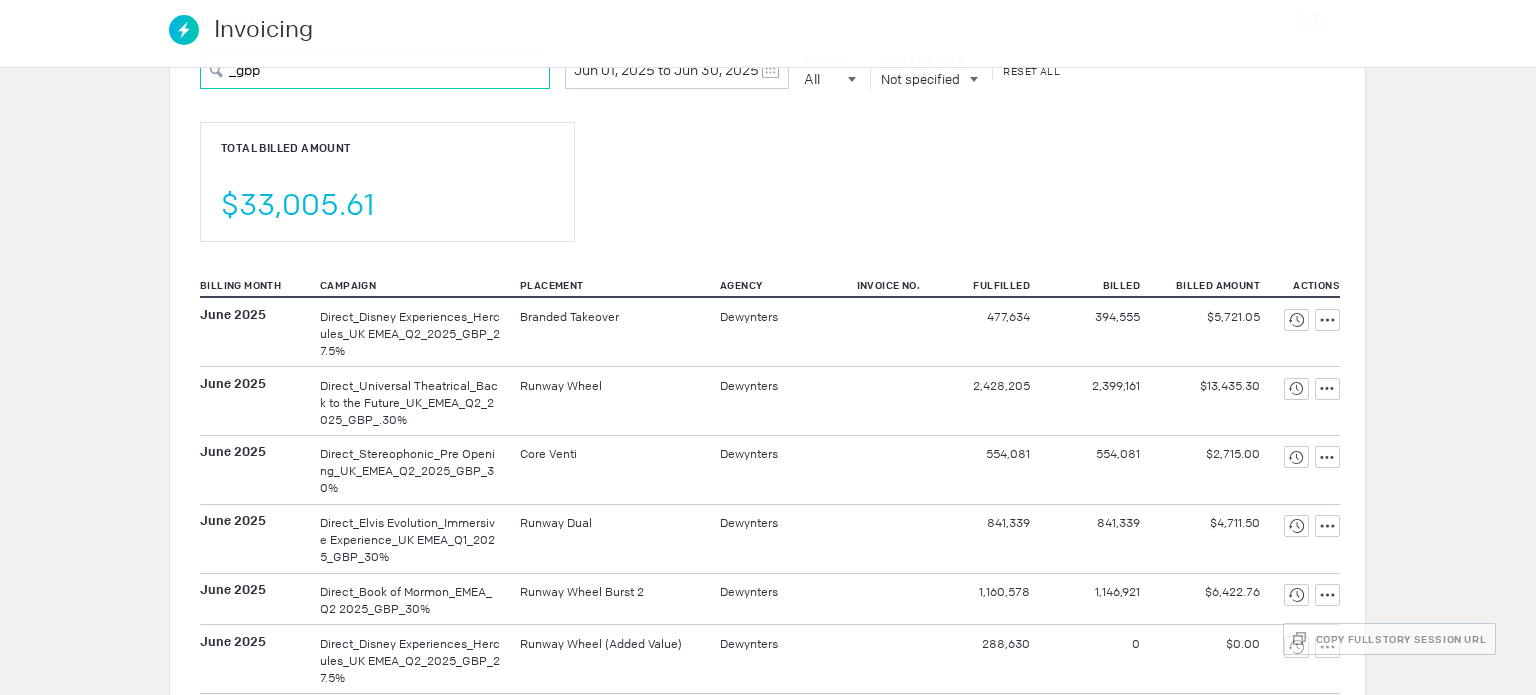 scroll, scrollTop: 0, scrollLeft: 0, axis: both 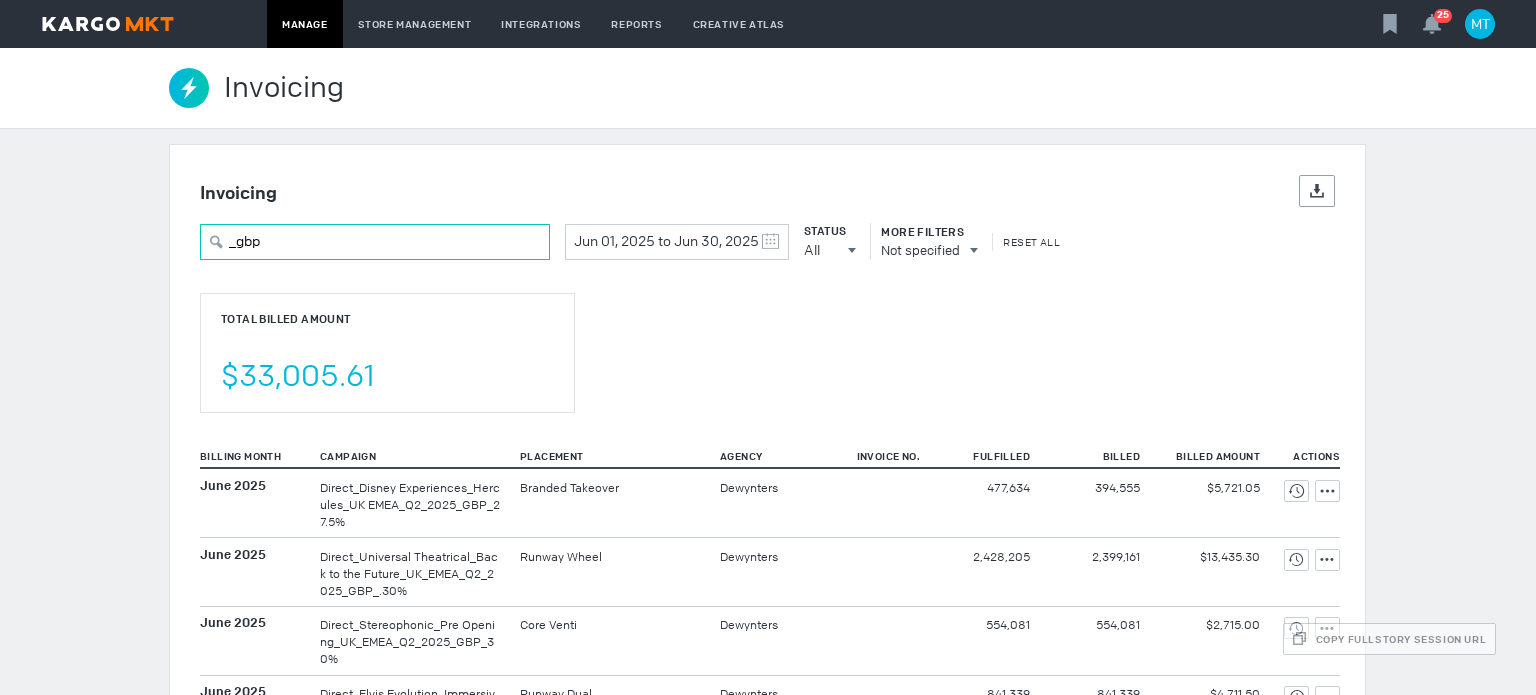 click on "_gbp" at bounding box center (375, 242) 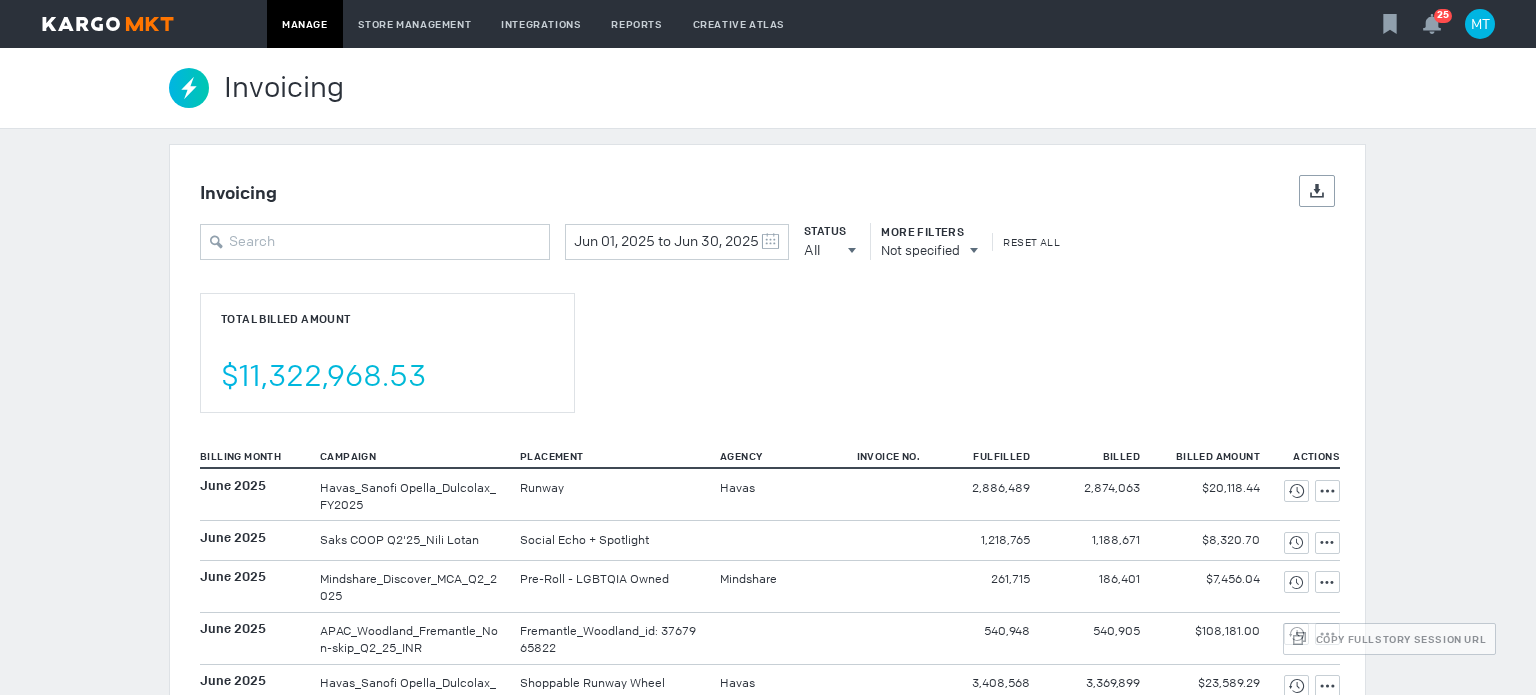 click on "Total Billed Amount $11,322,968.53" at bounding box center (387, 353) 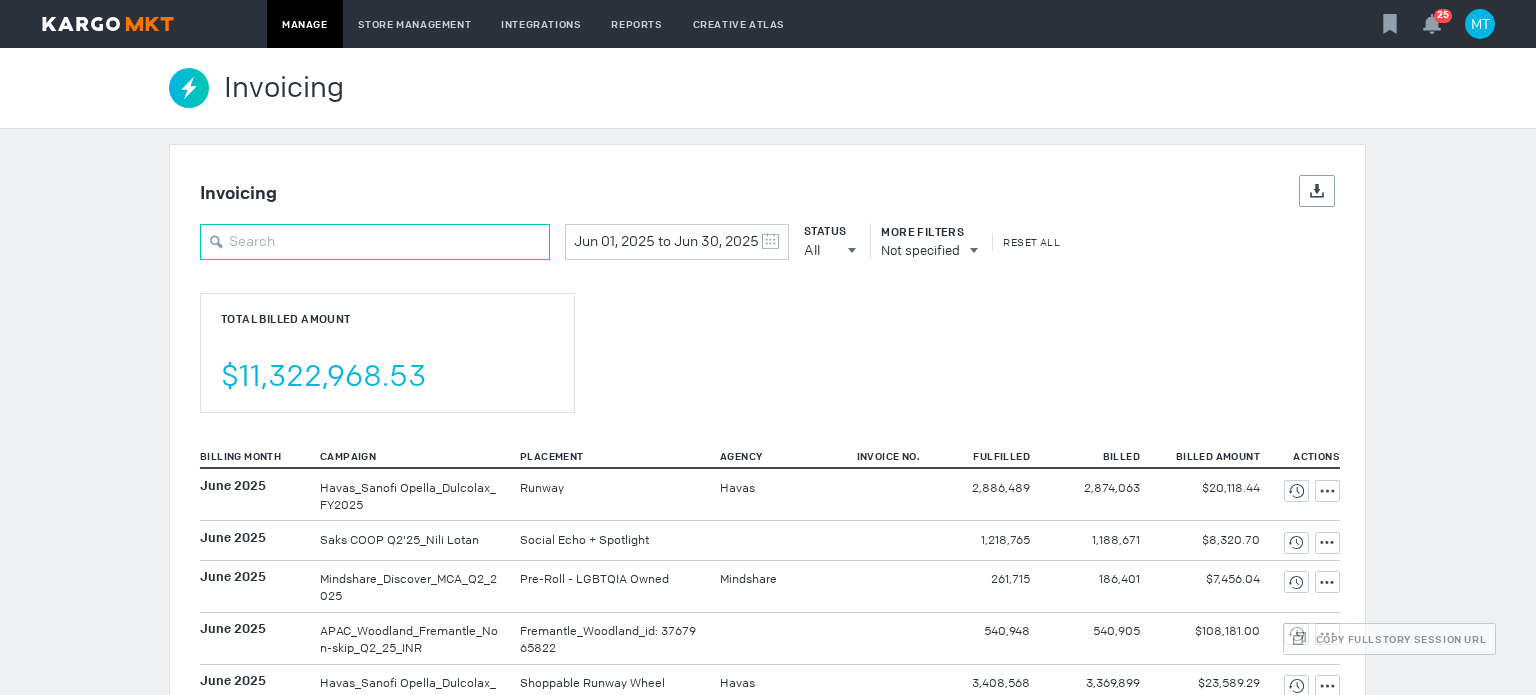 click at bounding box center [375, 242] 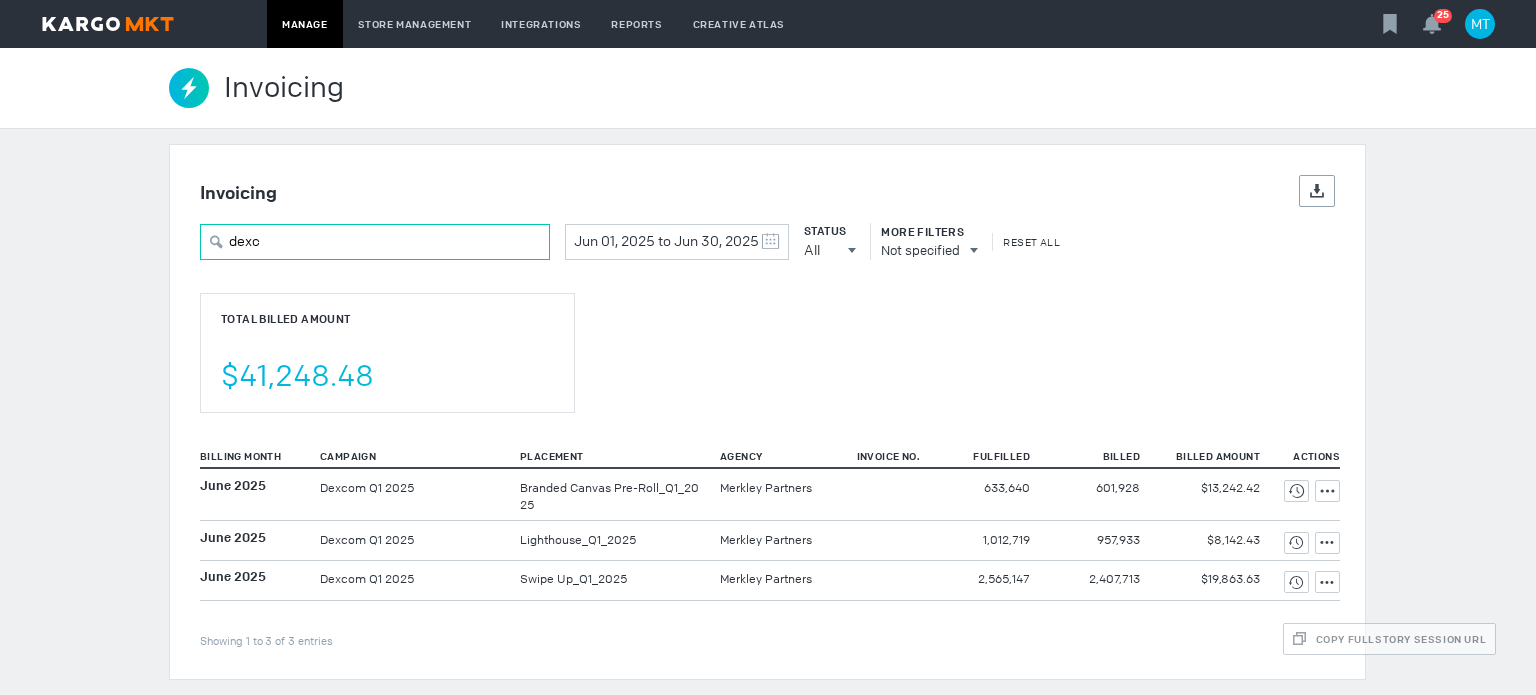 click on "dexc" at bounding box center (375, 242) 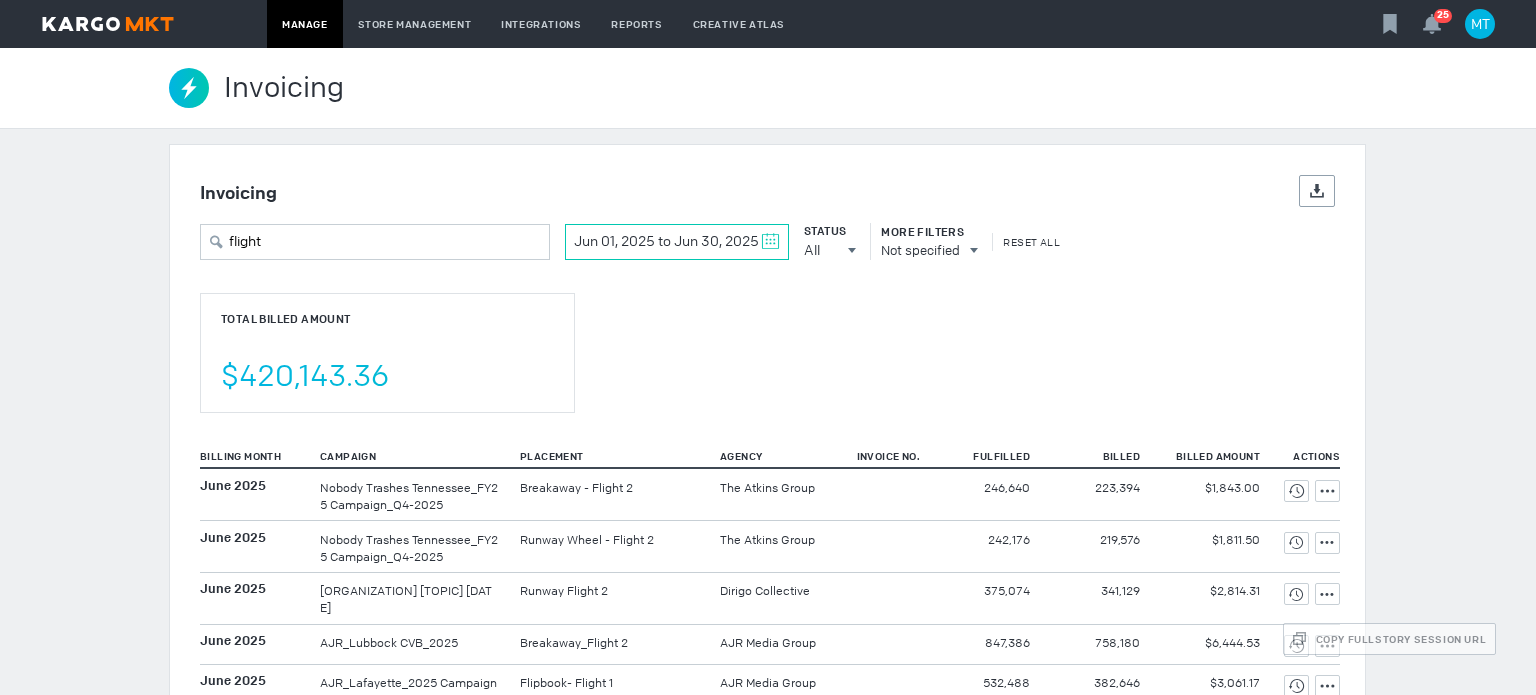 click at bounding box center [770, 241] 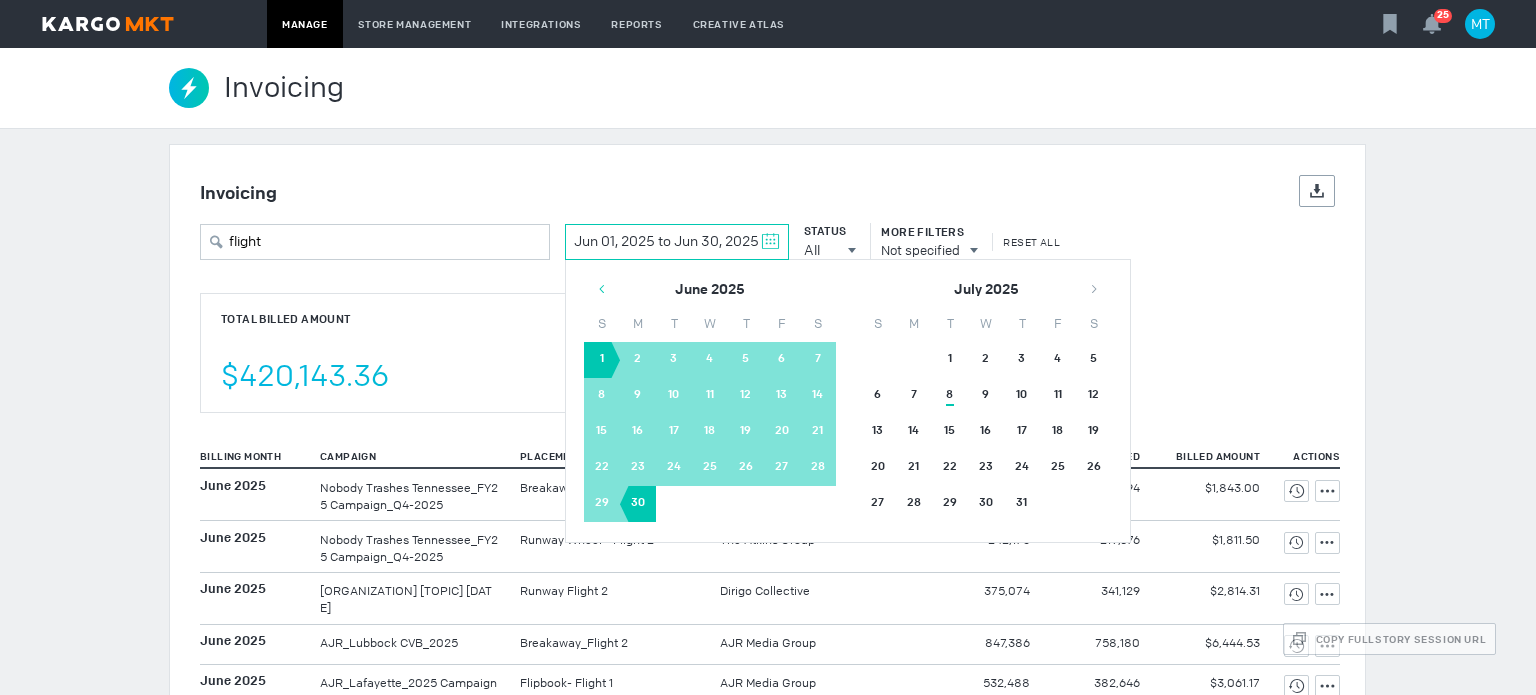 click at bounding box center (602, 289) 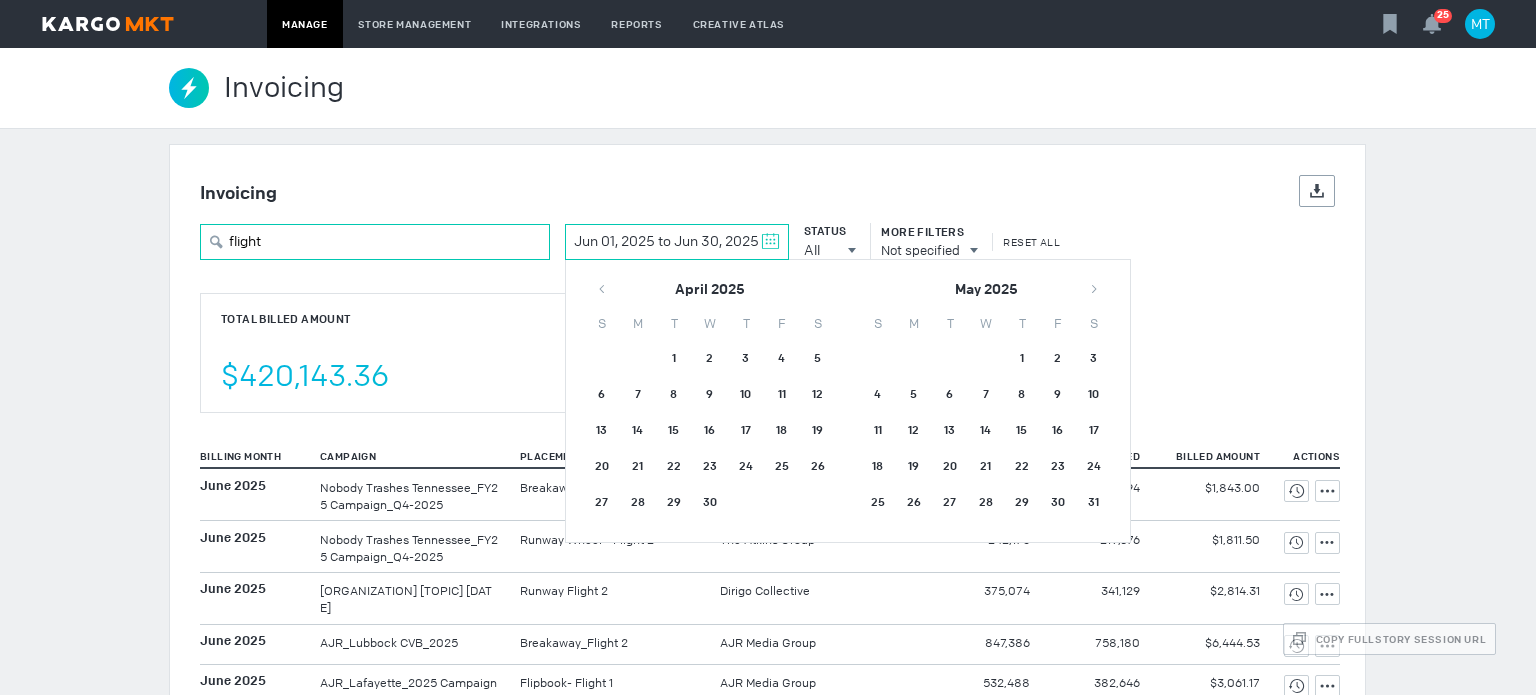 click on "flight" at bounding box center [375, 242] 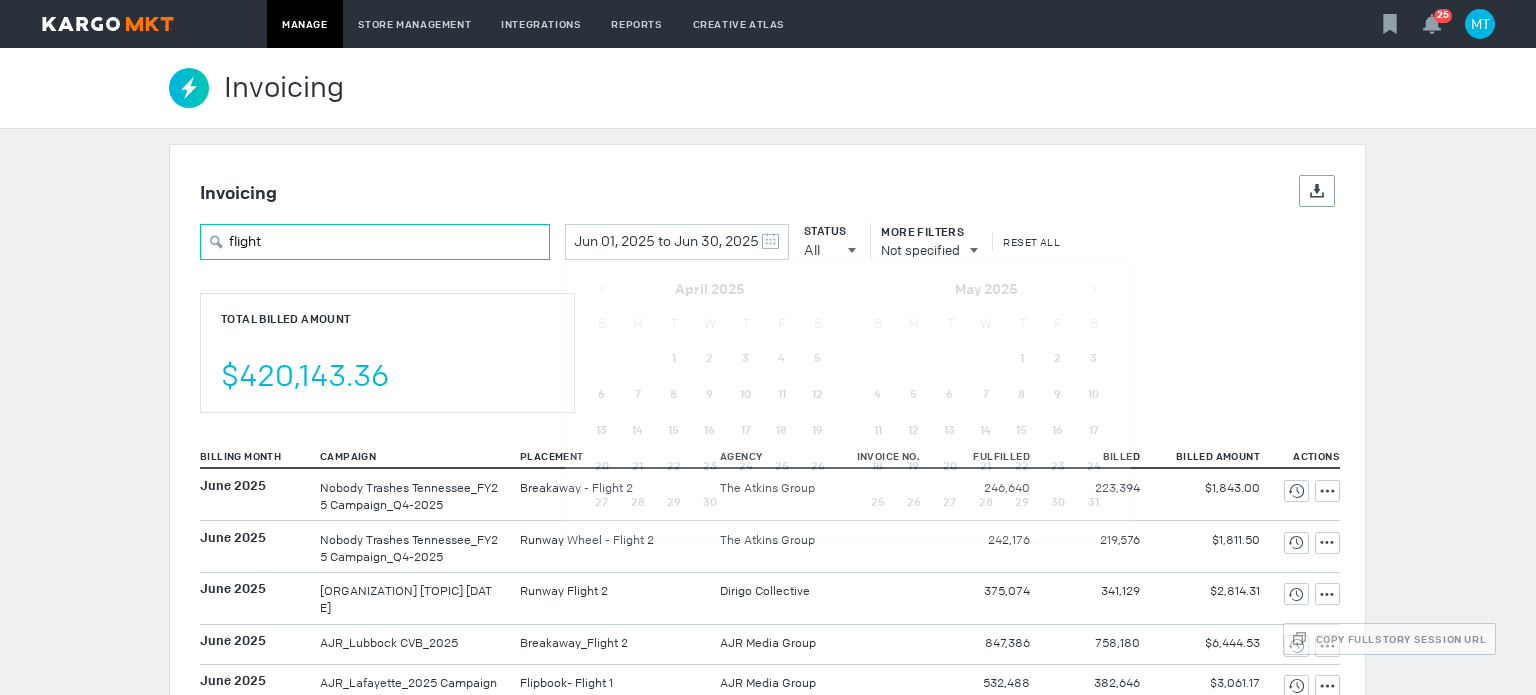 click on "flight" at bounding box center (375, 242) 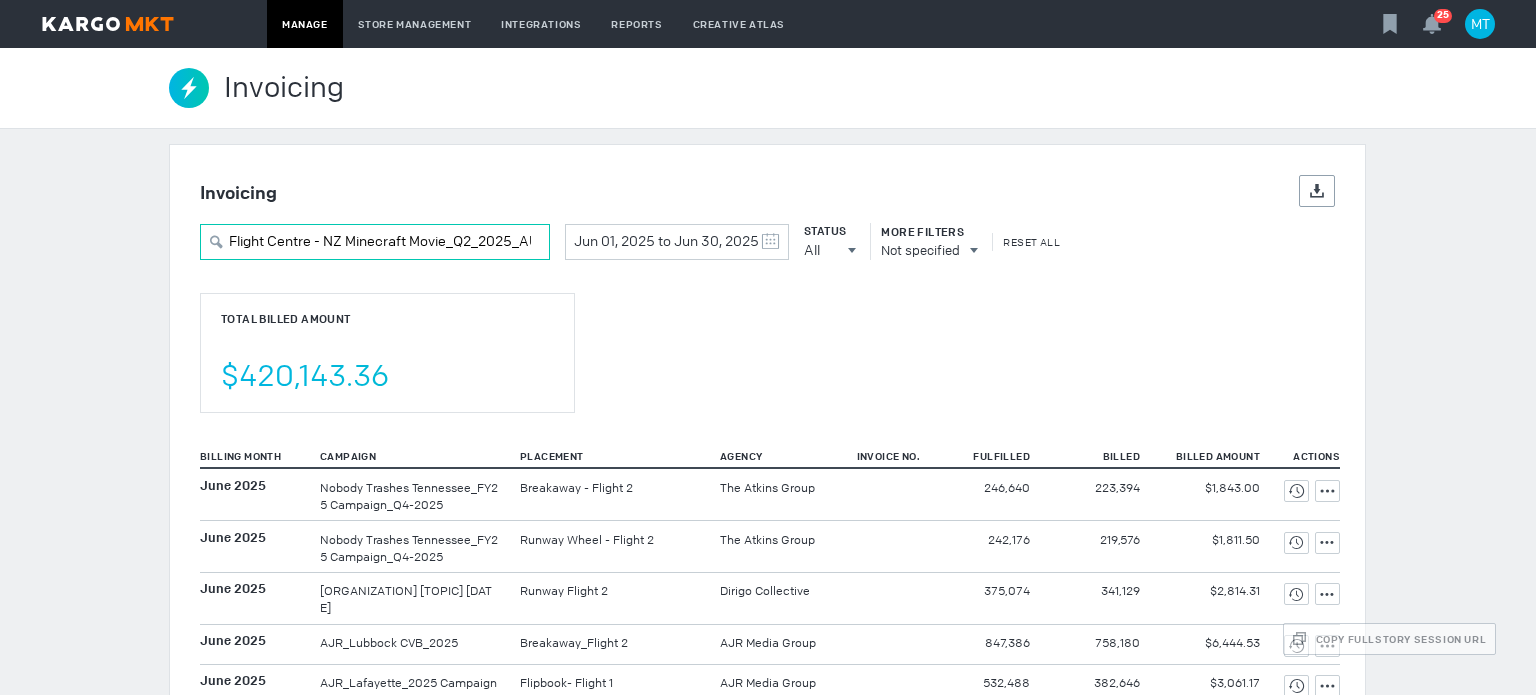 scroll, scrollTop: 0, scrollLeft: 17, axis: horizontal 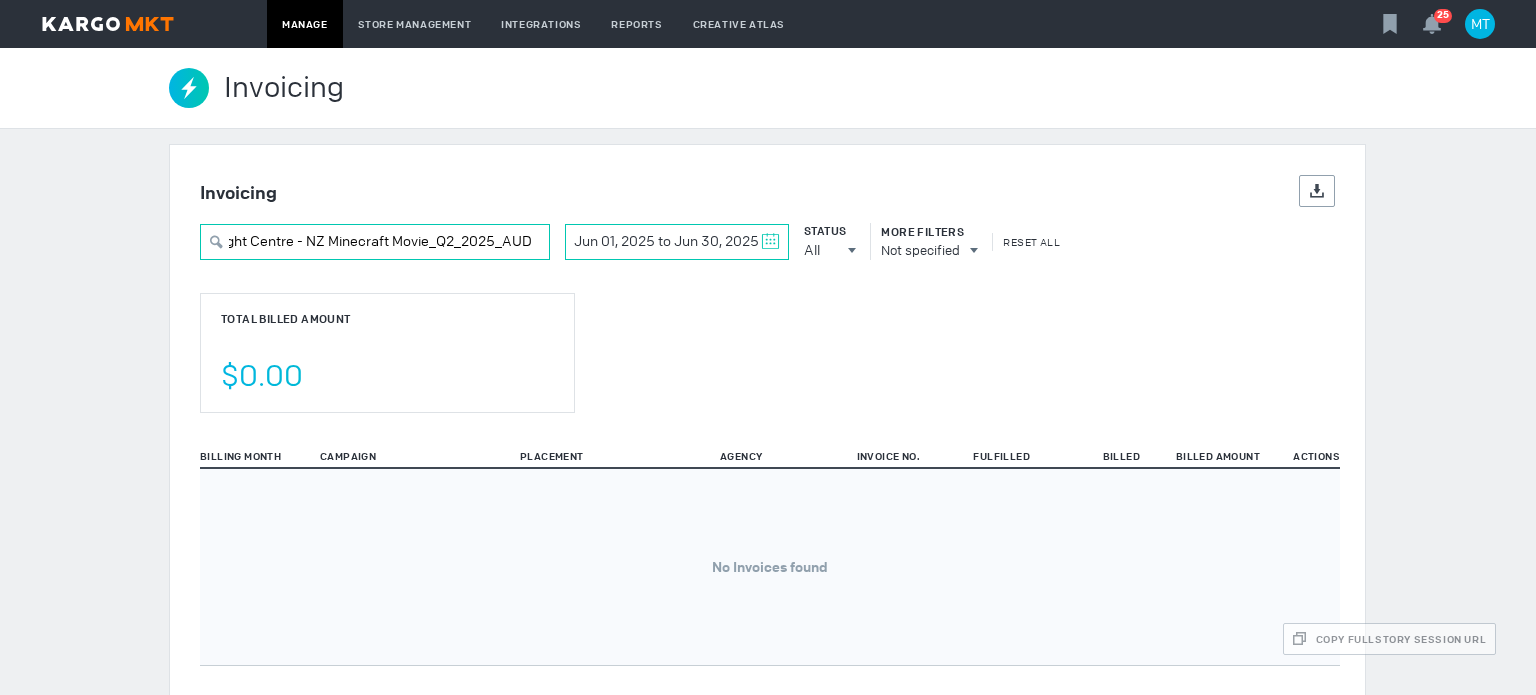 type on "Flight Centre - NZ Minecraft Movie_Q2_2025_AUD" 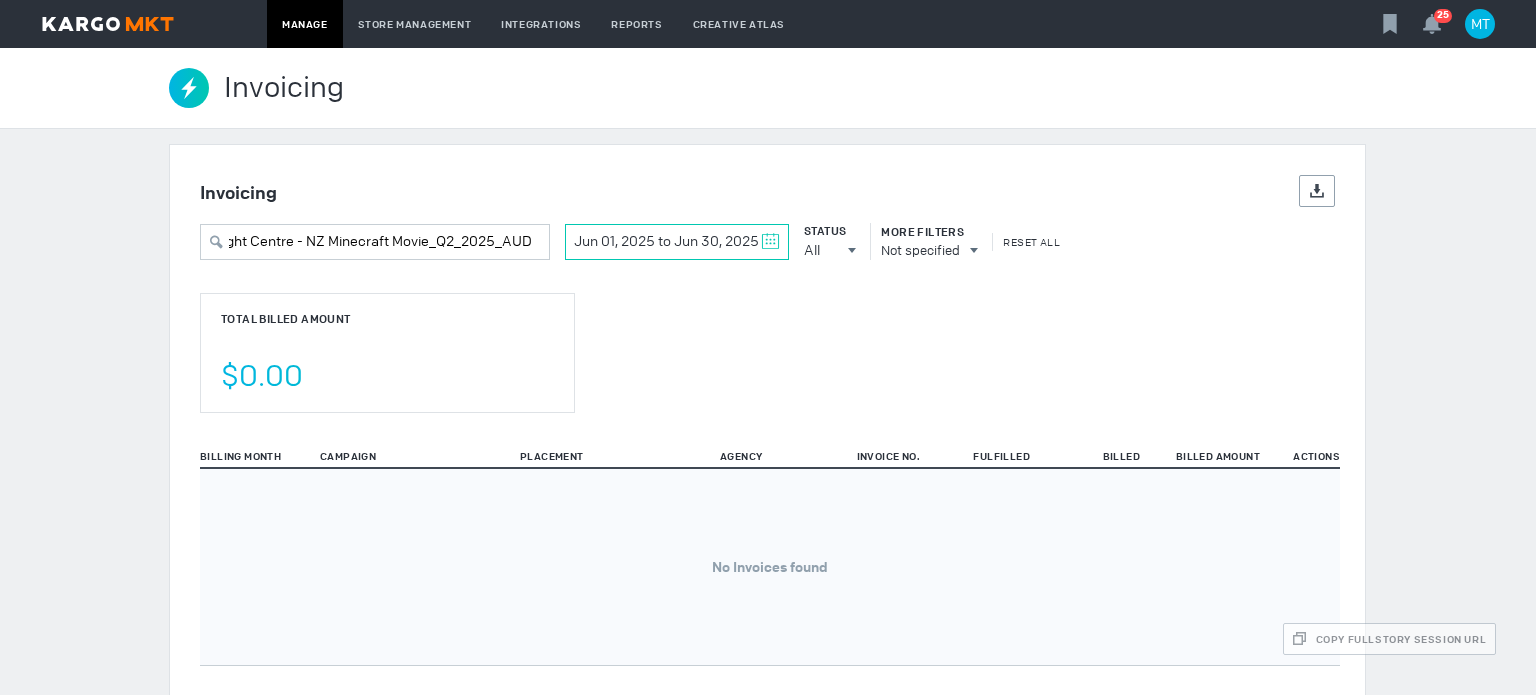 click at bounding box center [770, 241] 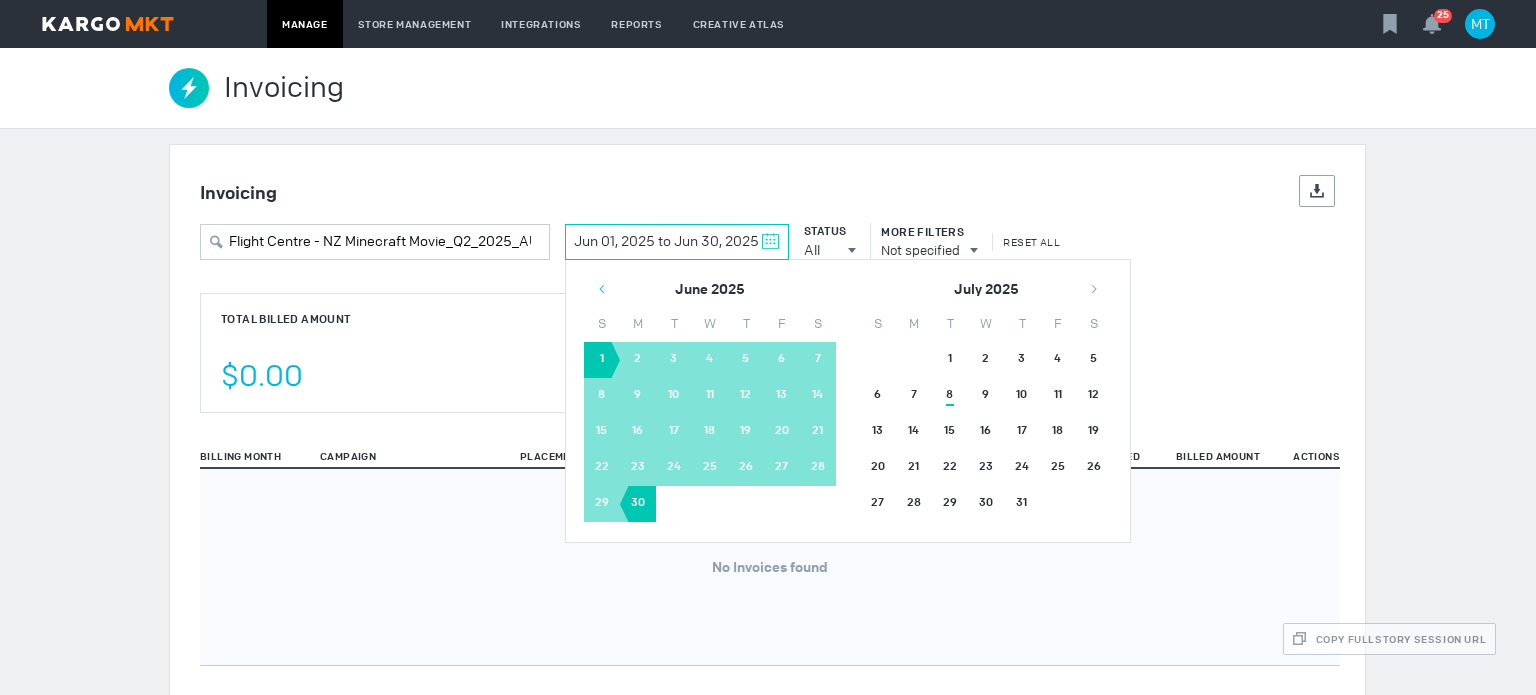 click at bounding box center [602, 289] 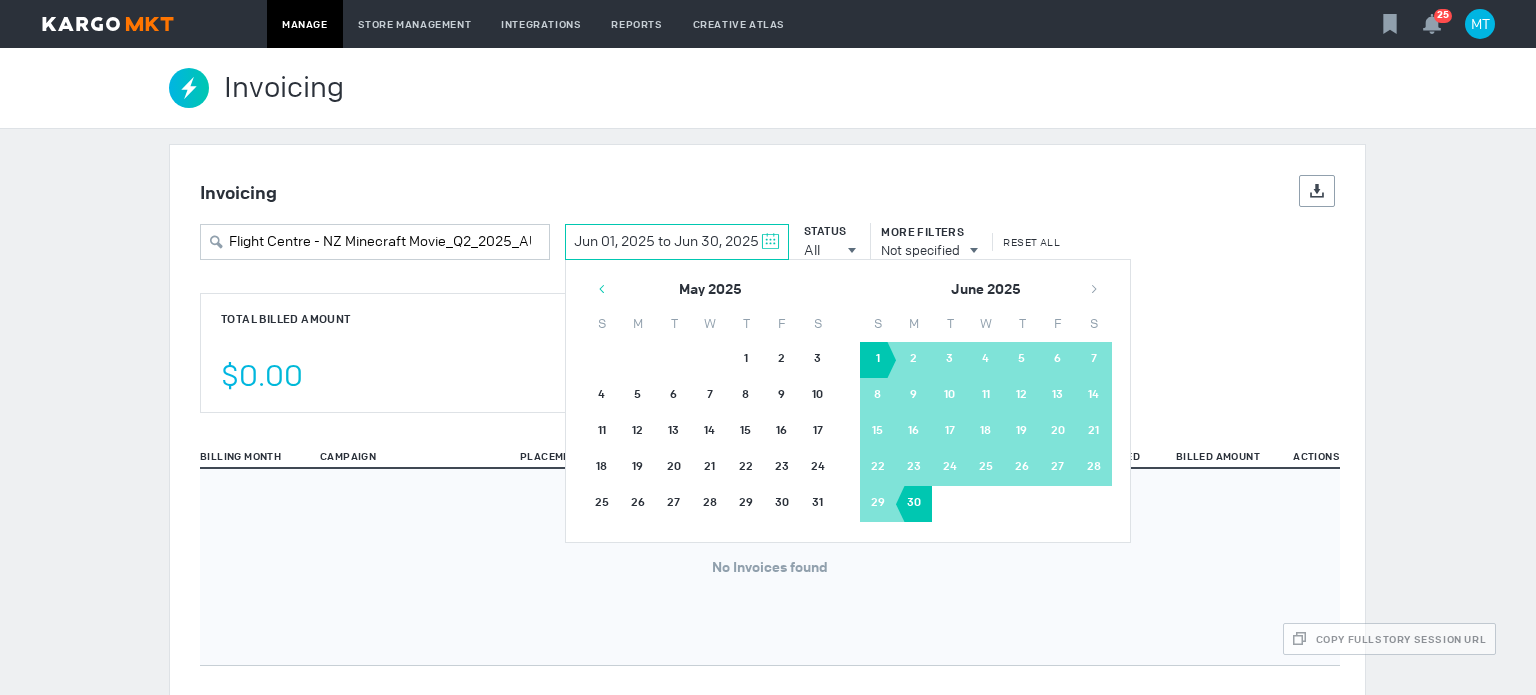 click at bounding box center [602, 289] 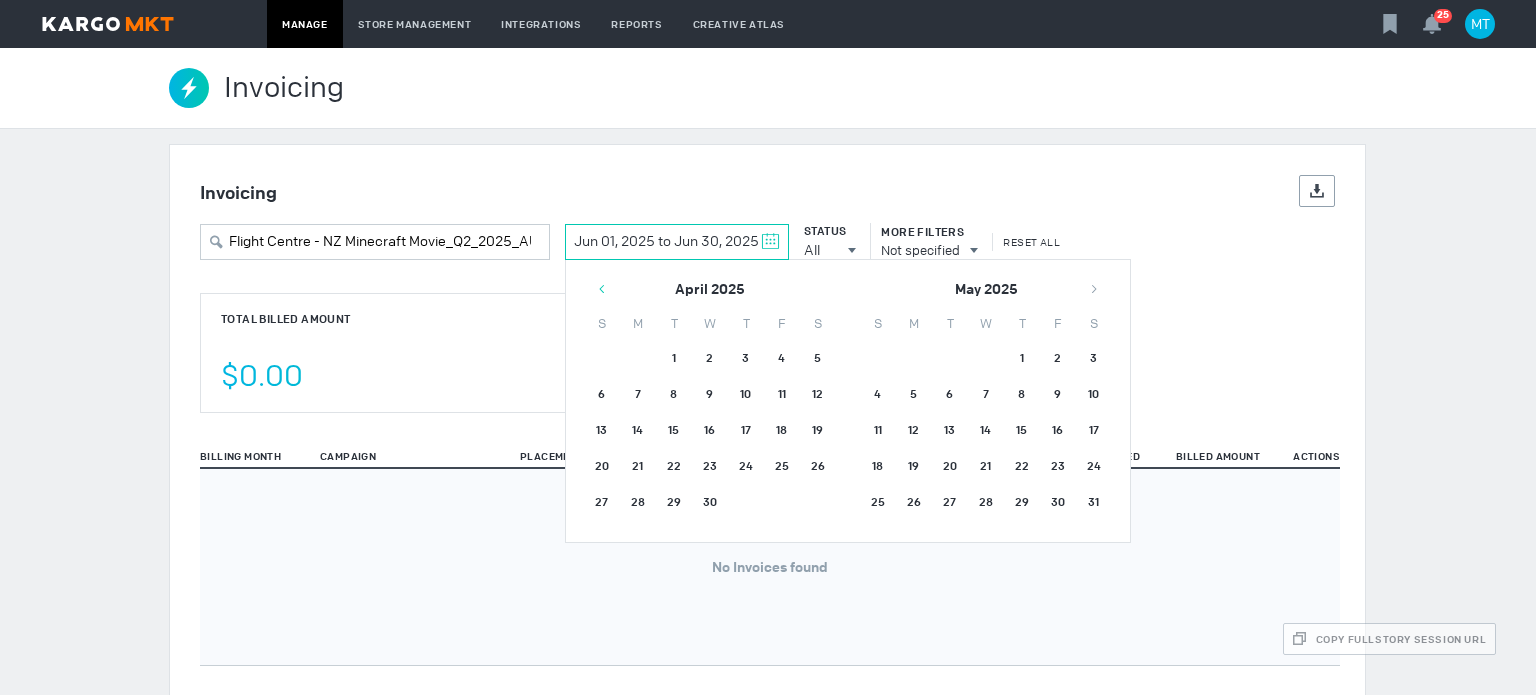 click at bounding box center (602, 289) 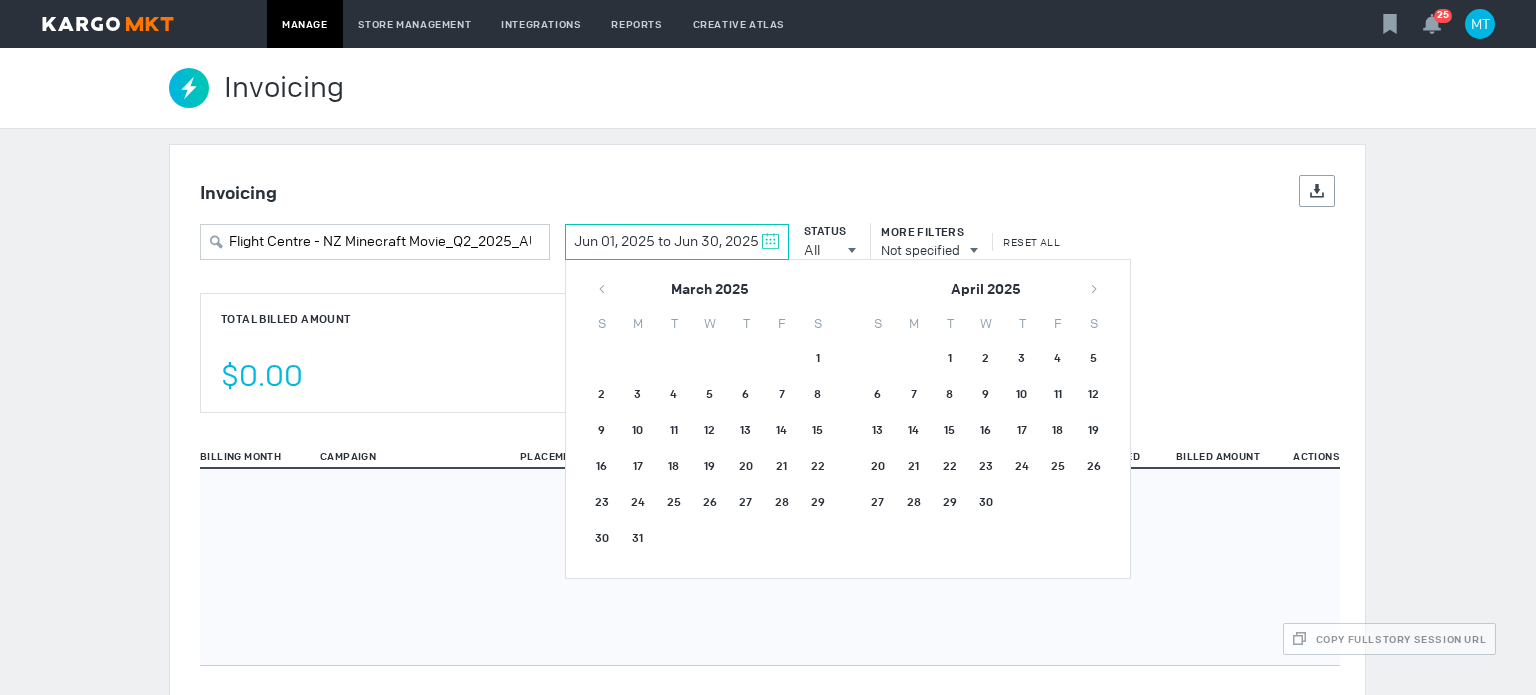 click on "1" at bounding box center [818, 360] 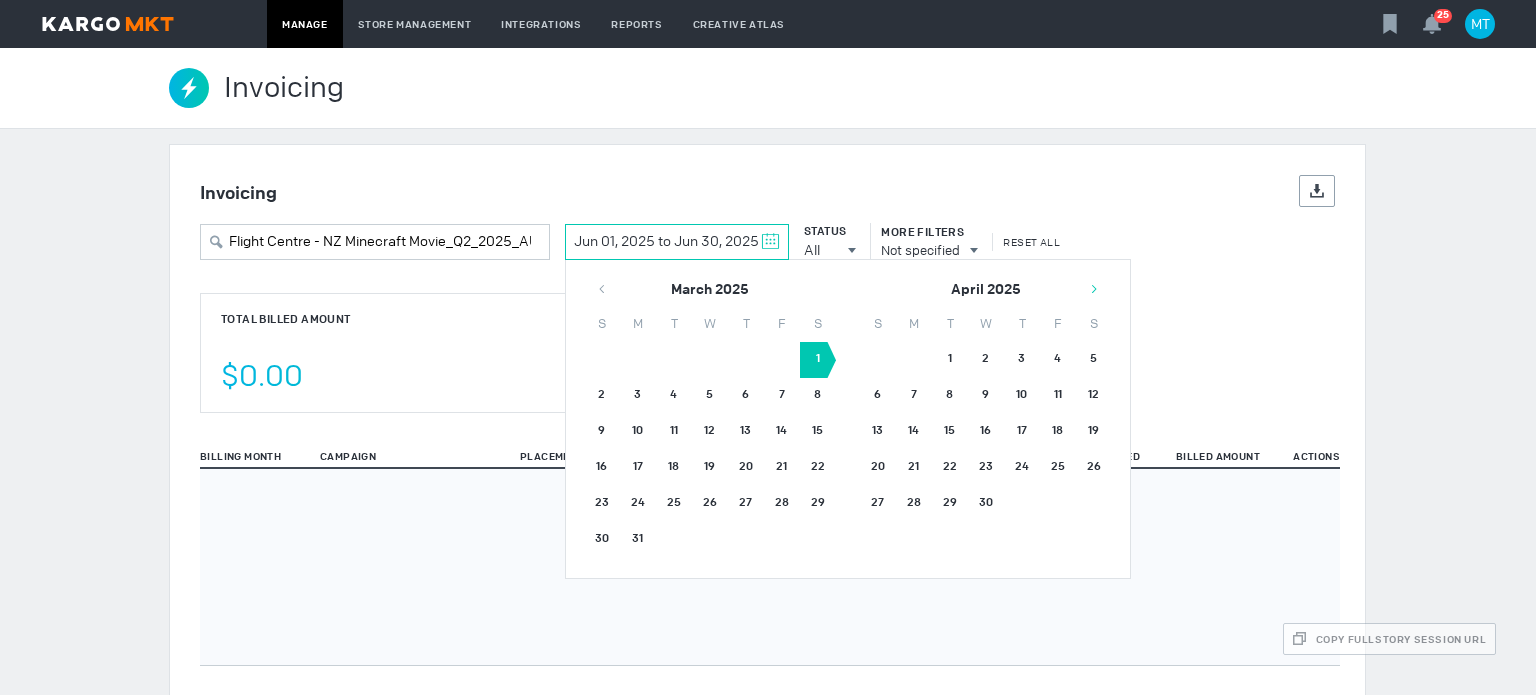 click at bounding box center (1094, 289) 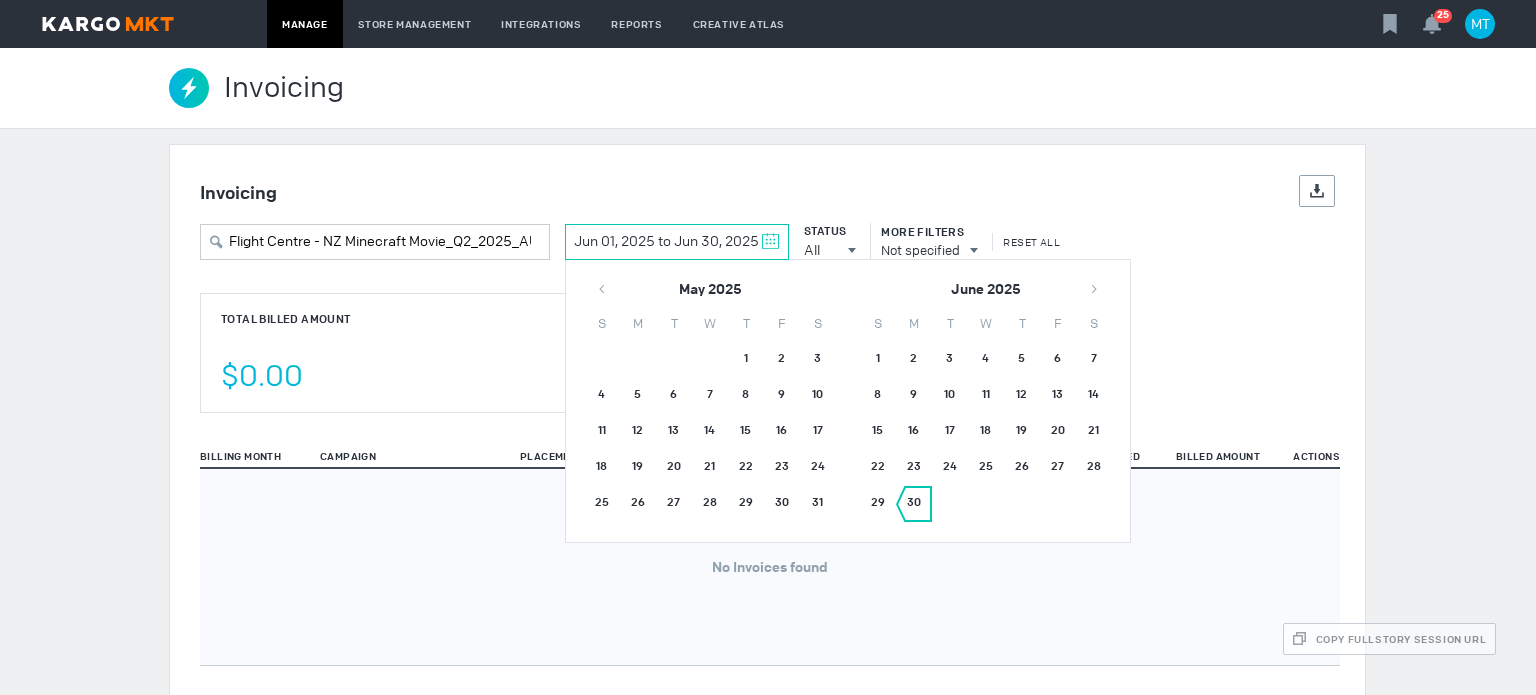 click on "30" at bounding box center [914, 504] 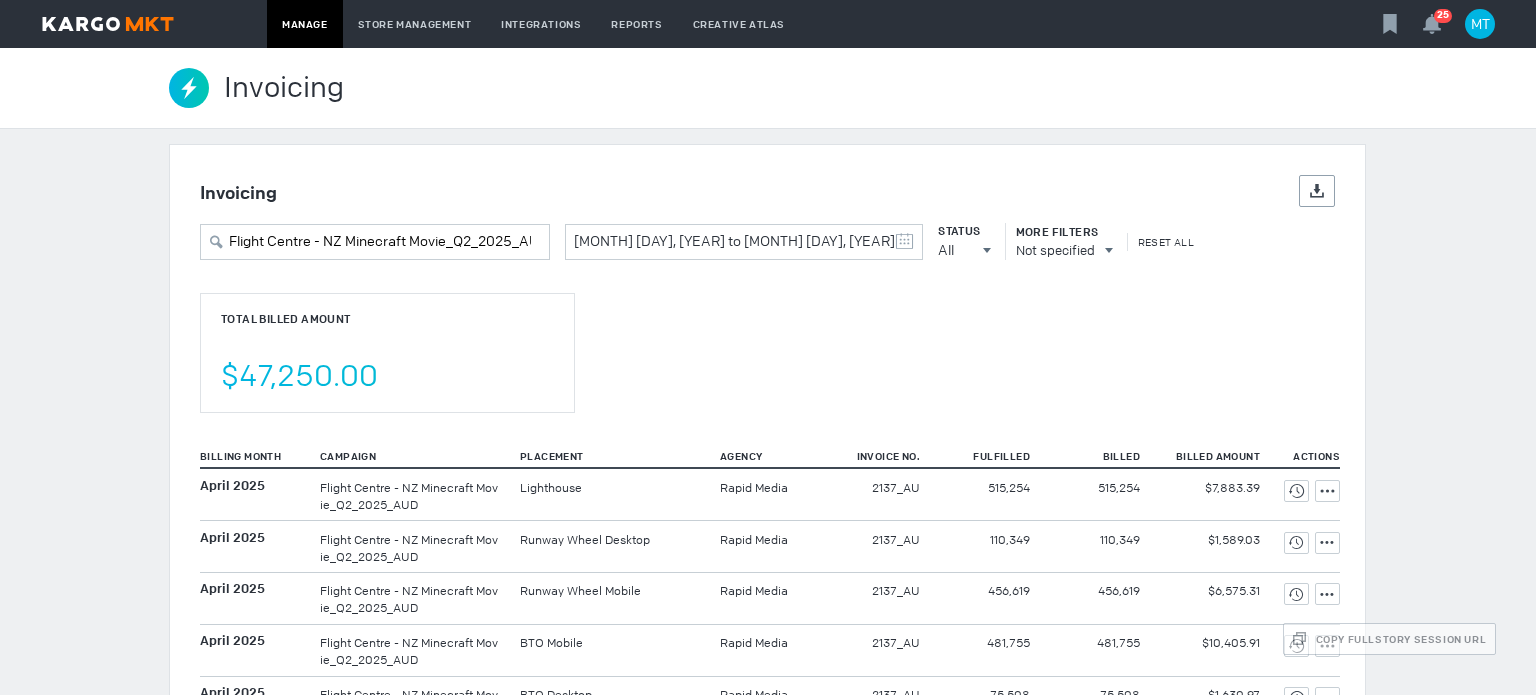 click on "Total Billed Amount $47,250.00" at bounding box center (387, 353) 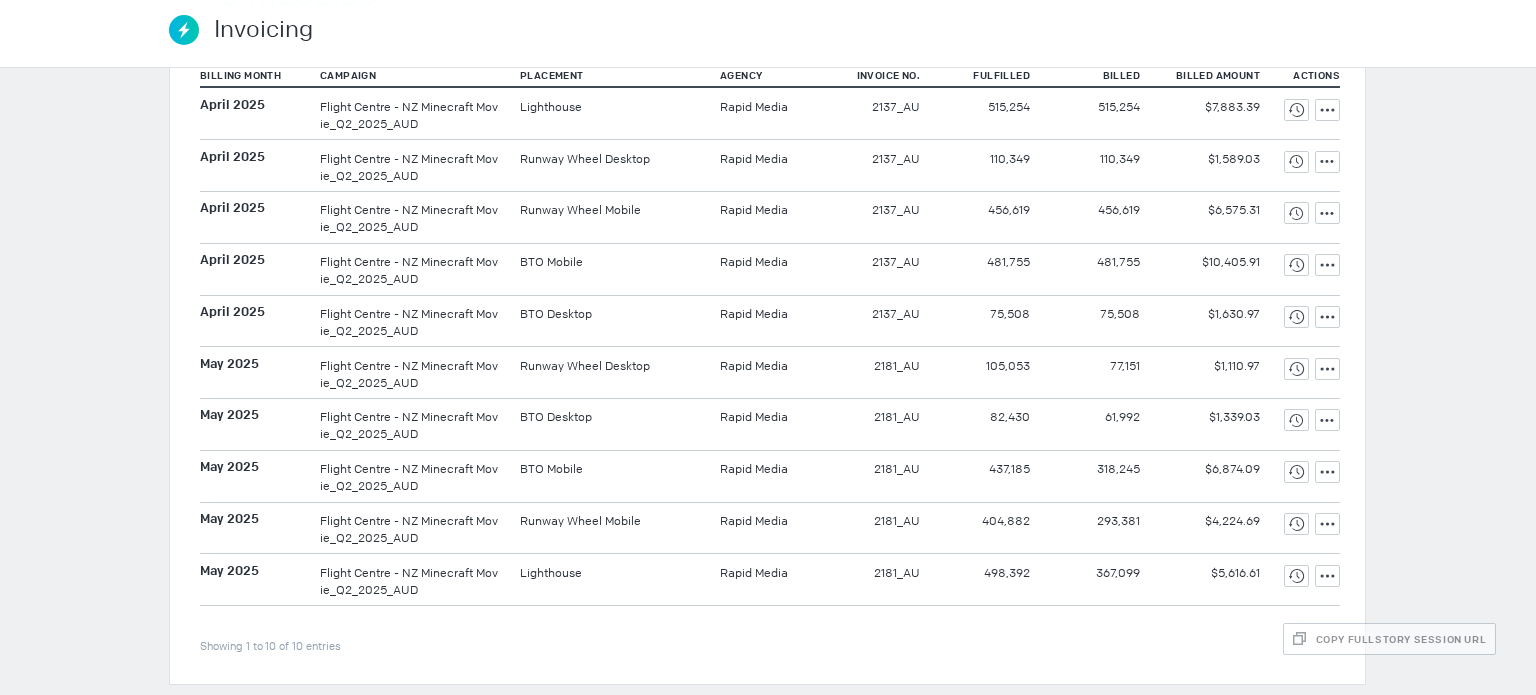 scroll, scrollTop: 383, scrollLeft: 0, axis: vertical 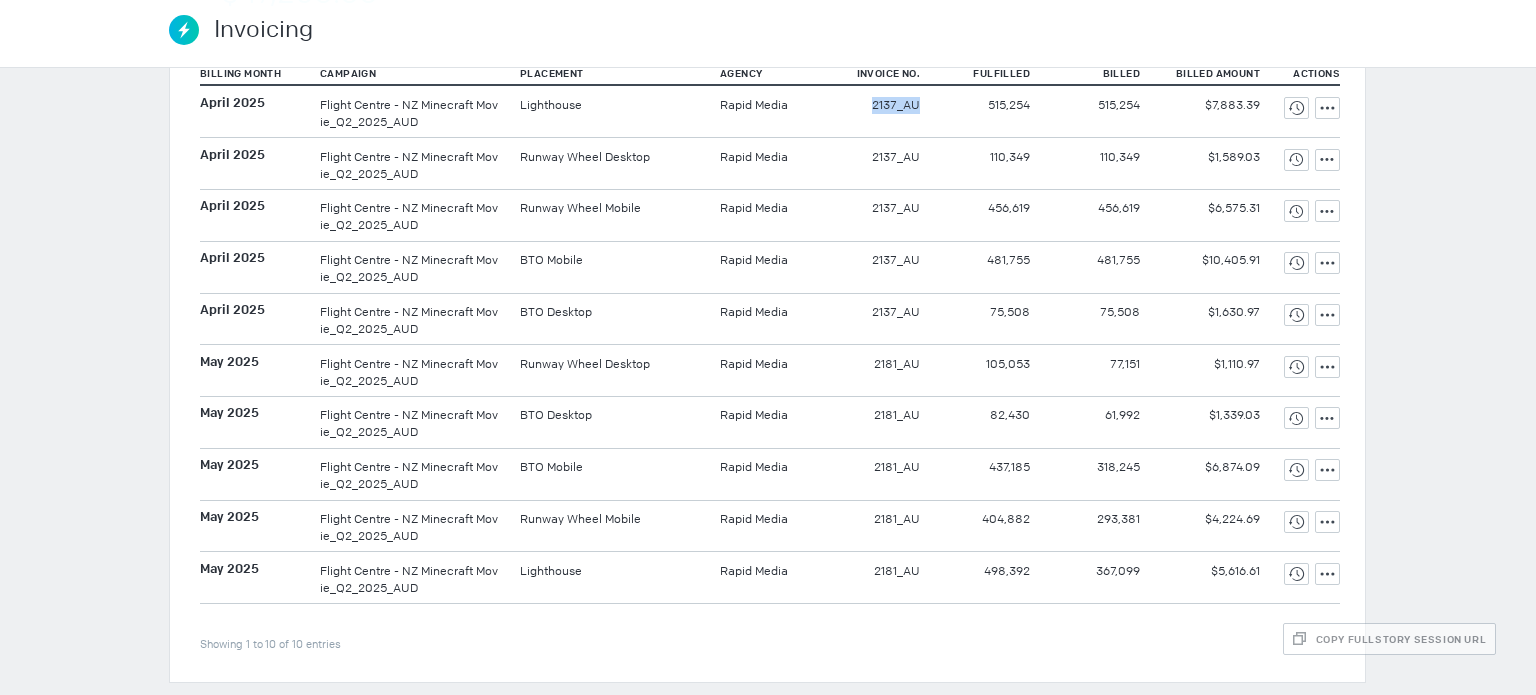 drag, startPoint x: 847, startPoint y: 110, endPoint x: 912, endPoint y: 115, distance: 65.192024 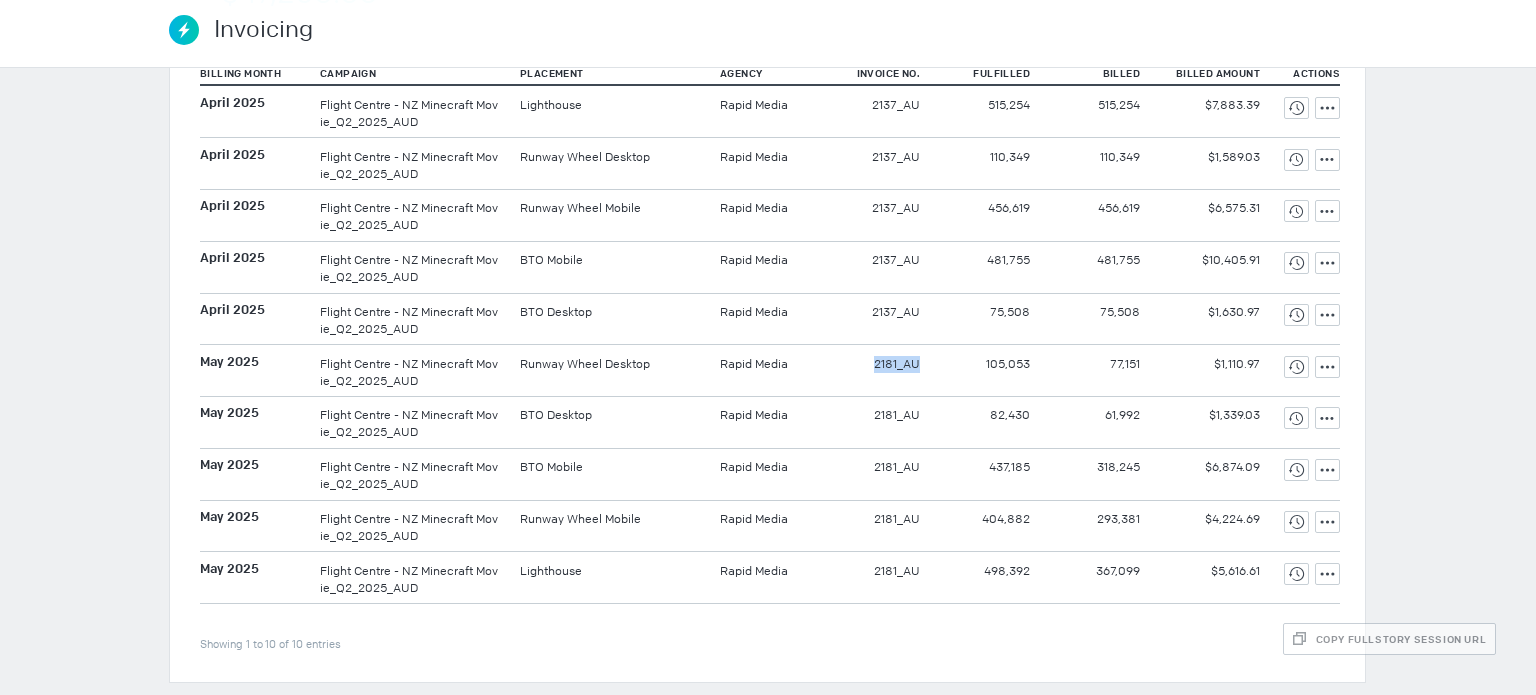 drag, startPoint x: 844, startPoint y: 367, endPoint x: 936, endPoint y: 365, distance: 92.021736 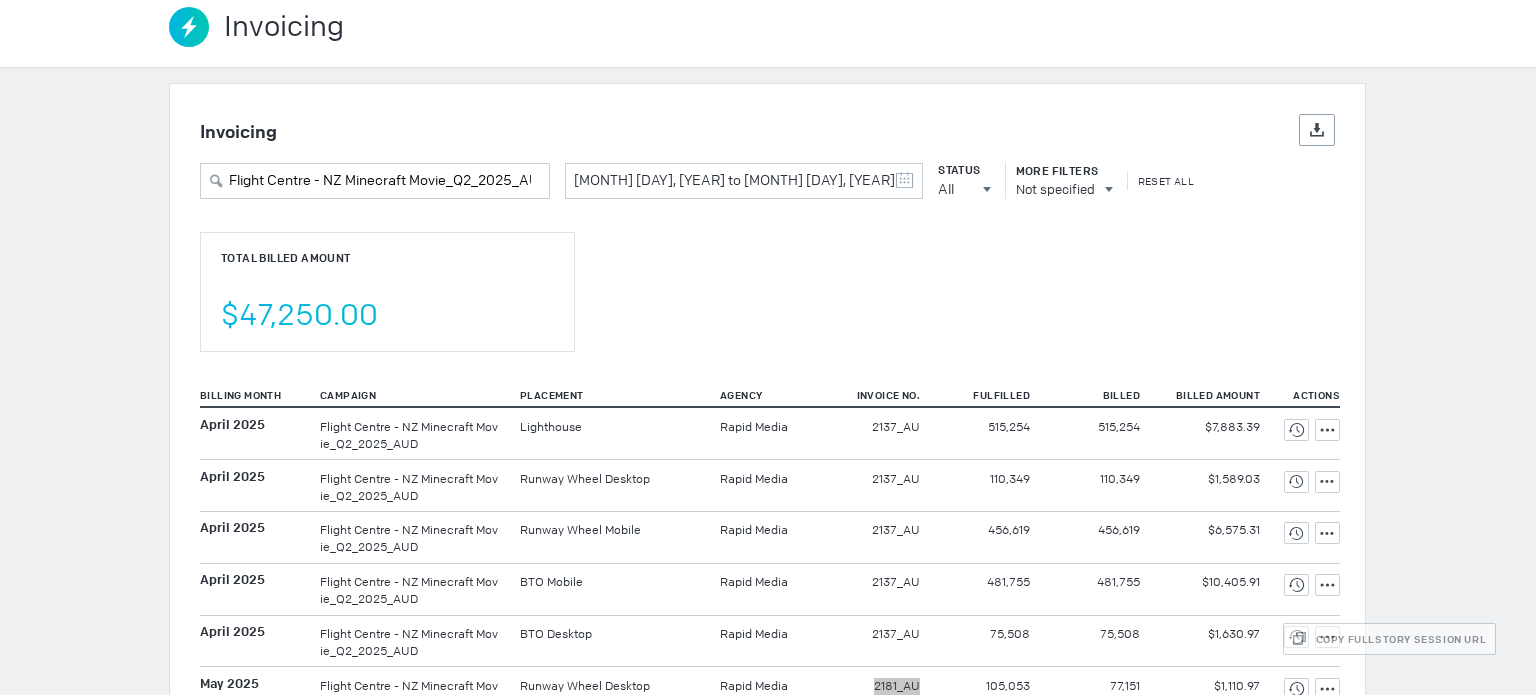 scroll, scrollTop: 0, scrollLeft: 0, axis: both 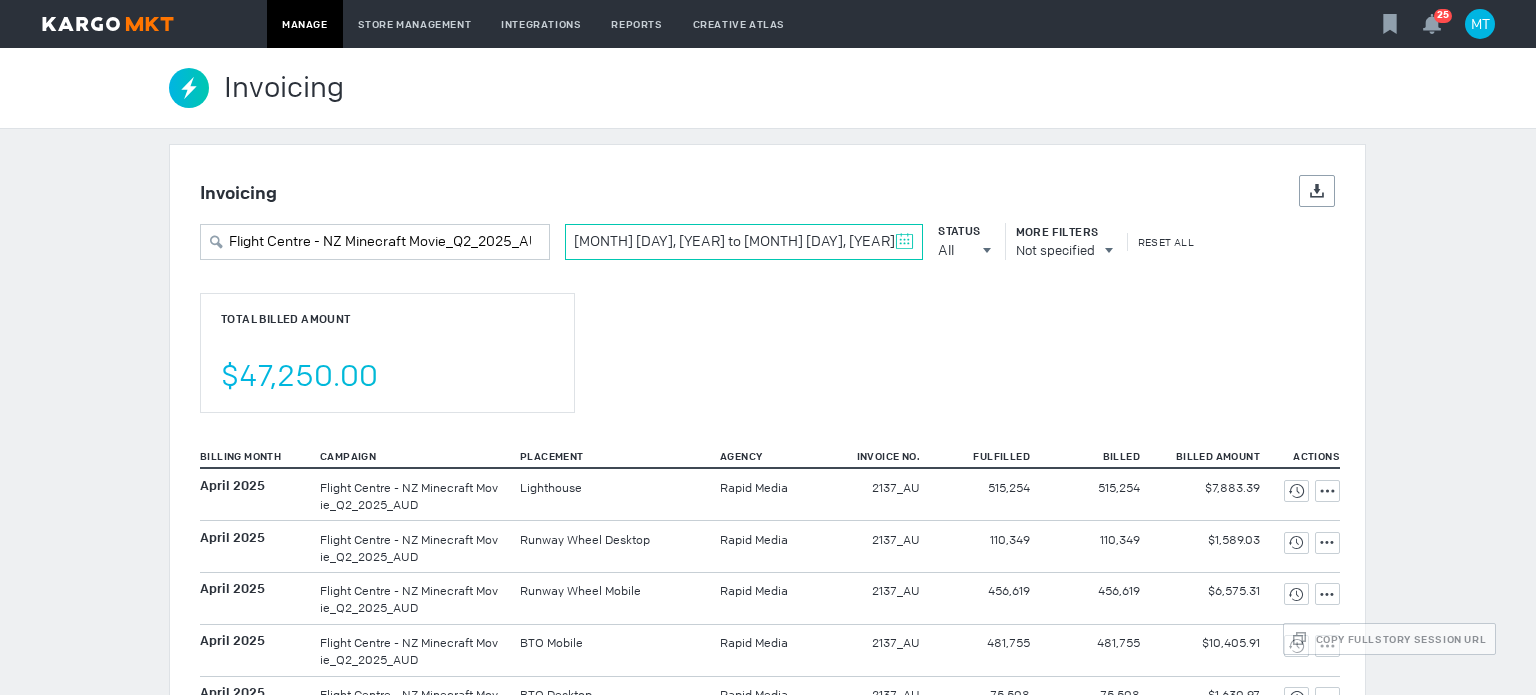 click at bounding box center (904, 241) 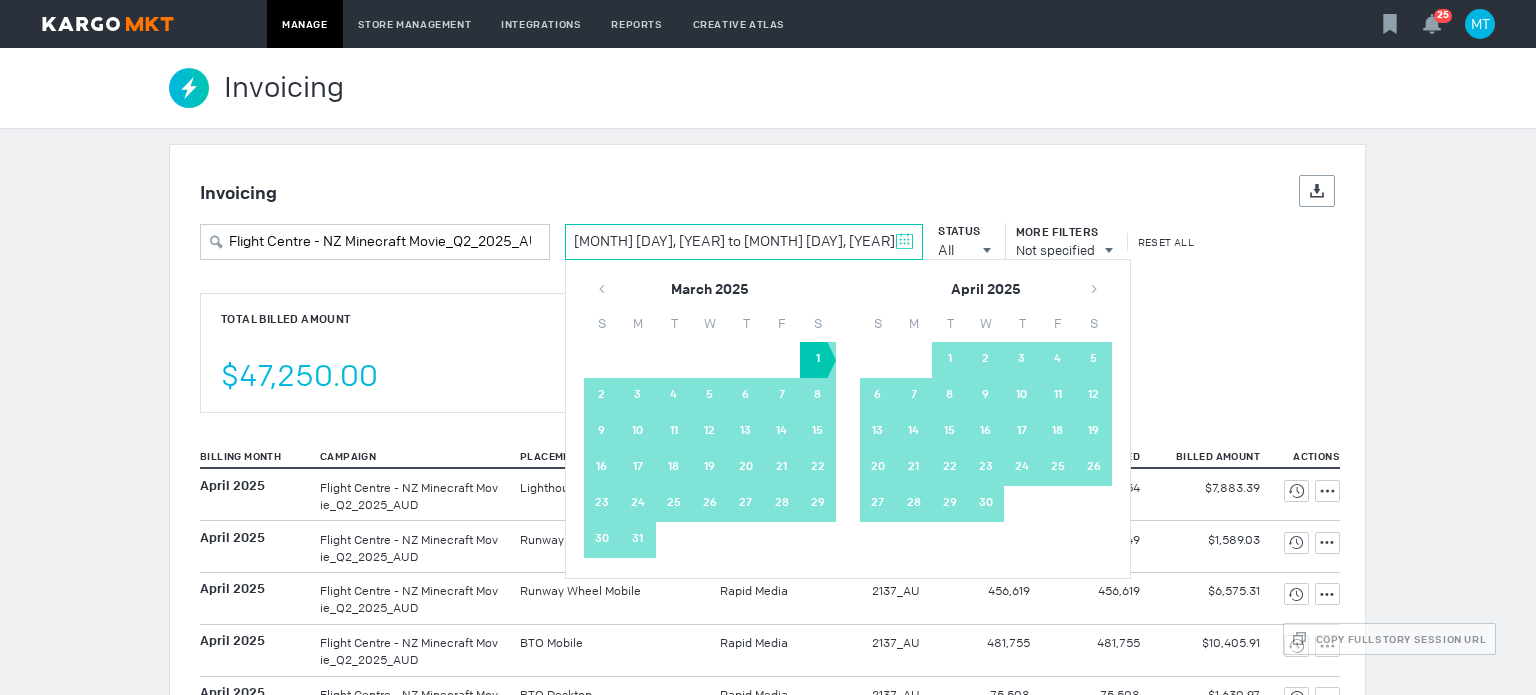 click on "1" at bounding box center [818, 360] 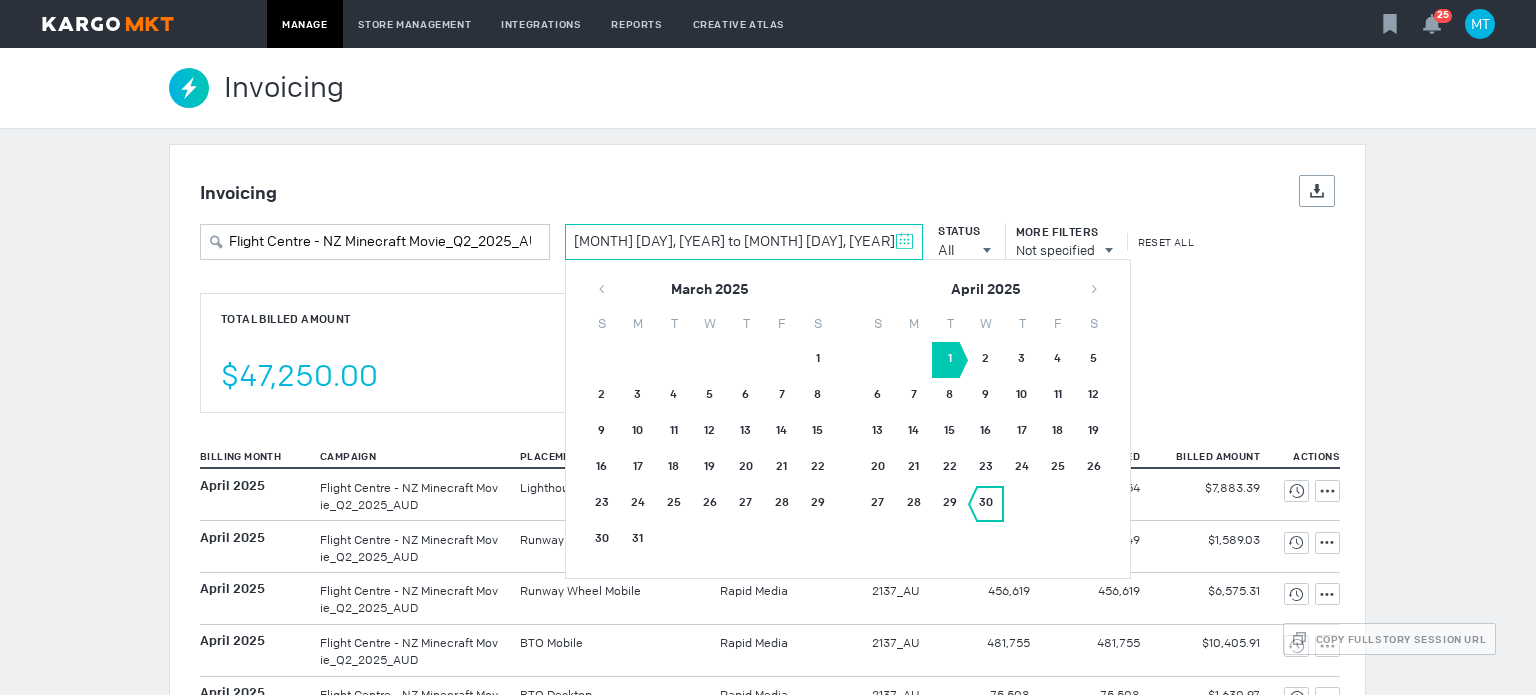 click on "30" at bounding box center [986, 504] 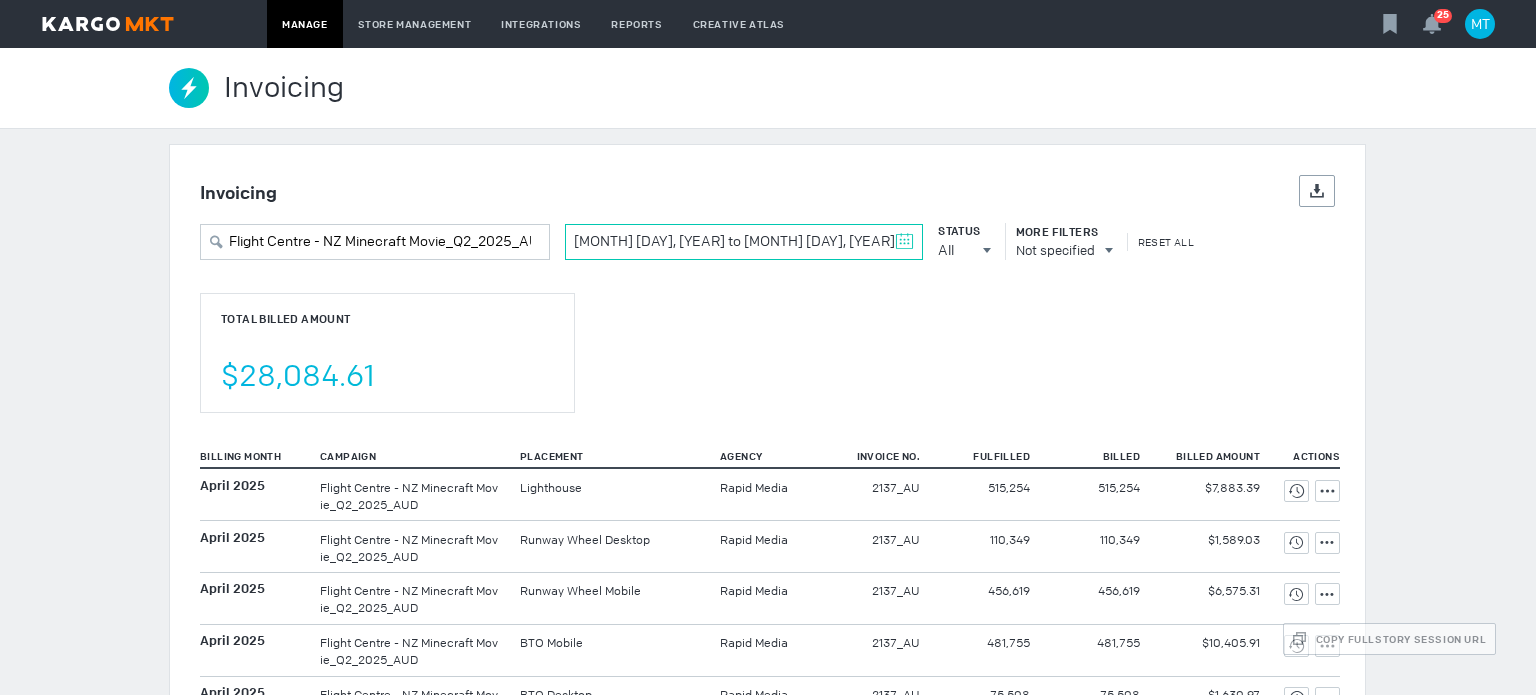 click on "Apr 01, 2025 to Apr 30, 2025" at bounding box center [744, 242] 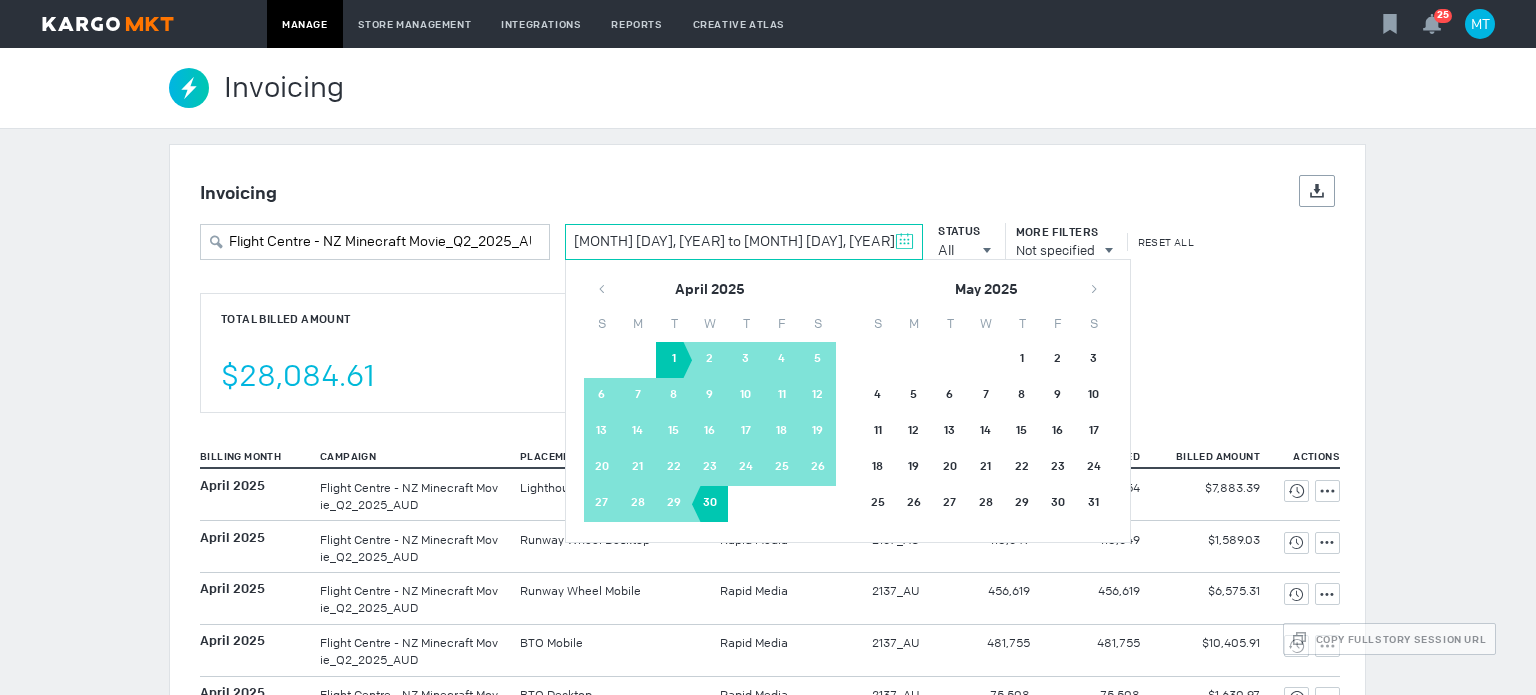 click on "1" at bounding box center (674, 360) 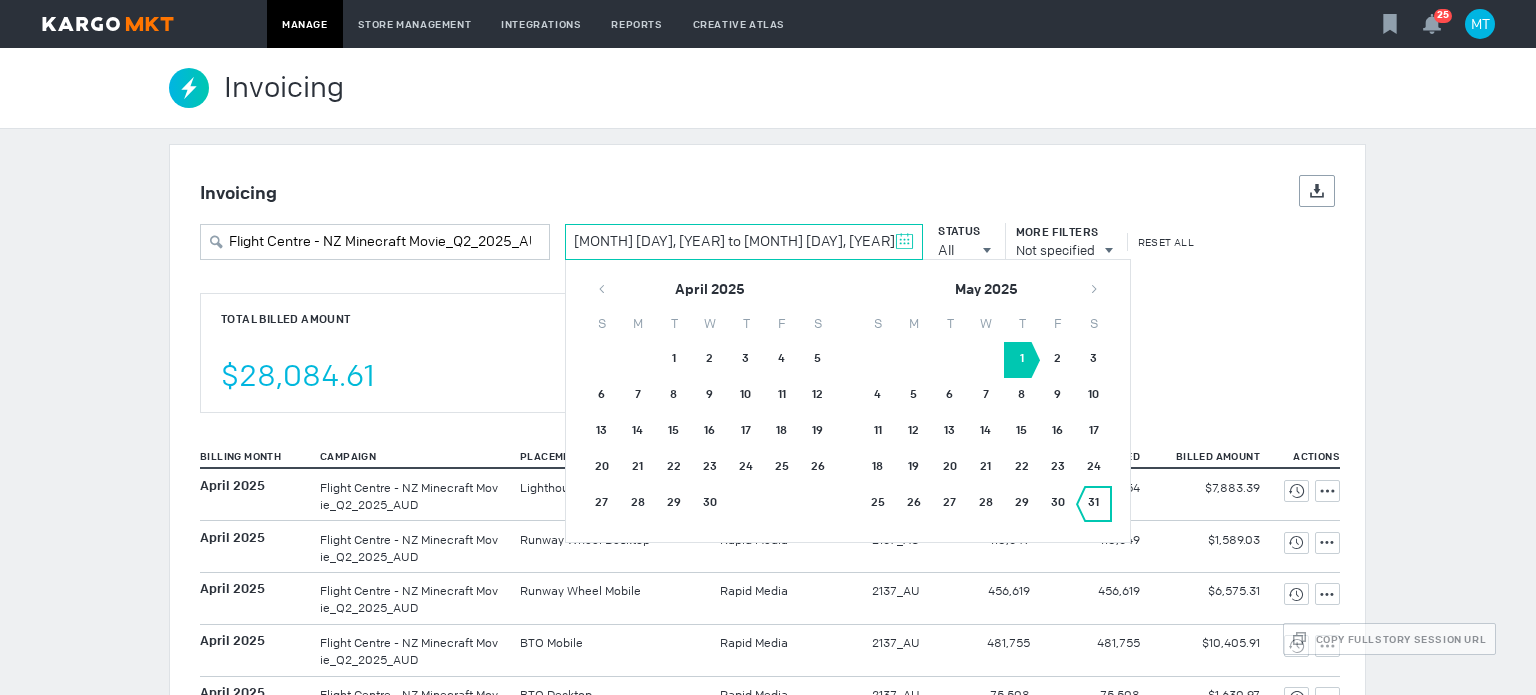 click on "31" at bounding box center (1094, 504) 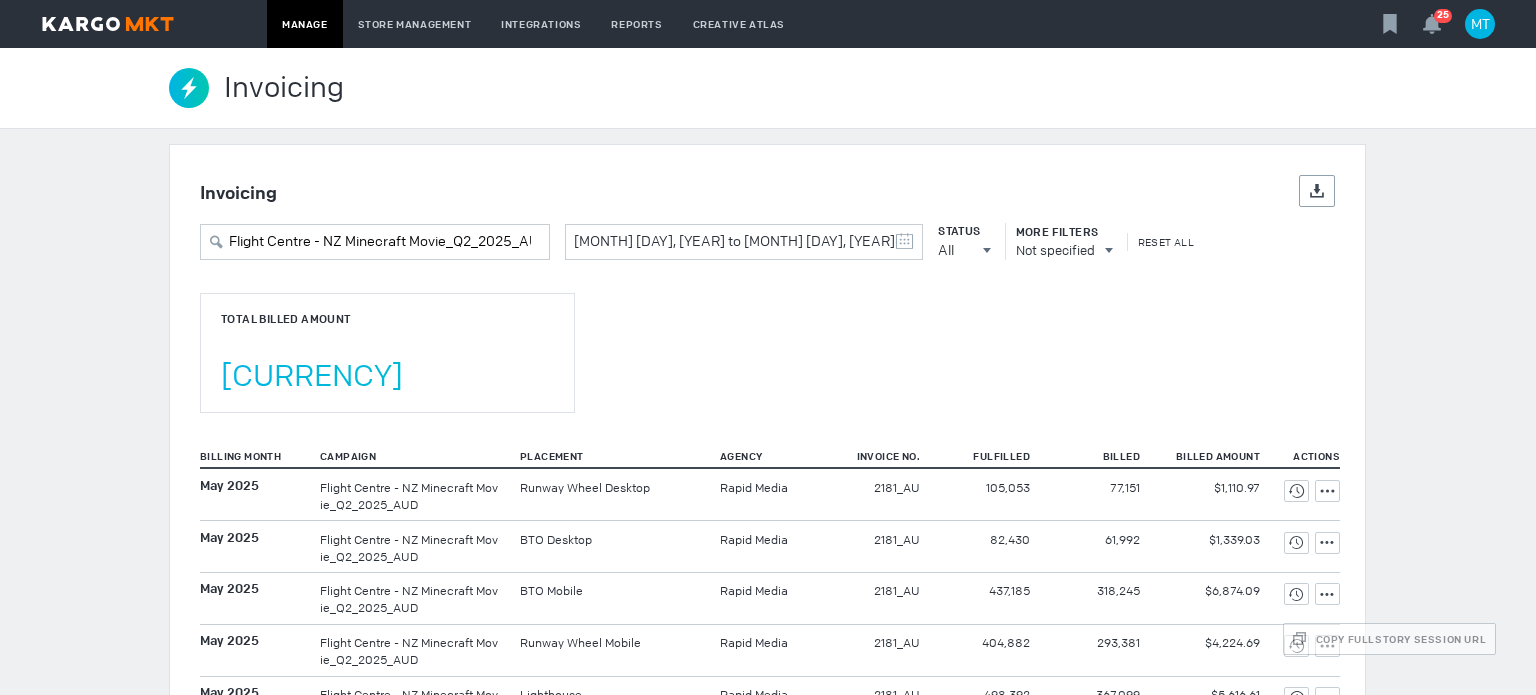 click on "Total Billed Amount $19,165.39" at bounding box center [387, 353] 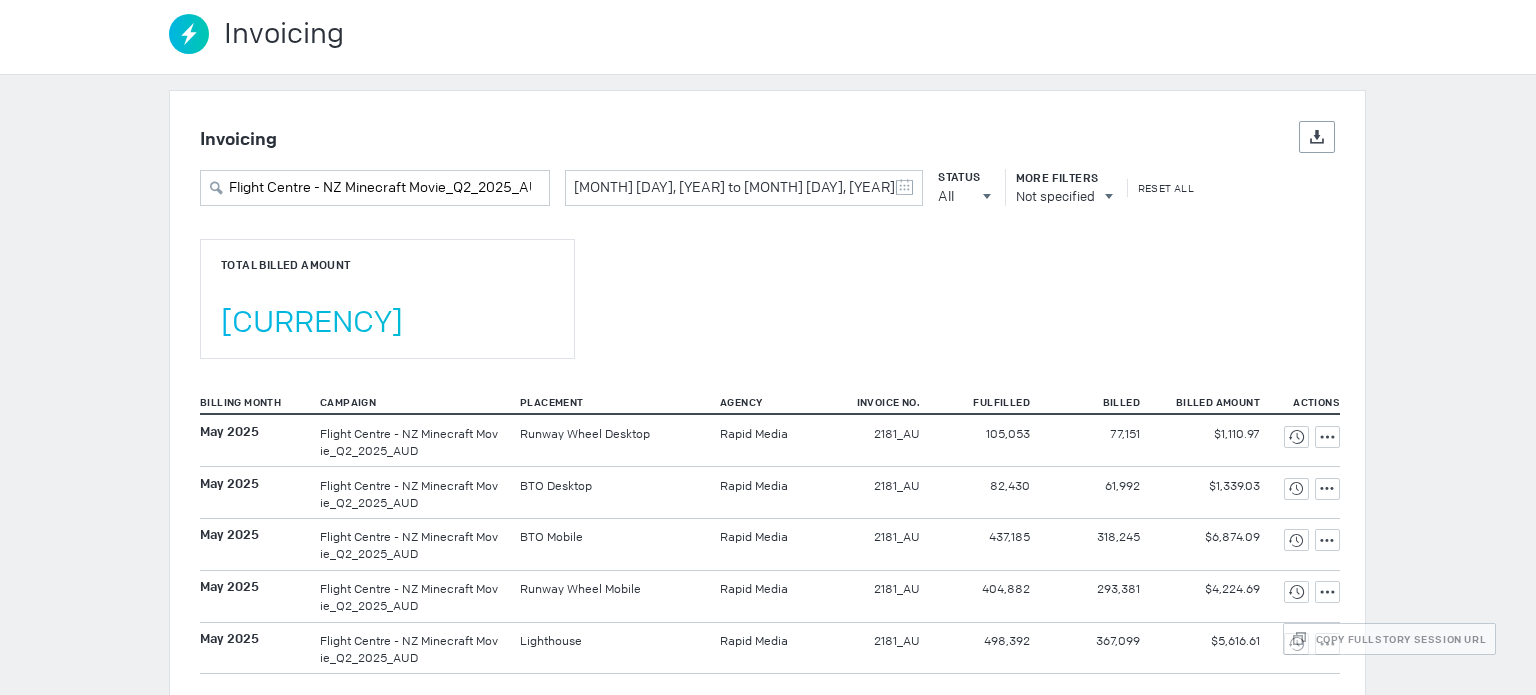 scroll, scrollTop: 0, scrollLeft: 0, axis: both 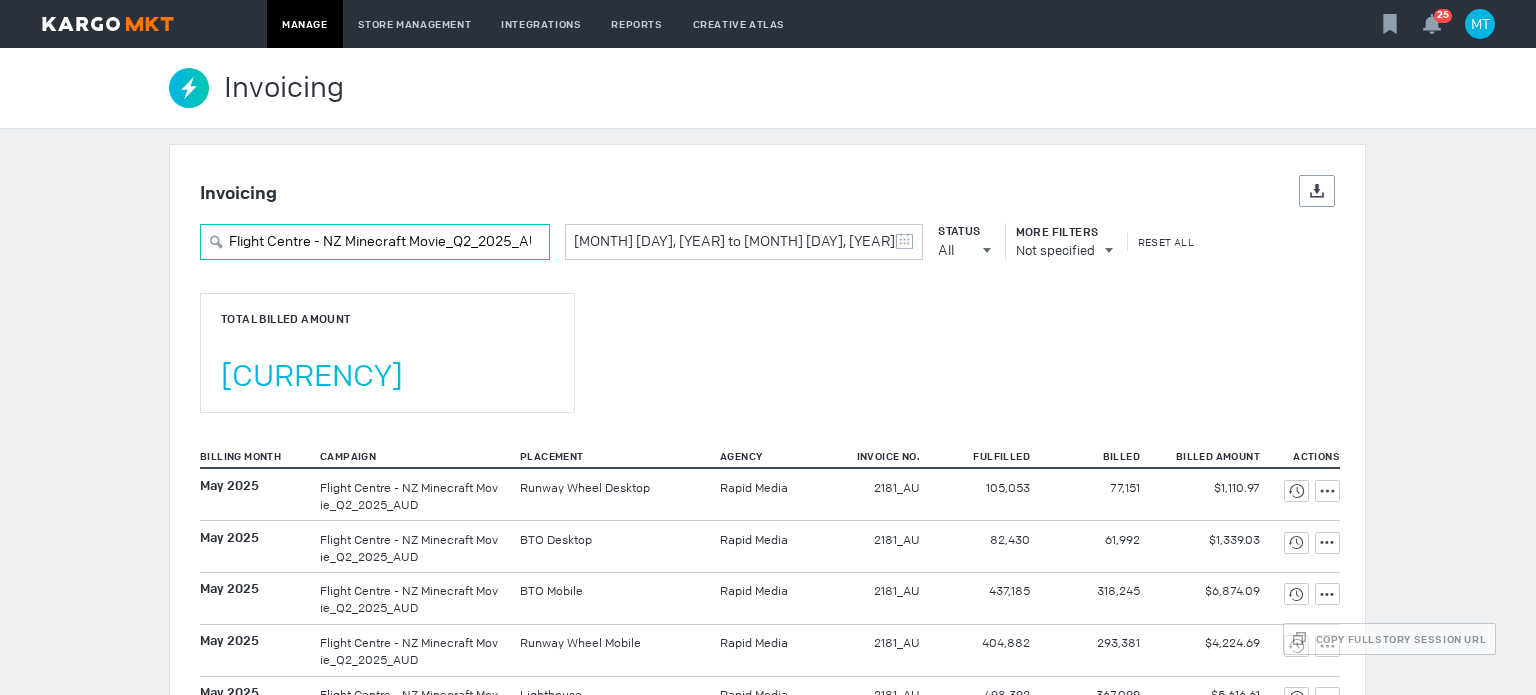 click on "Flight Centre - NZ Minecraft Movie_Q2_2025_AUD" at bounding box center [375, 242] 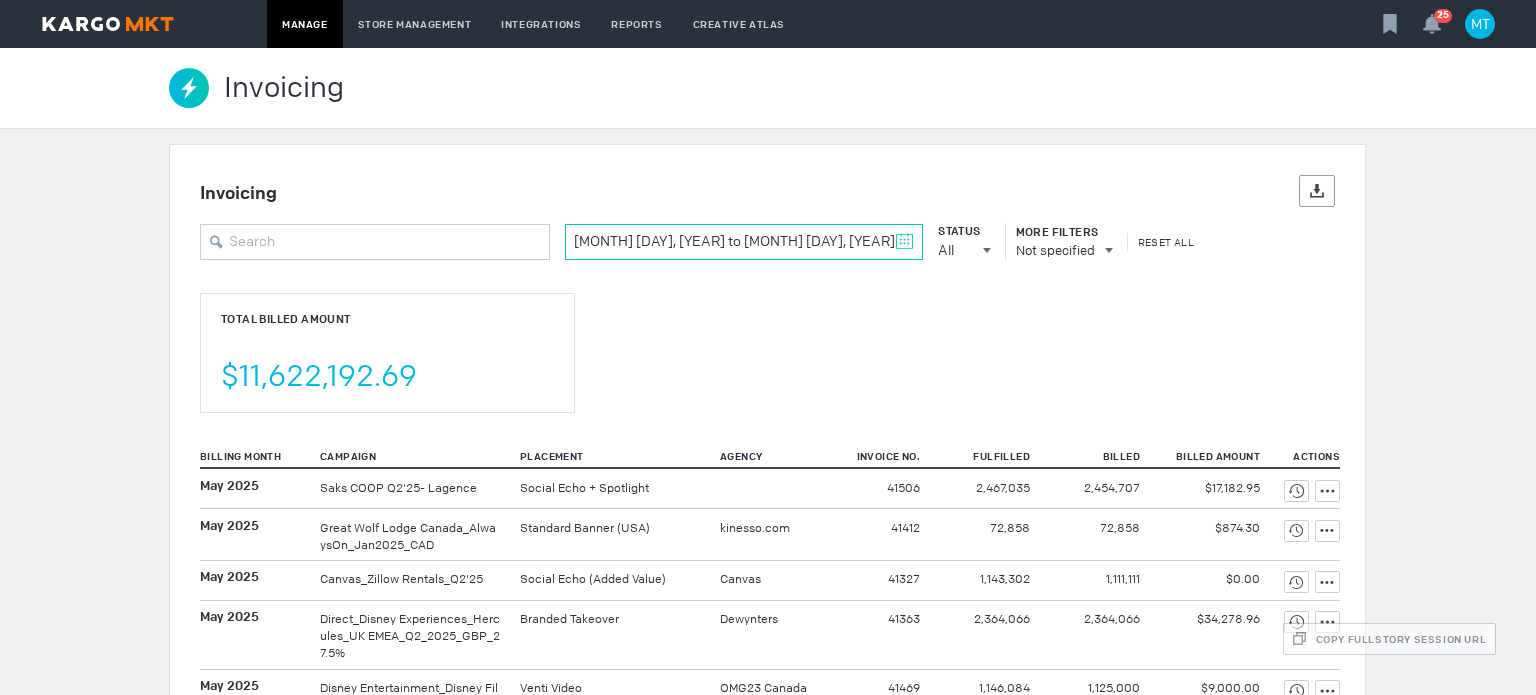 click at bounding box center (904, 241) 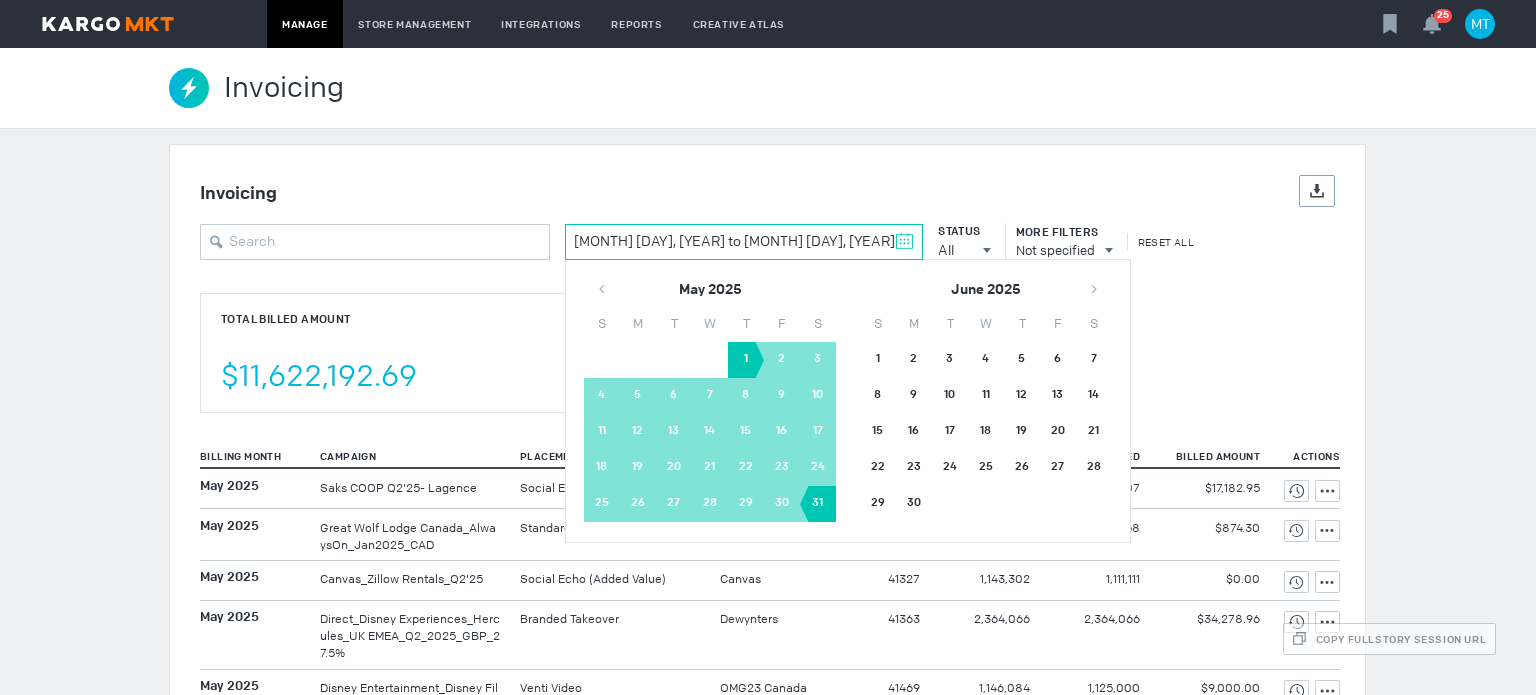 click on "1" at bounding box center (746, 360) 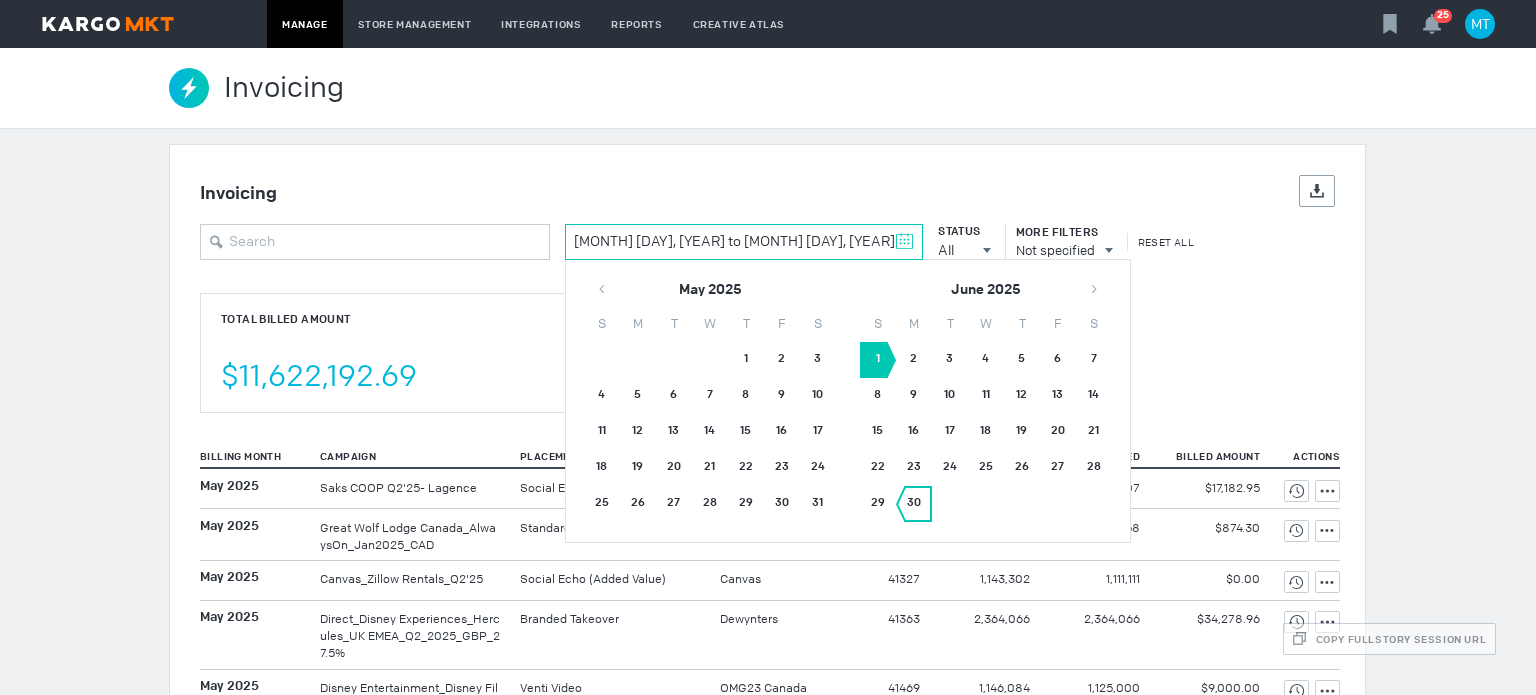 click on "30" at bounding box center [914, 504] 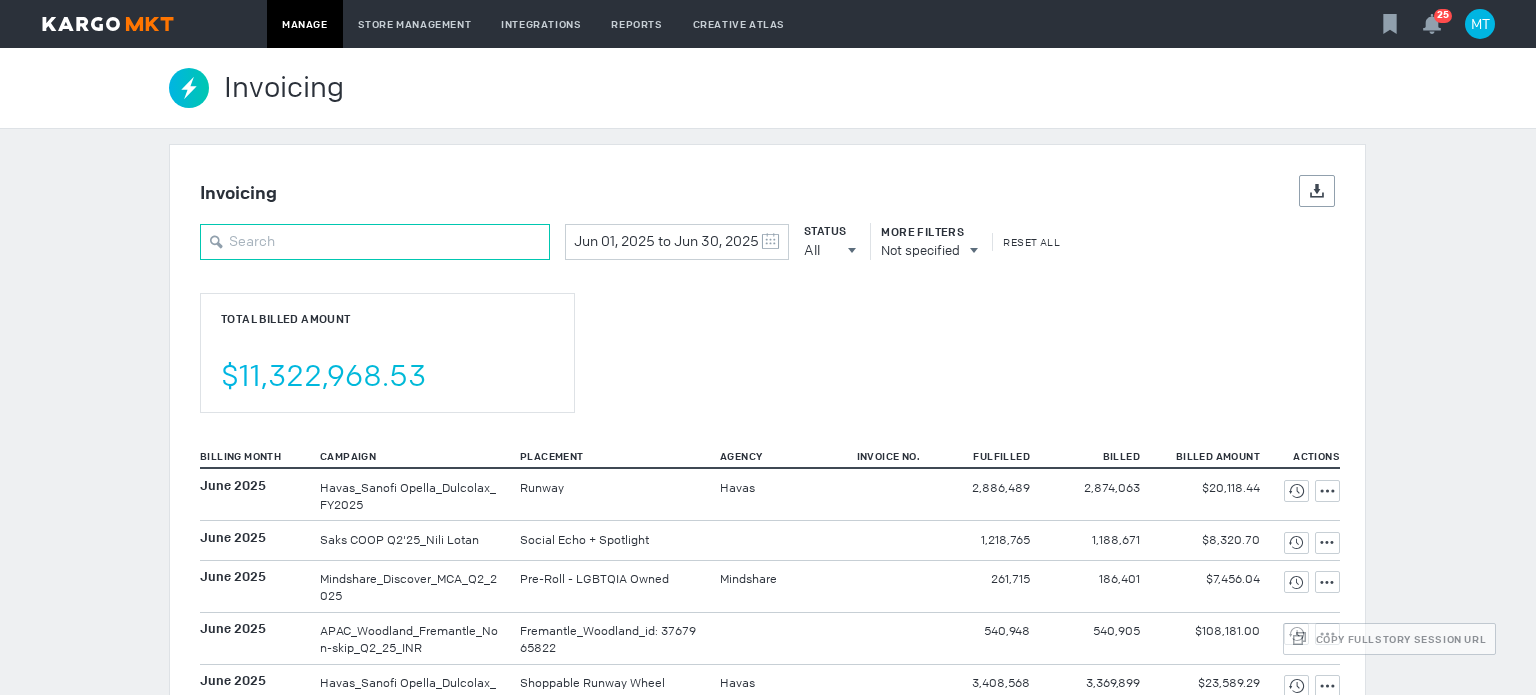 click at bounding box center (375, 242) 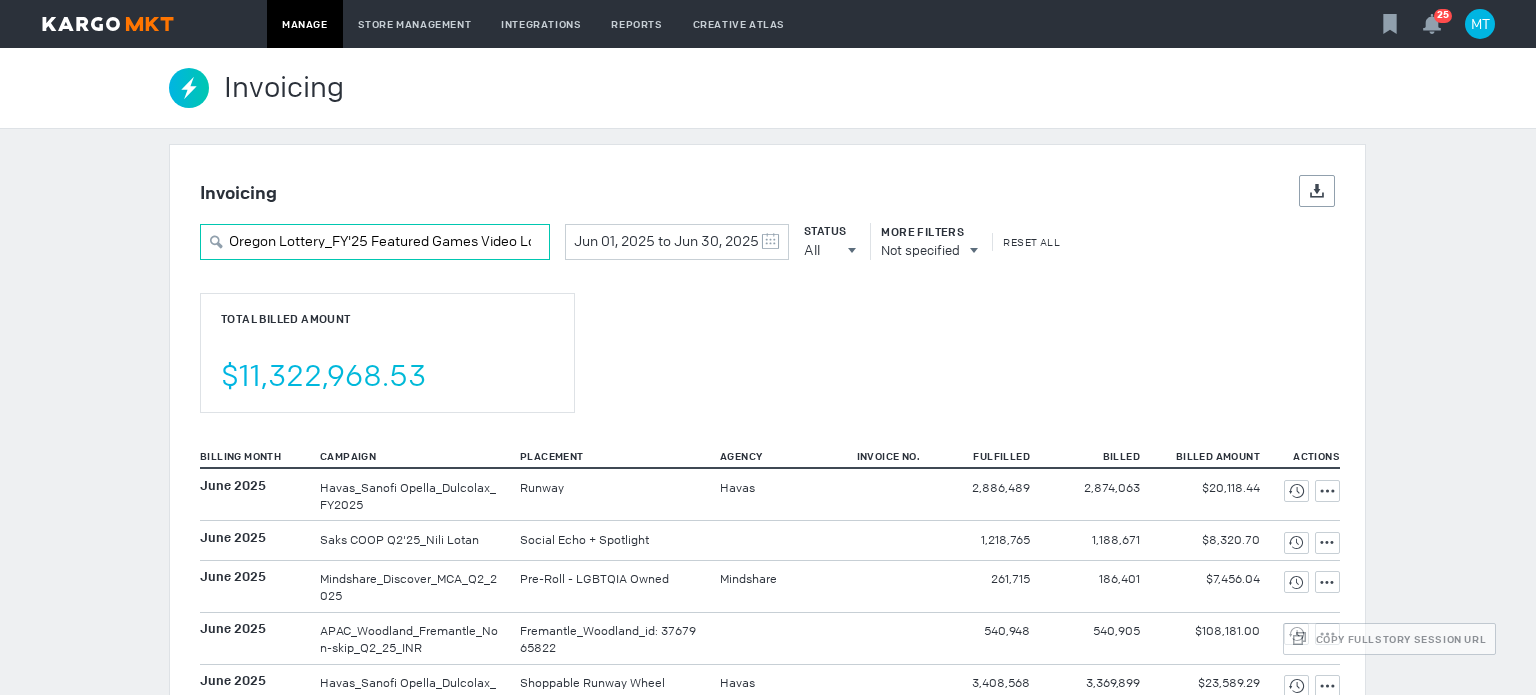 scroll, scrollTop: 0, scrollLeft: 35, axis: horizontal 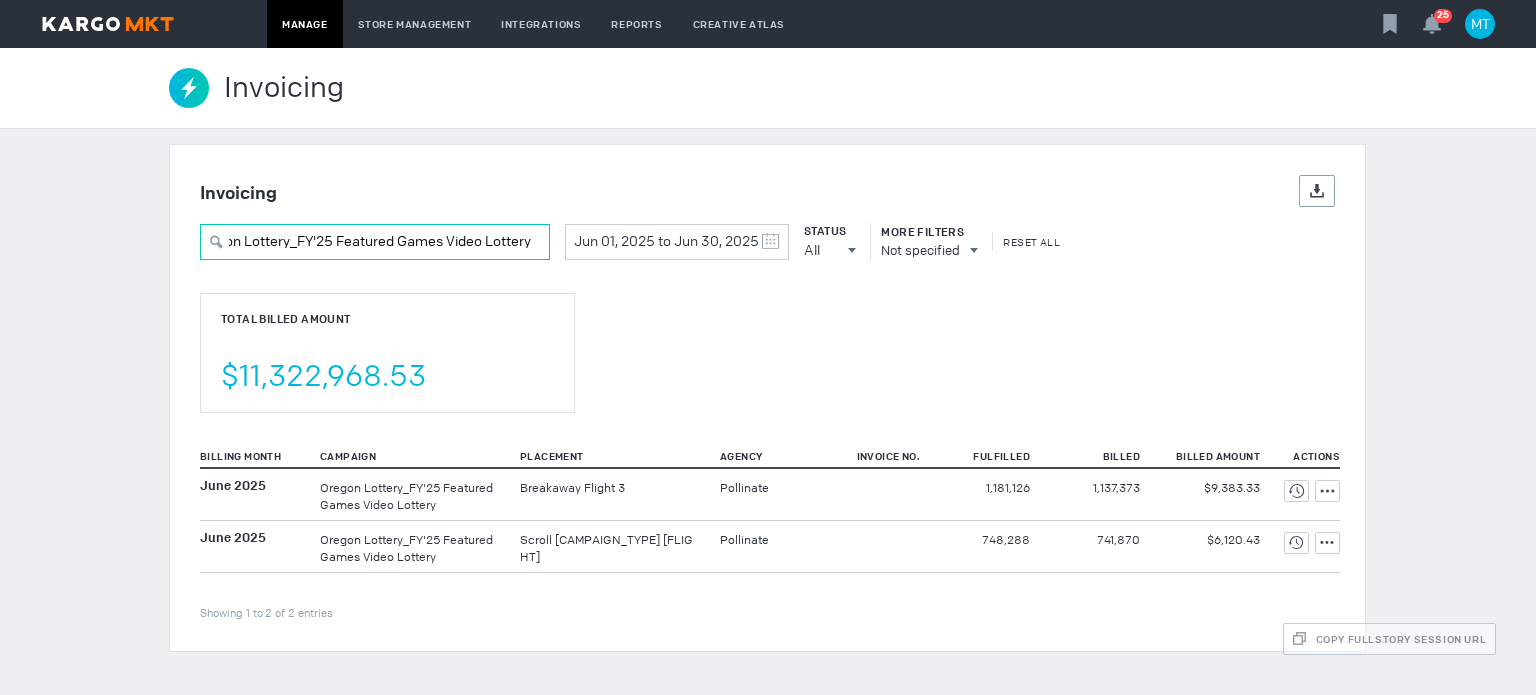 type on "Oregon Lottery_FY'25 Featured Games Video Lottery" 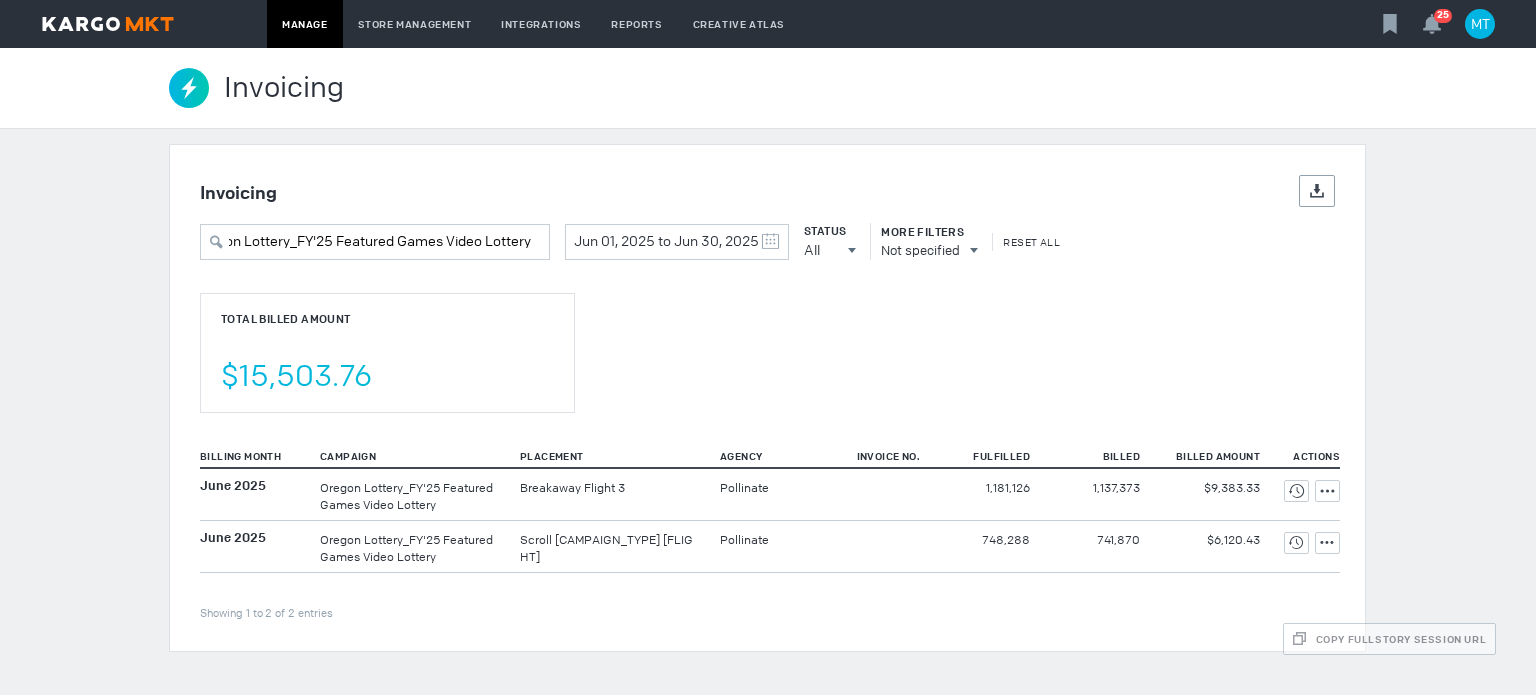 click on "Total Billed Amount $15,503.76" at bounding box center (387, 353) 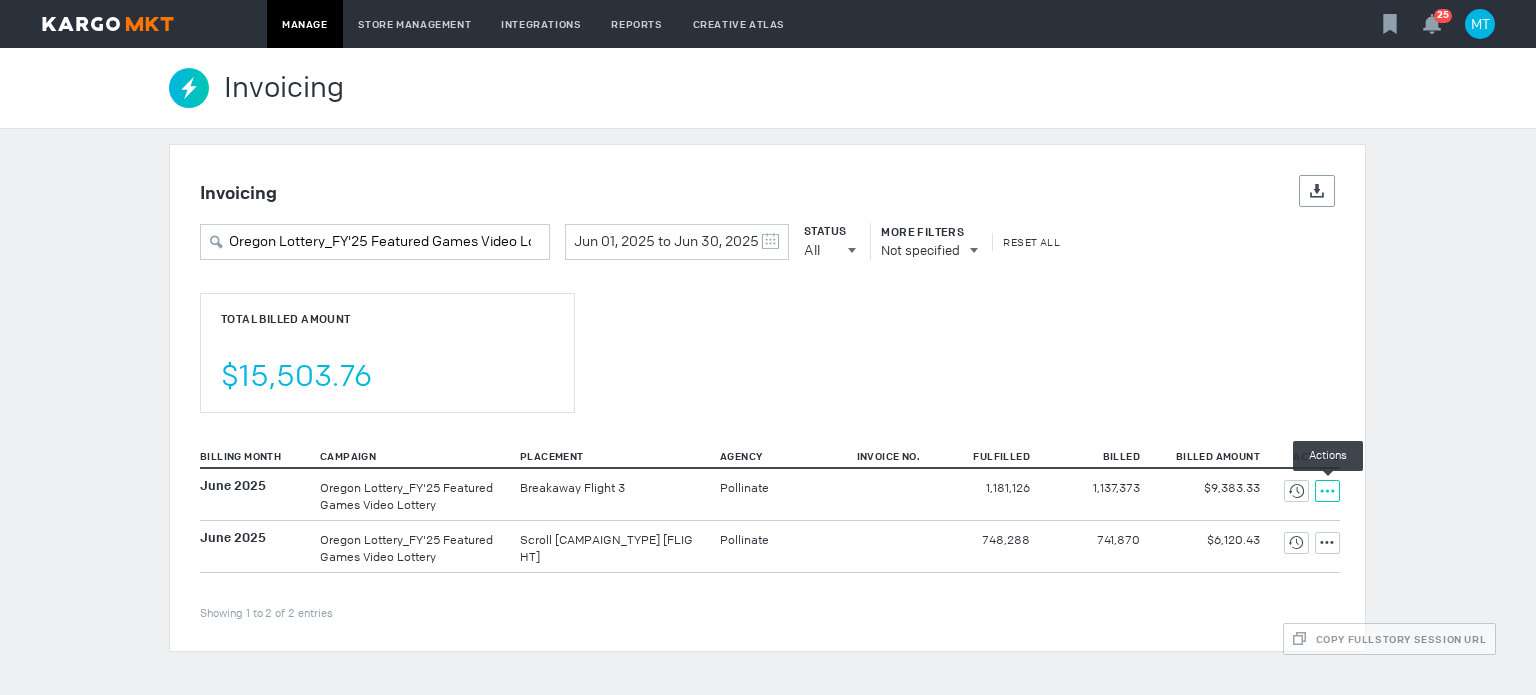 click at bounding box center [1296, 491] 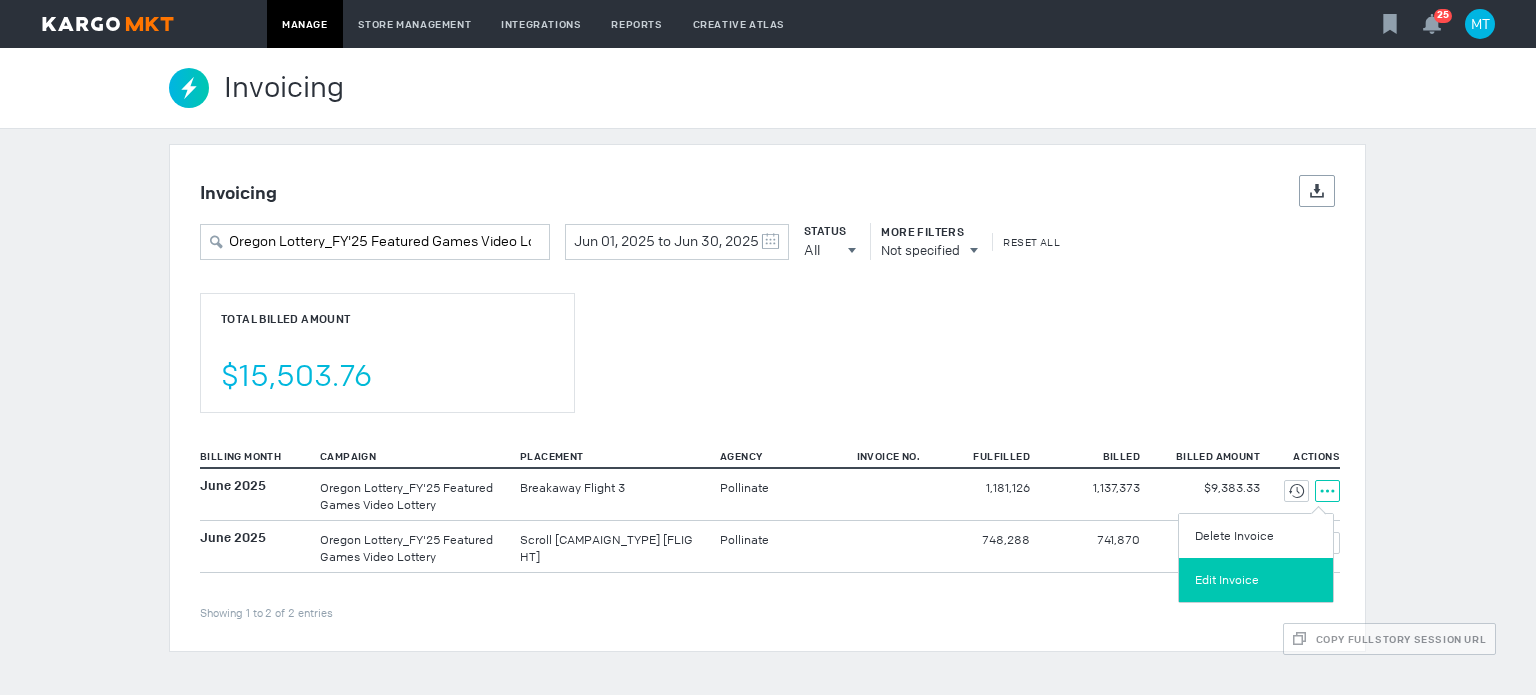 click on "Edit Invoice" at bounding box center (1256, 580) 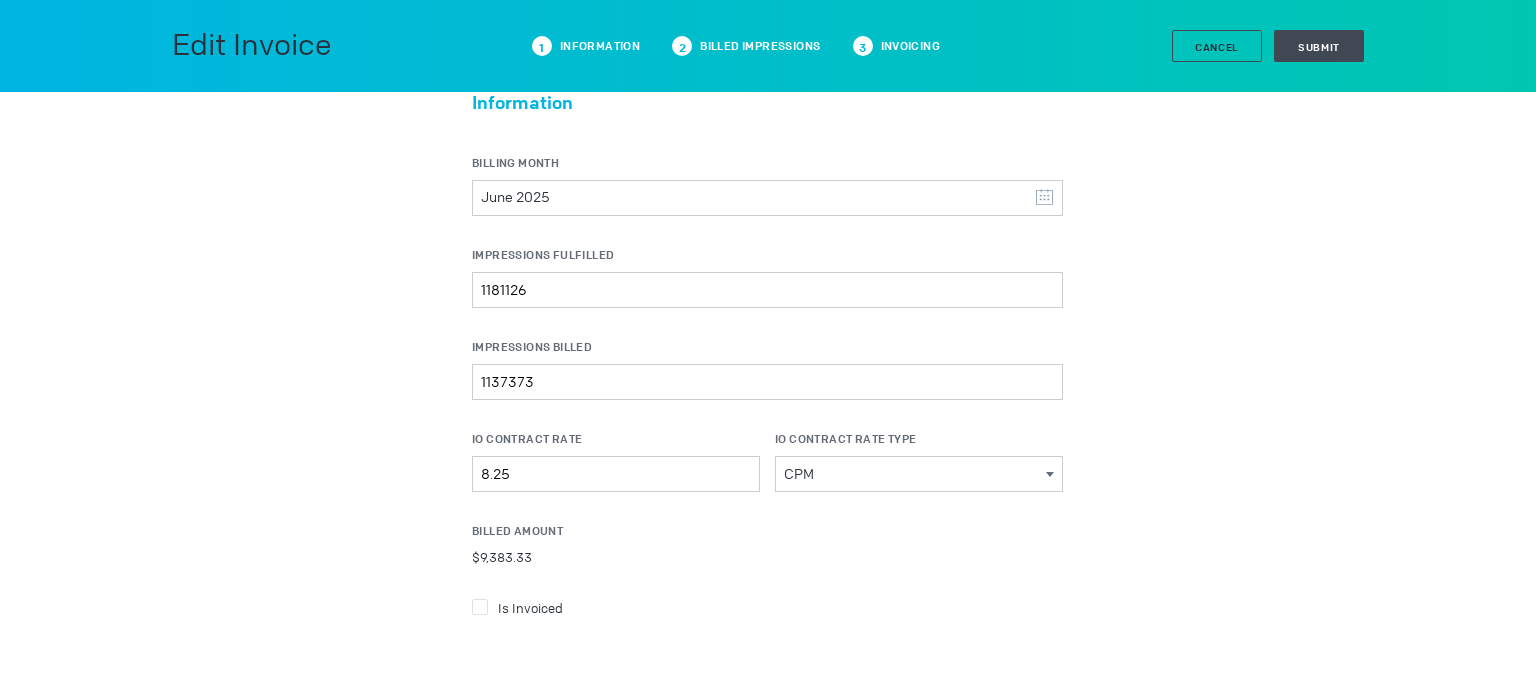 click on "Is Invoiced" at bounding box center (530, 607) 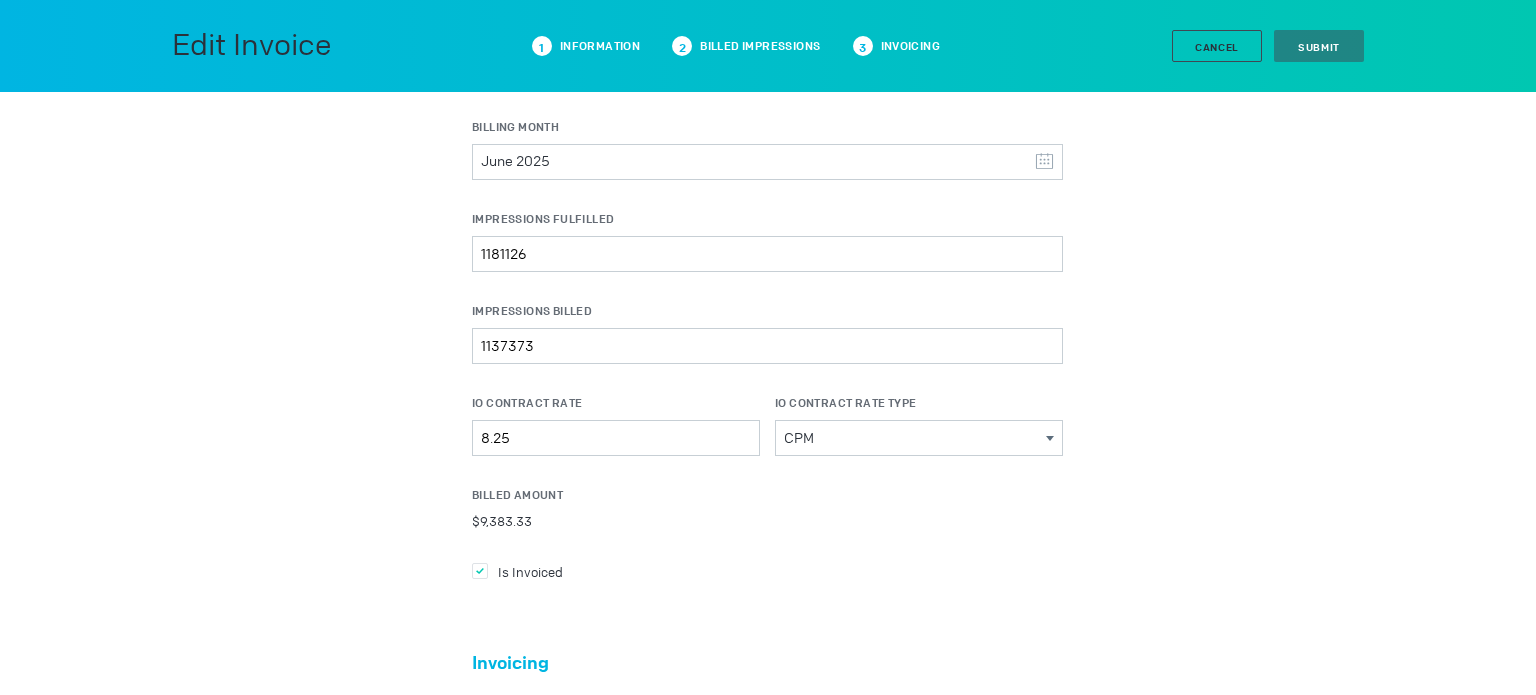 scroll, scrollTop: 310, scrollLeft: 0, axis: vertical 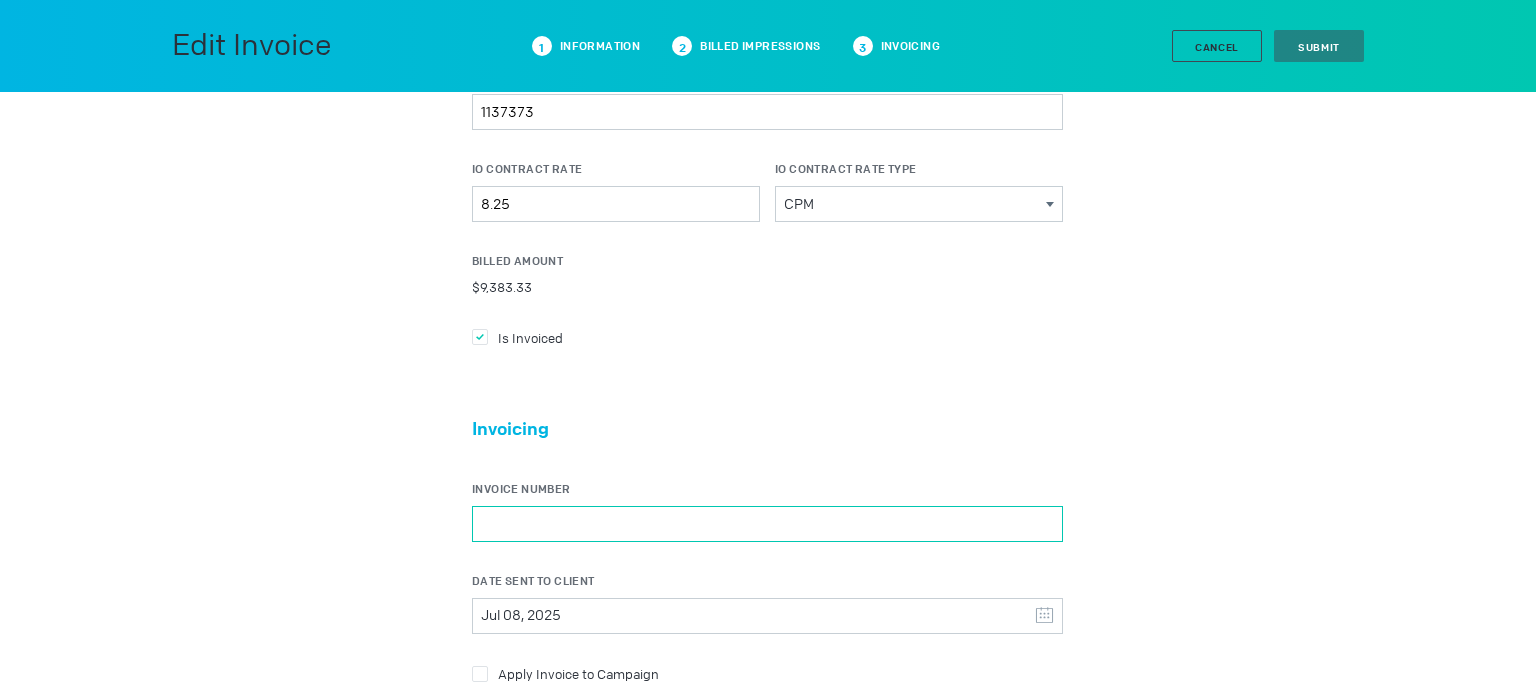 click on "Invoice Number" at bounding box center [767, 524] 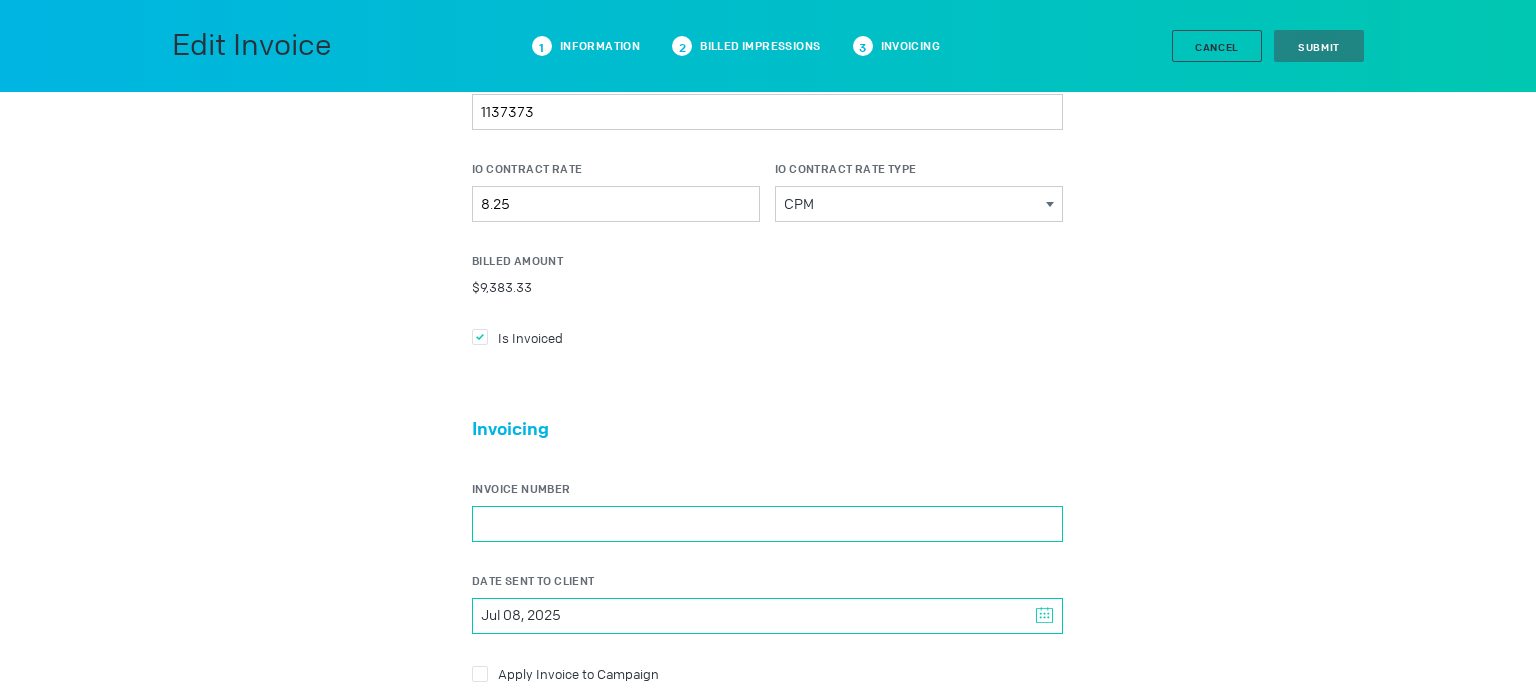 paste on "41799" 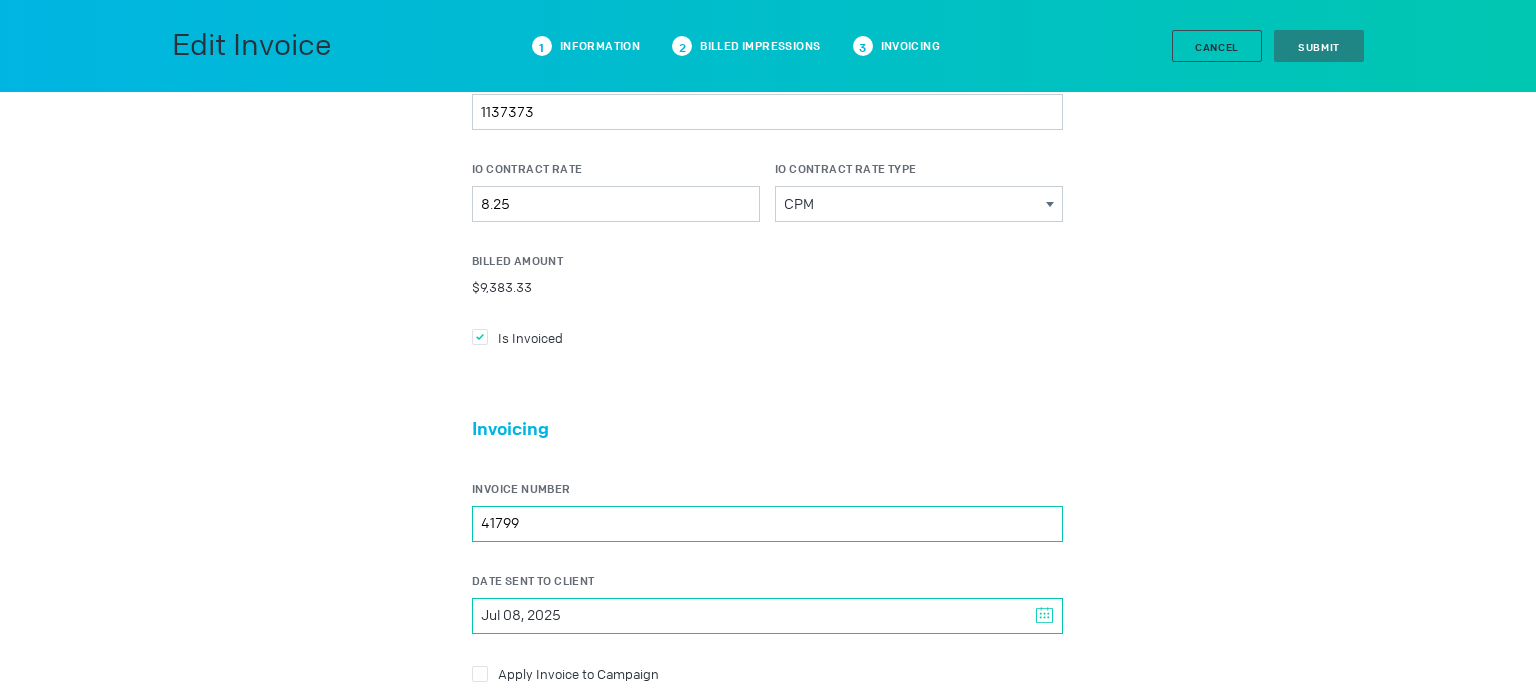 type on "41799" 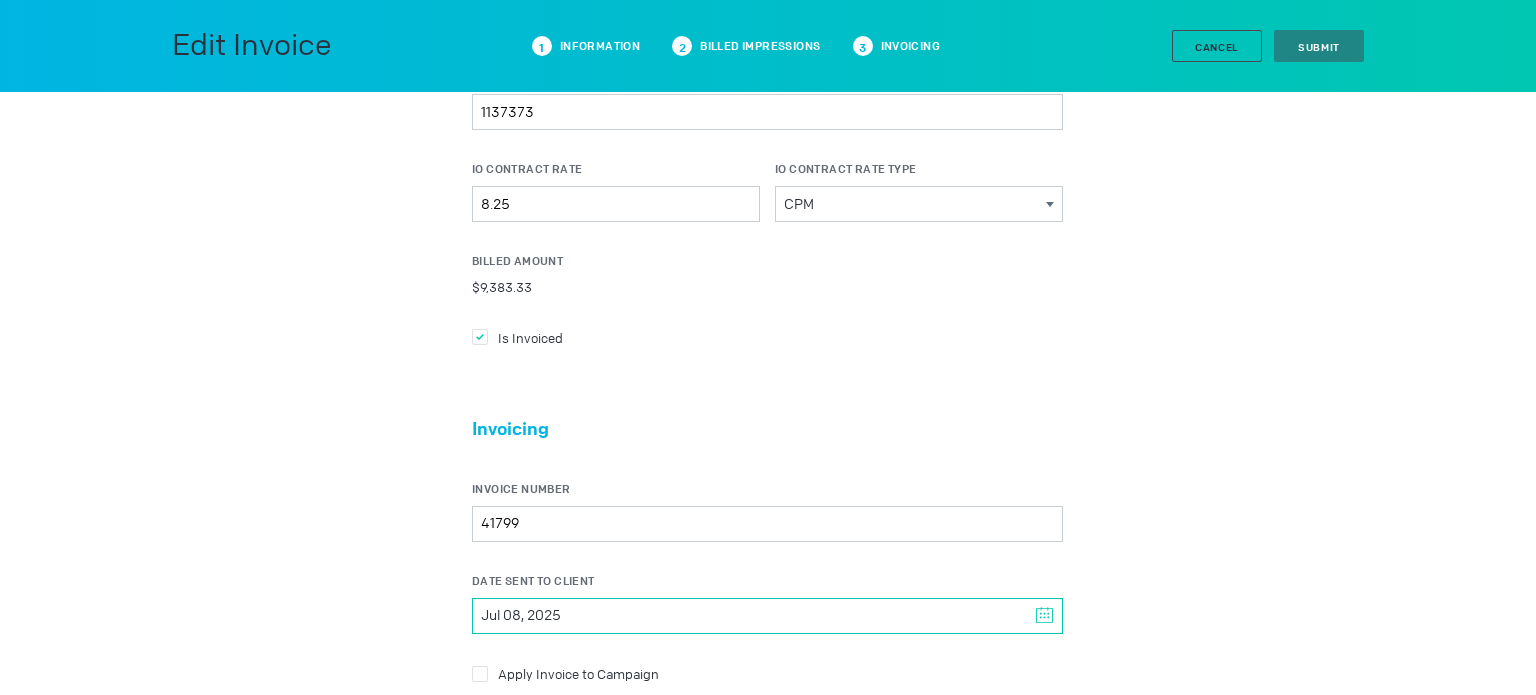 click on "Jul 08, 2025" at bounding box center (521, 616) 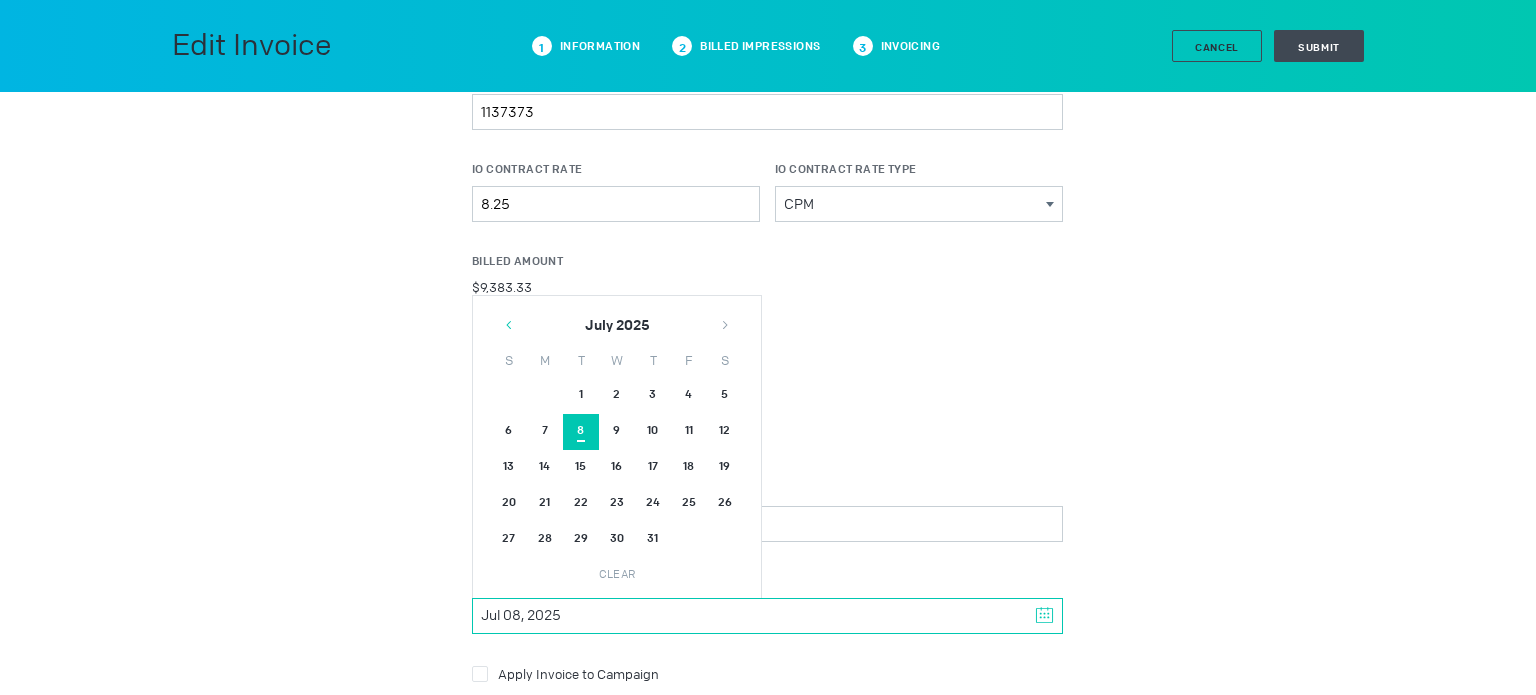 click at bounding box center [509, 325] 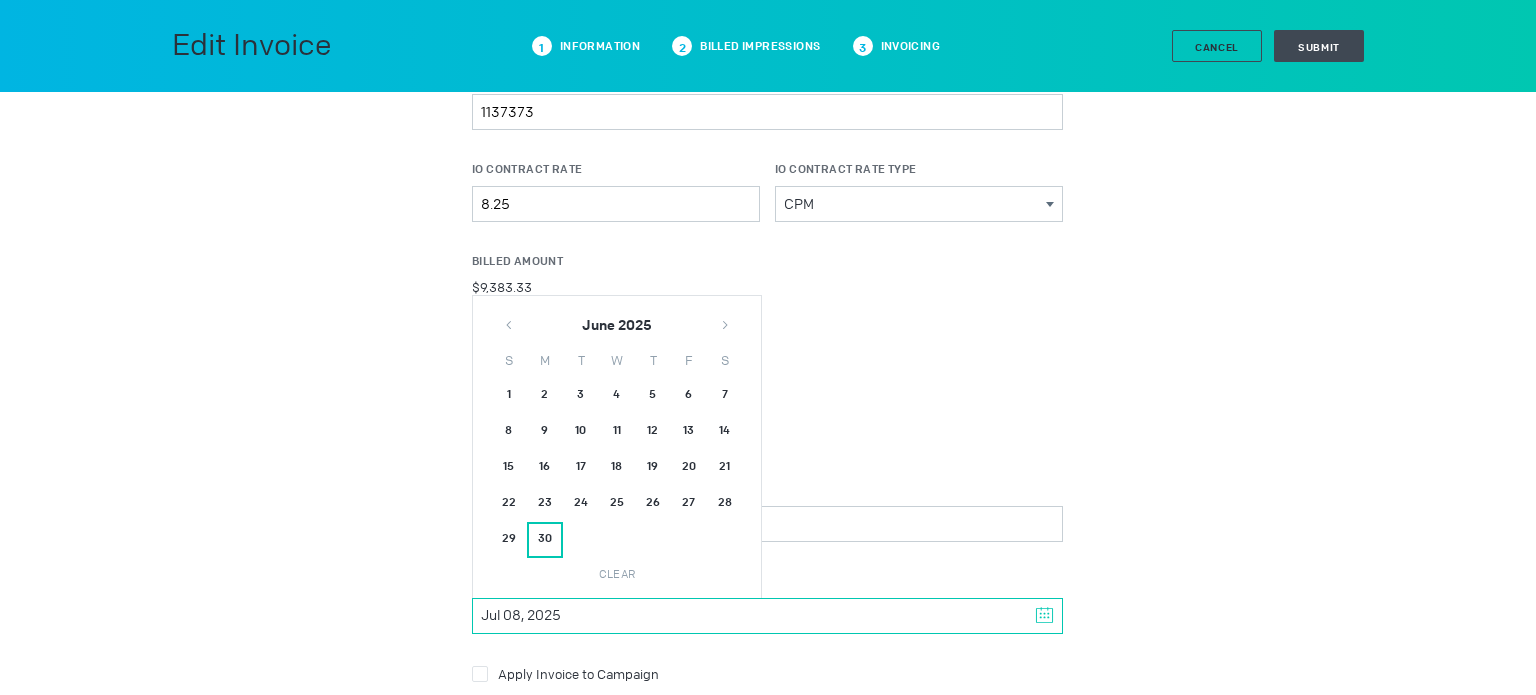 click on "30" at bounding box center [545, 540] 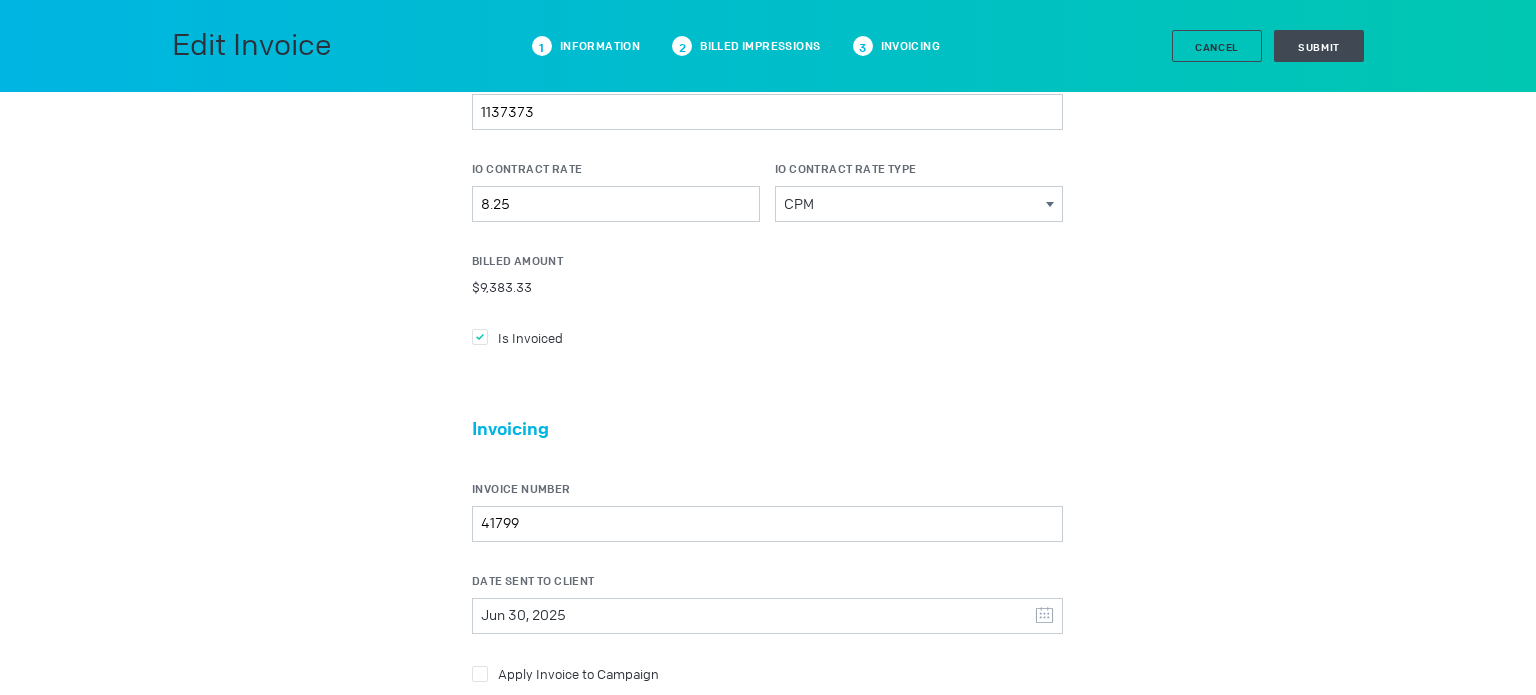 click on "Apply Invoice to Campaign" at bounding box center (530, 337) 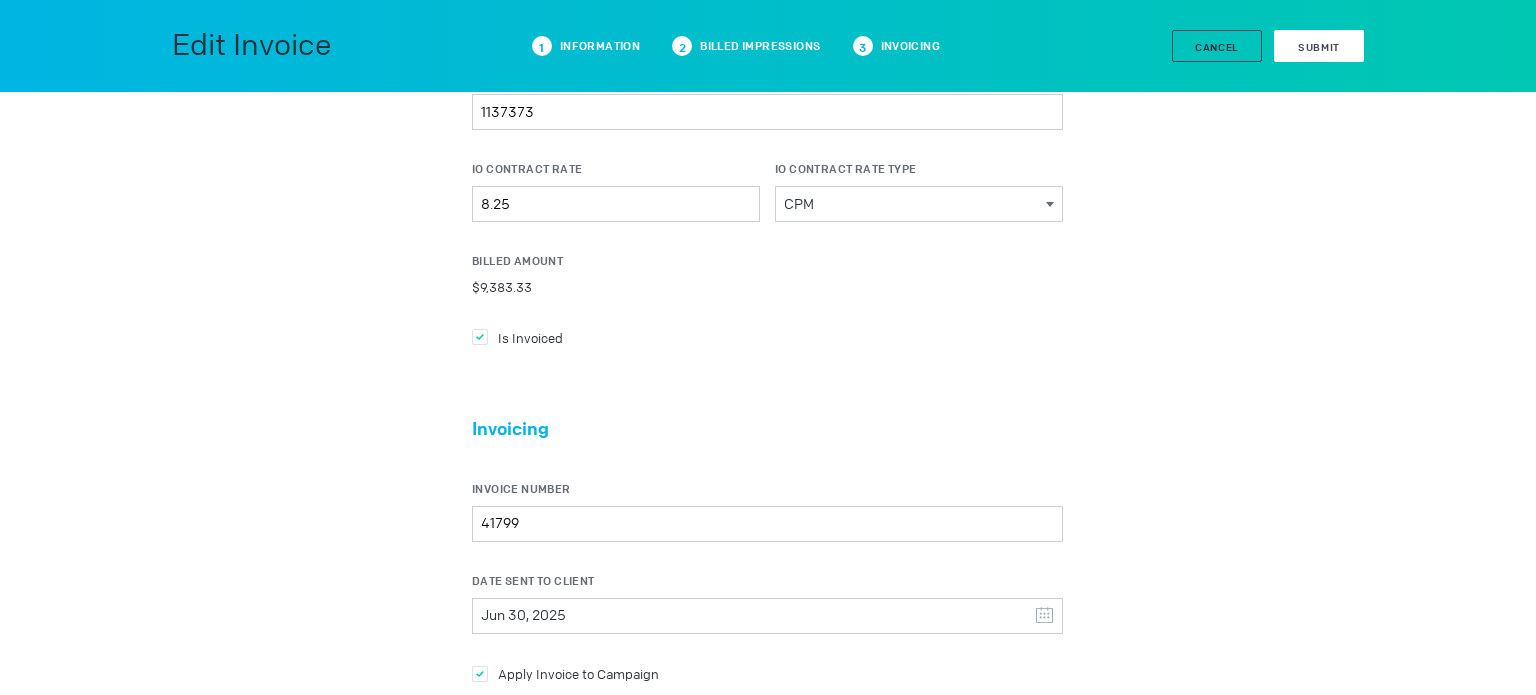 click on "Submit" at bounding box center [1319, 46] 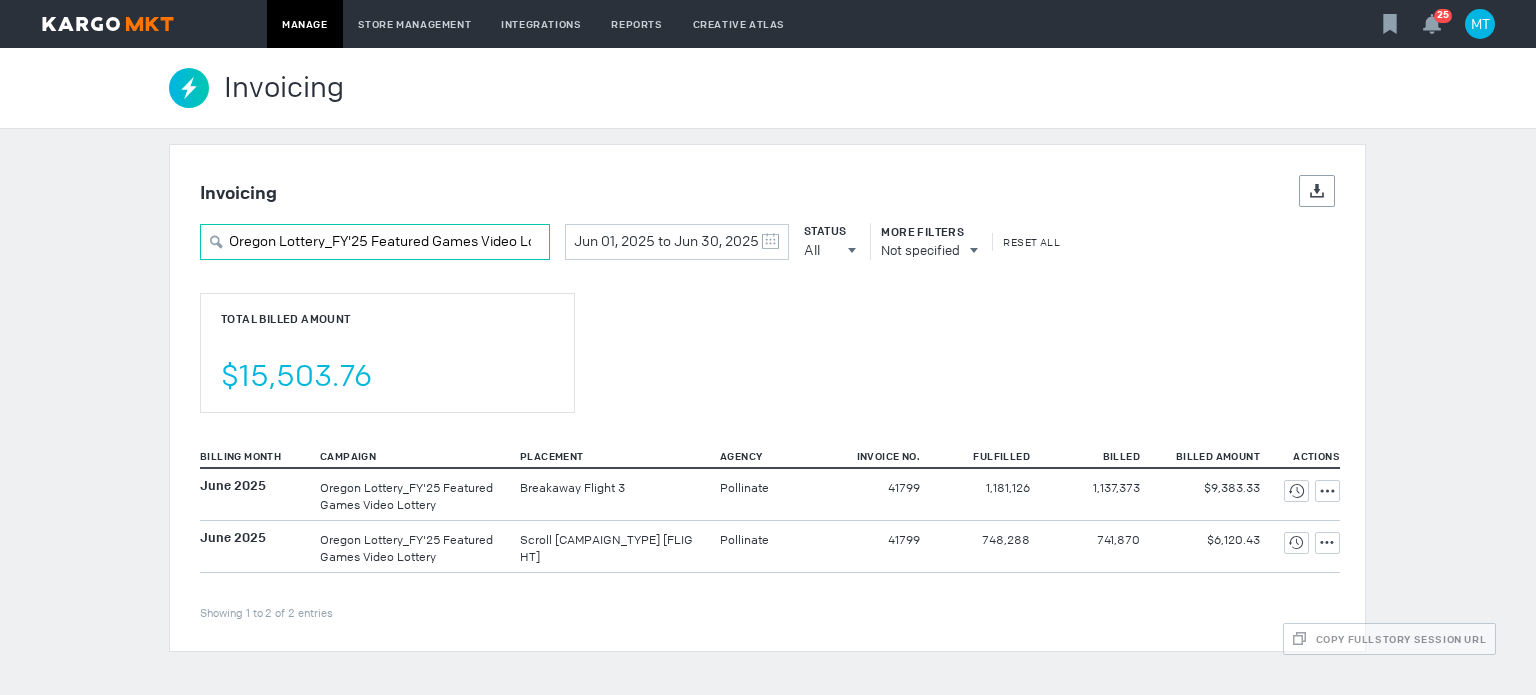 click on "Oregon Lottery_FY'25 Featured Games Video Lottery" at bounding box center [375, 242] 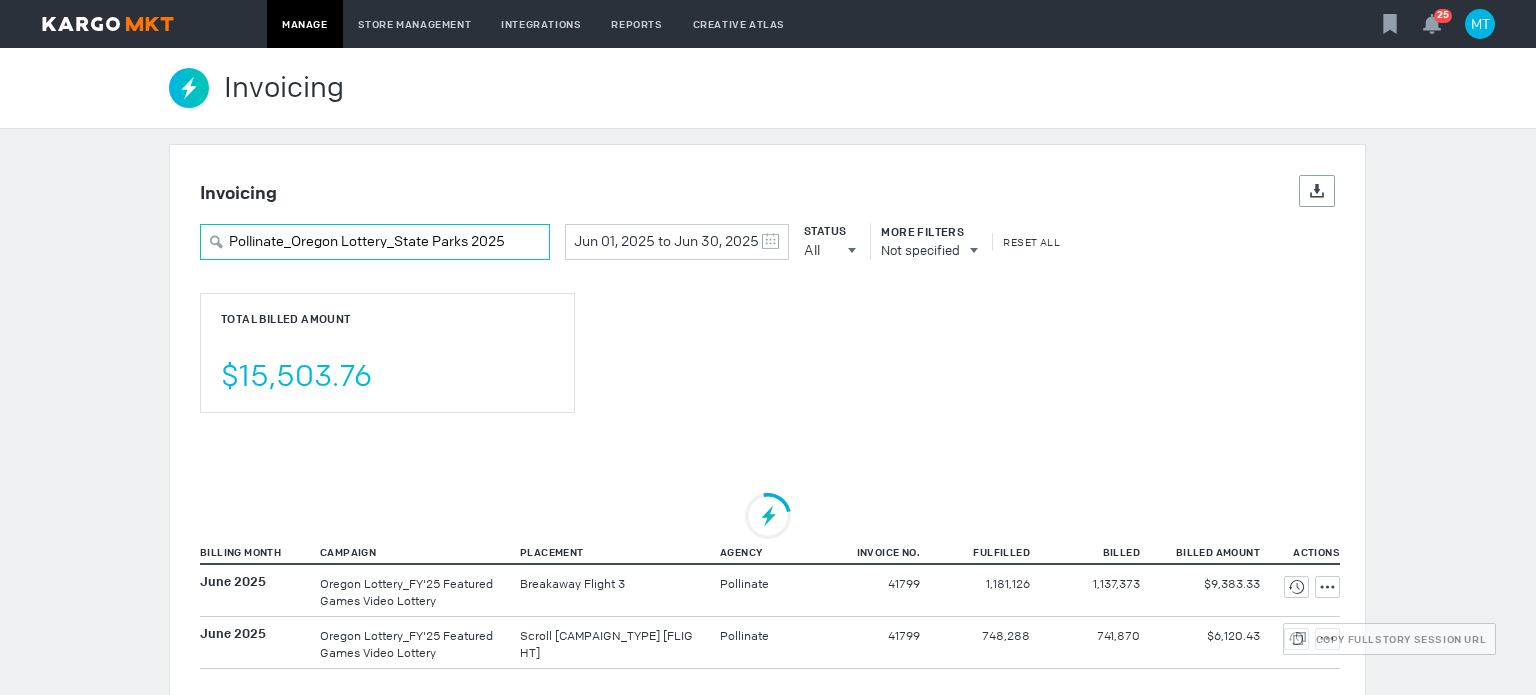 type on "Pollinate_Oregon Lottery_State Parks 2025" 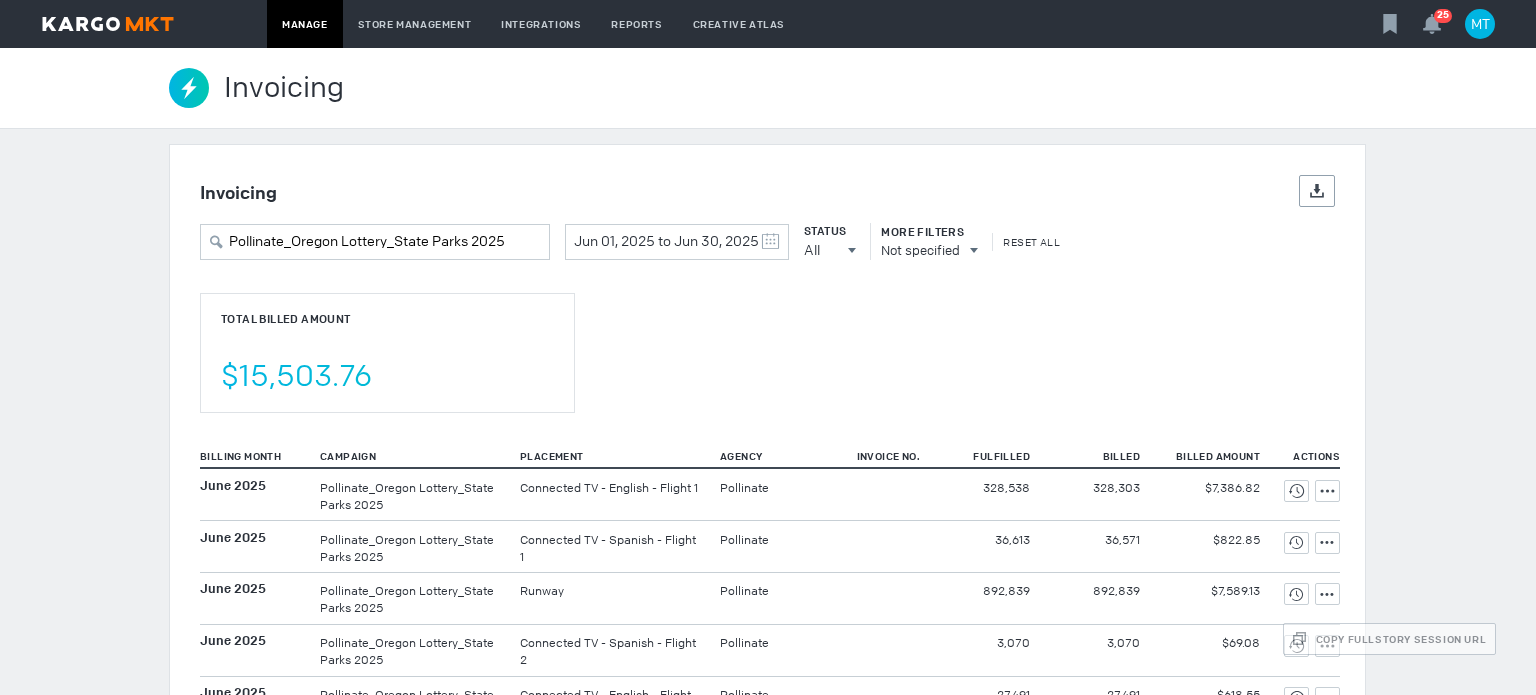 click on "Total Billed Amount $15,503.76" at bounding box center [387, 353] 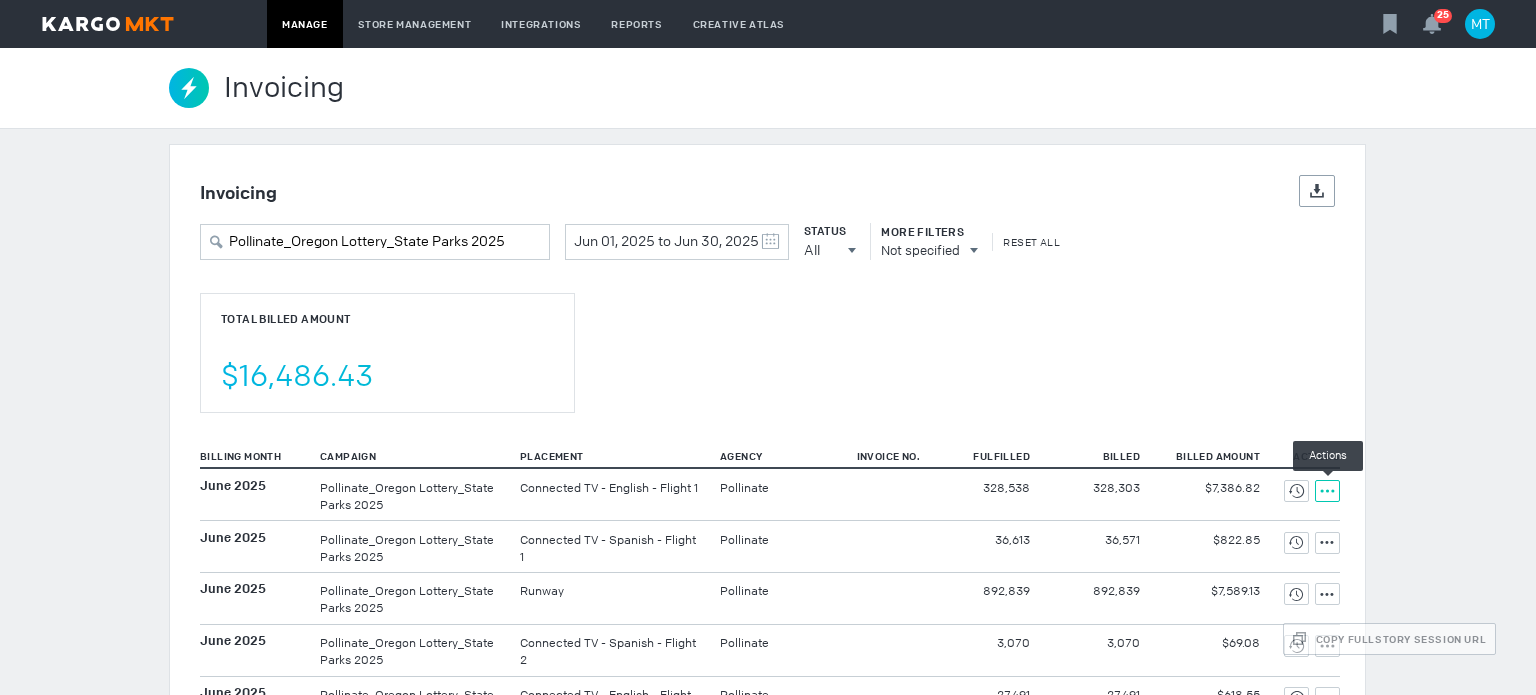 click at bounding box center [1296, 491] 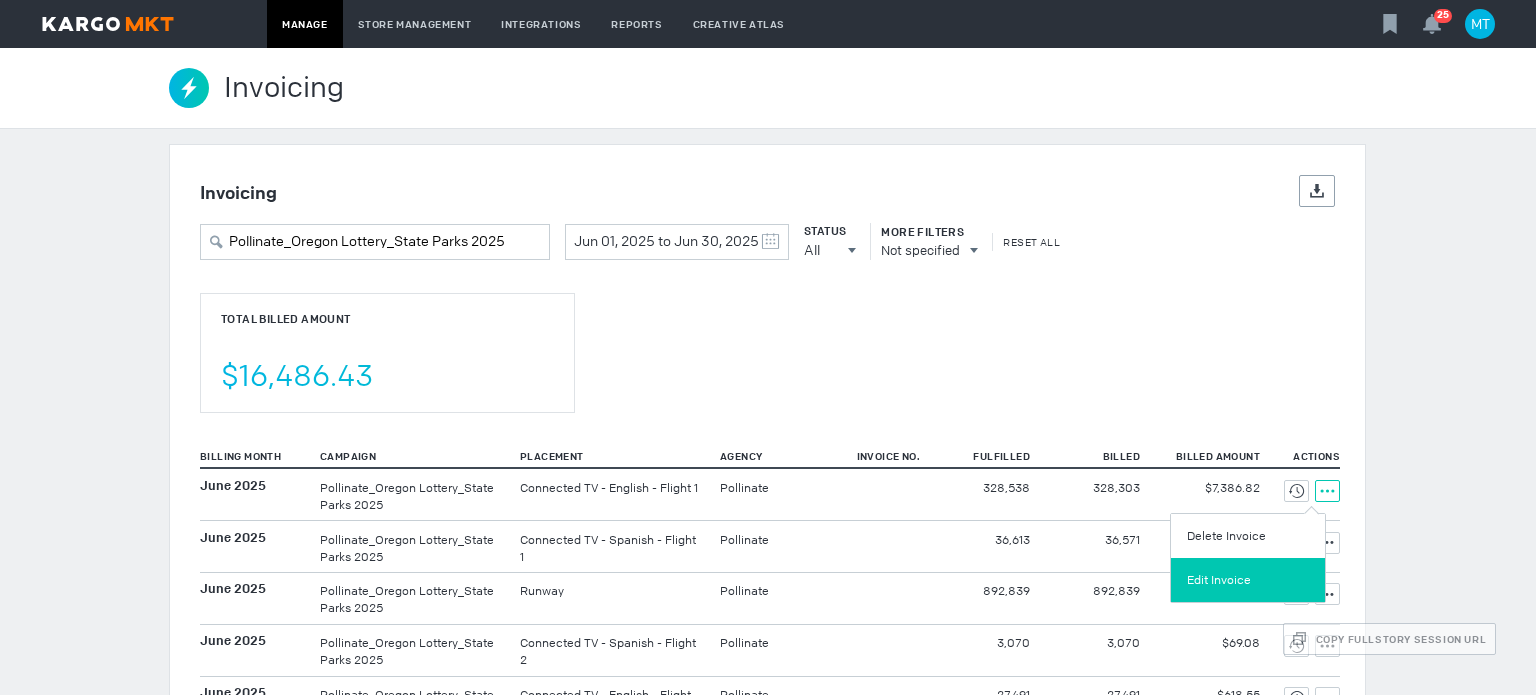 click on "Edit Invoice" at bounding box center (1248, 580) 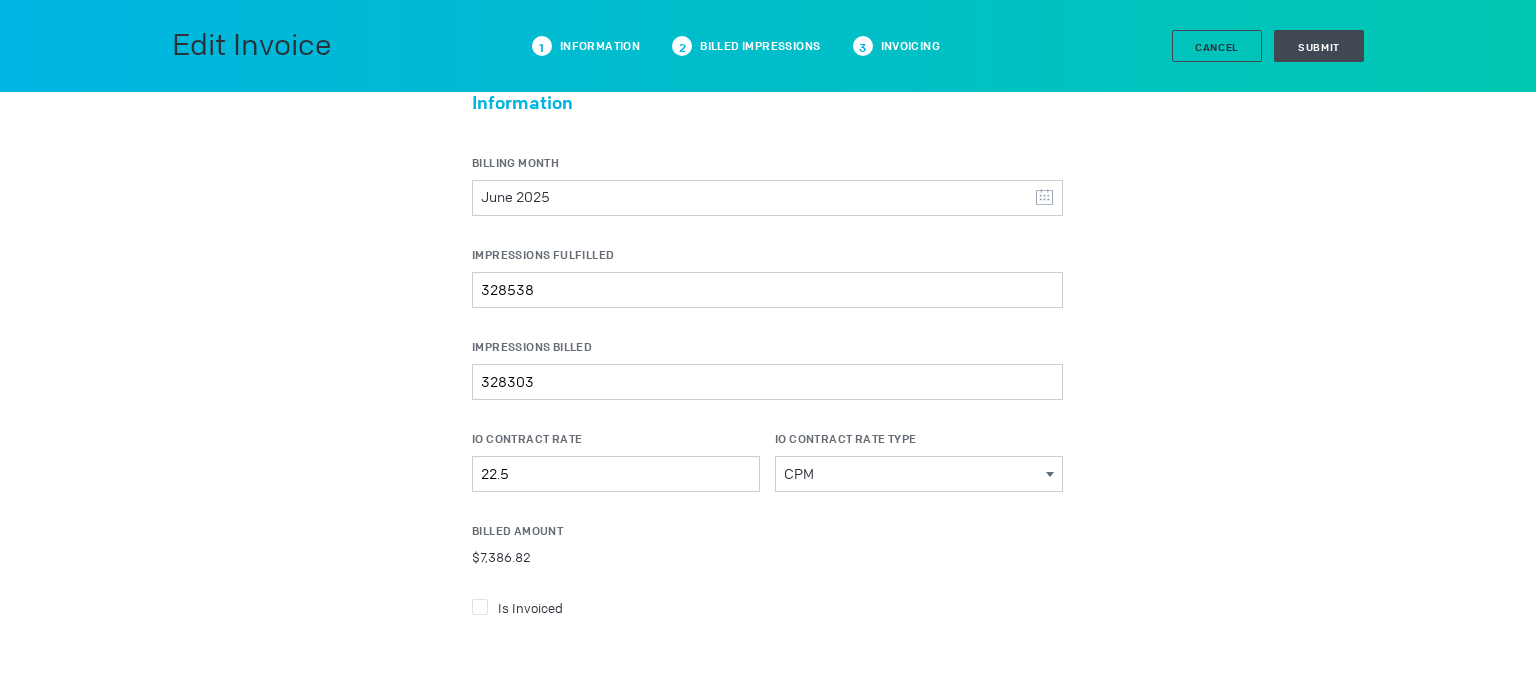 click on "Is Invoiced" at bounding box center [530, 607] 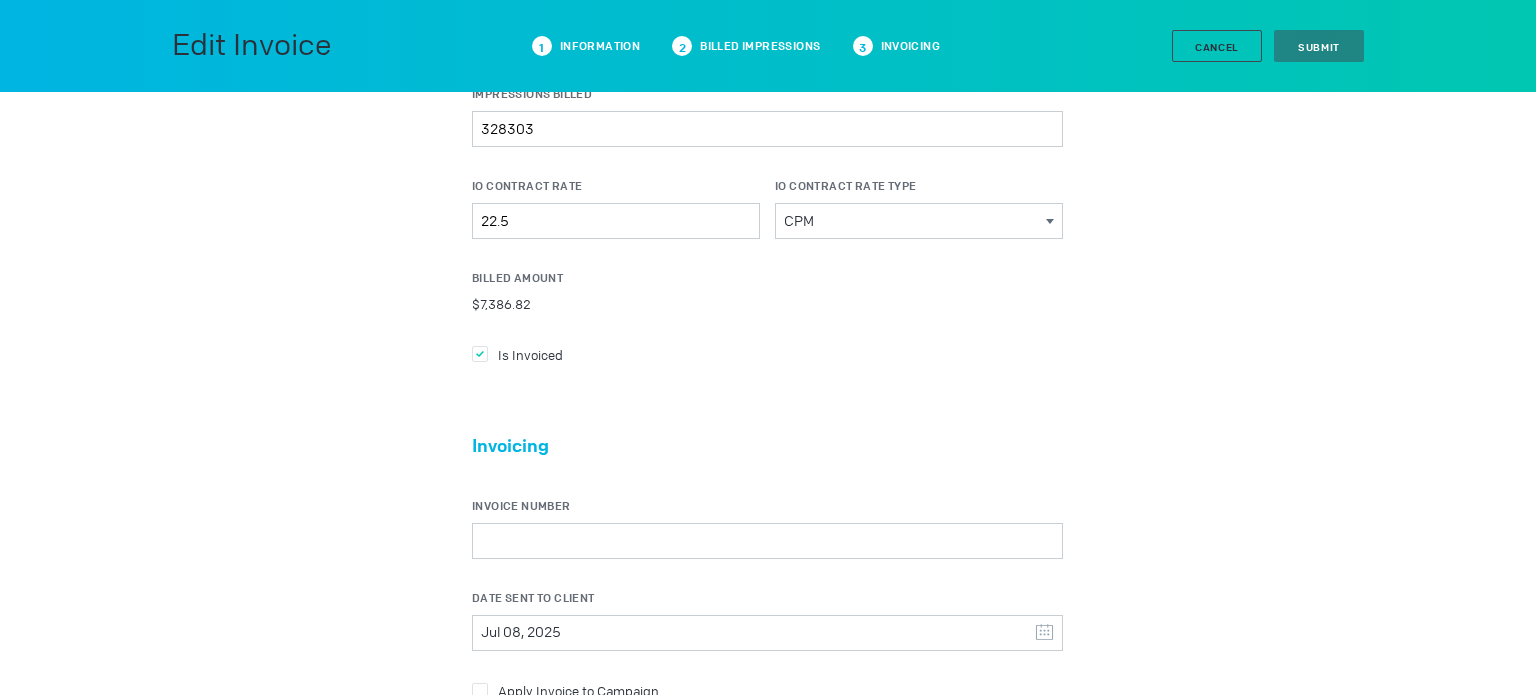 scroll, scrollTop: 310, scrollLeft: 0, axis: vertical 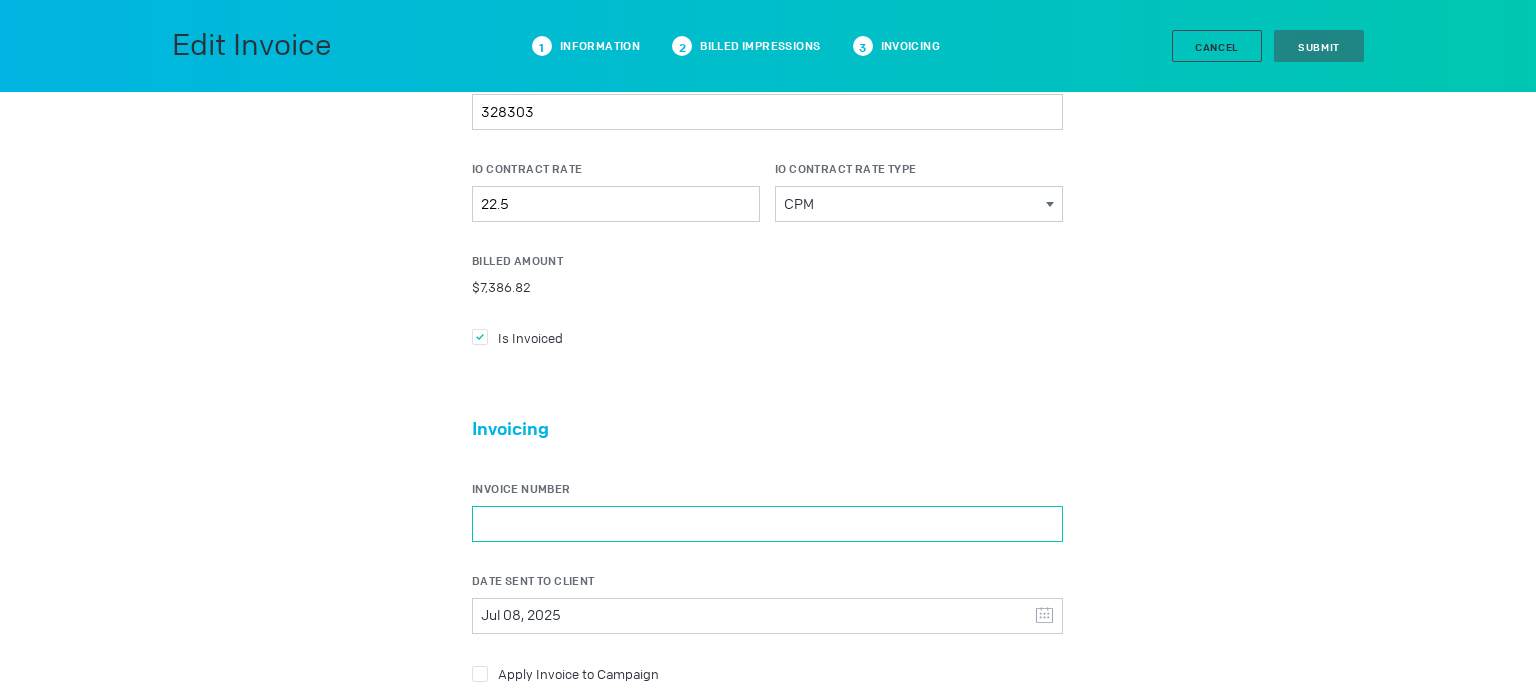 click on "Invoice Number" at bounding box center (767, 524) 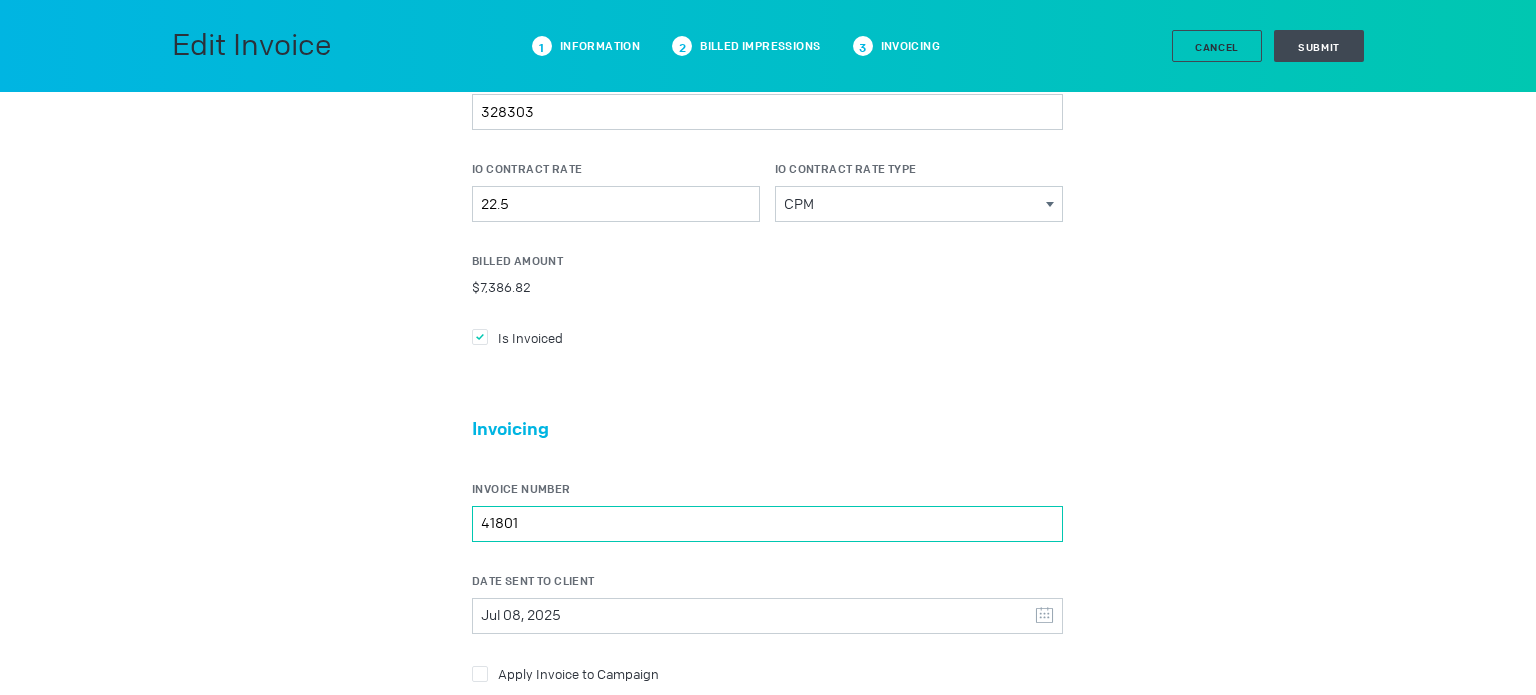 type on "41801" 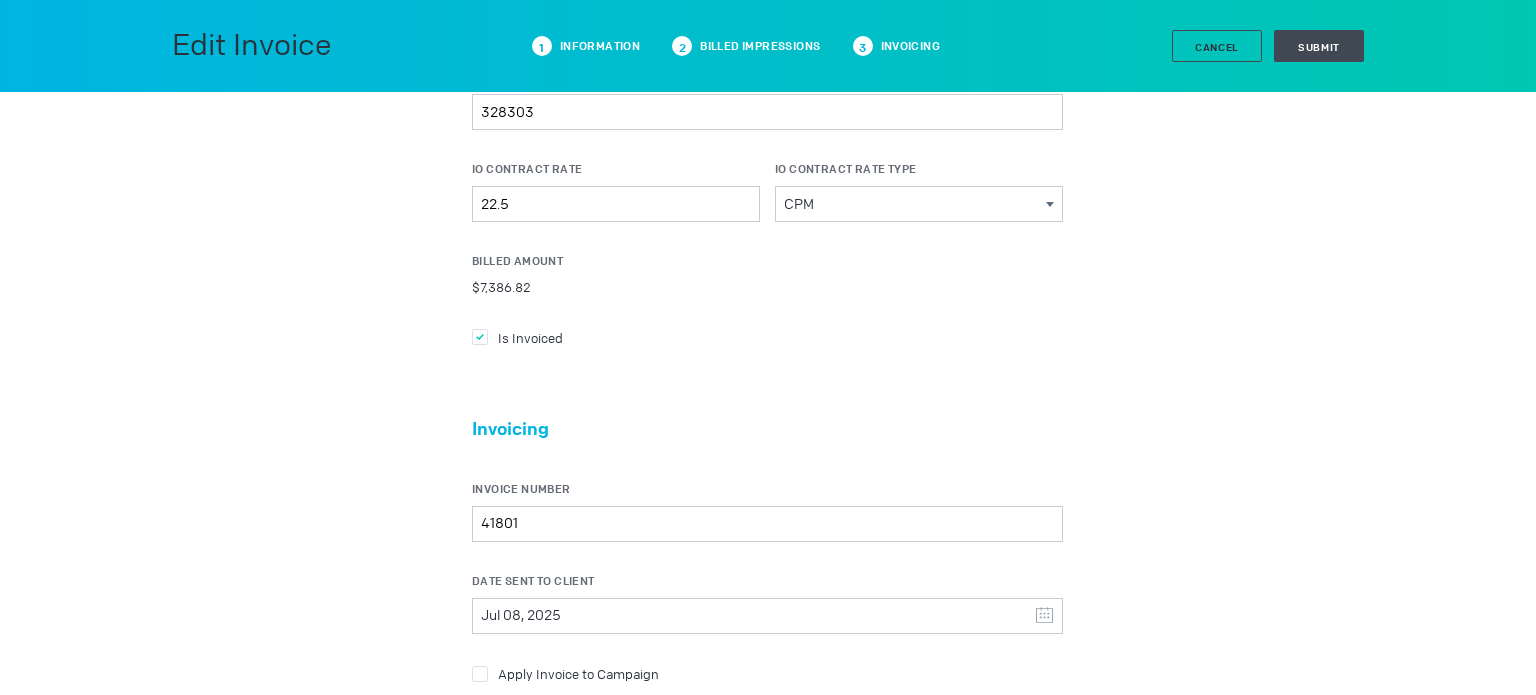 click on "Invoicing Invoice Number 41801 Date Sent to Client Jul 08, 2025                                                                                							 July 2025 							 						                          S M T W T F S                                           29 30 1 2 3 4 5 6 7 8 9 10 11 12 13 14 15 16 17 18 19 20 21 22 23 24 25 26 27 28 29 30 31 1 2                                       Clear                  Apply Invoice to Campaign" at bounding box center [767, 566] 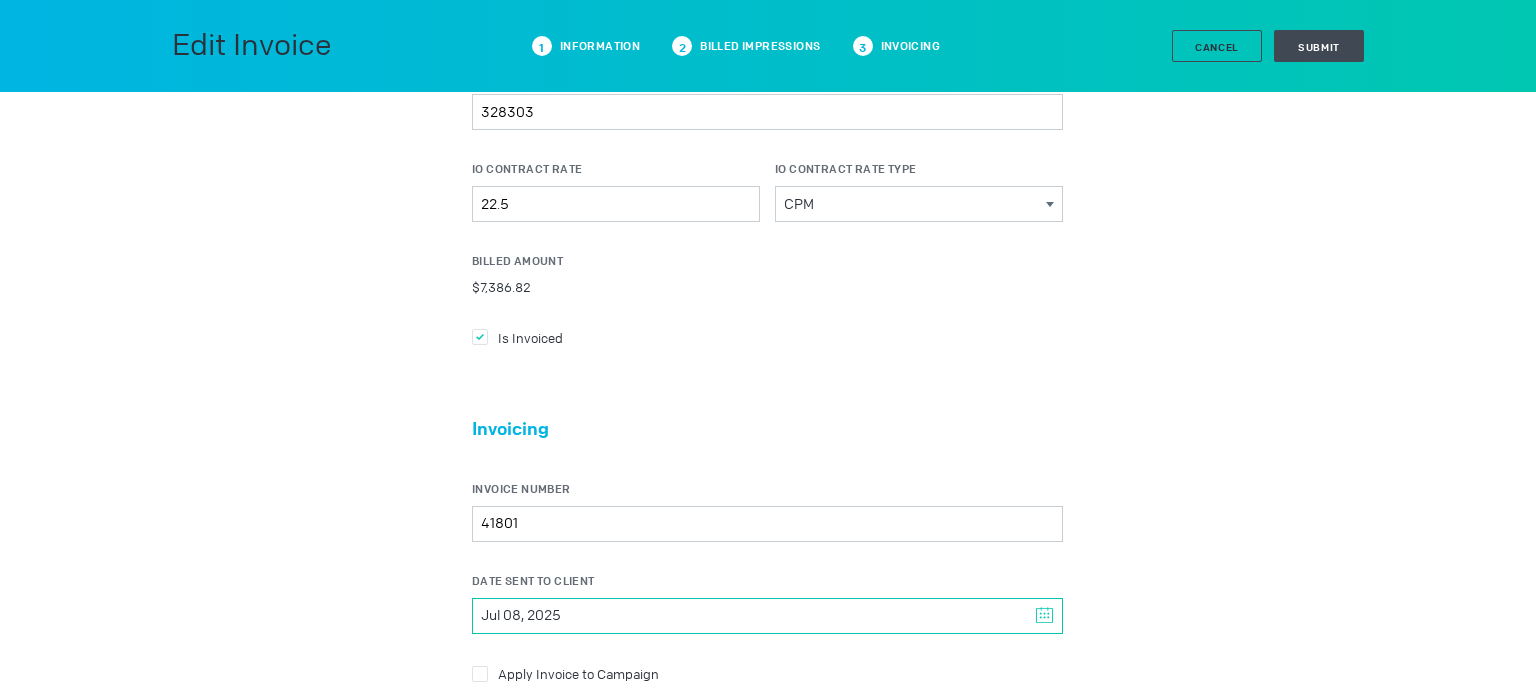 click on "Jul 08, 2025" at bounding box center (521, 616) 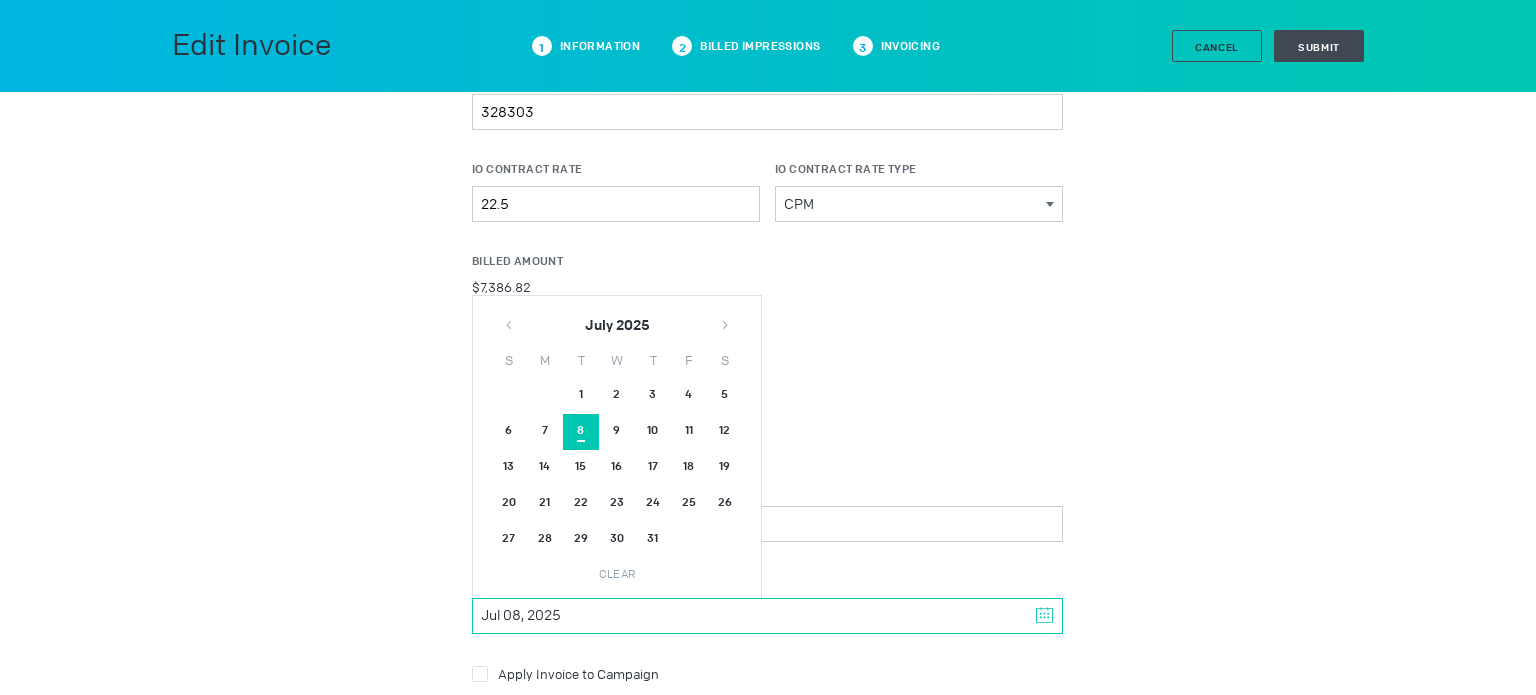 drag, startPoint x: 497, startPoint y: 324, endPoint x: 505, endPoint y: 346, distance: 23.409399 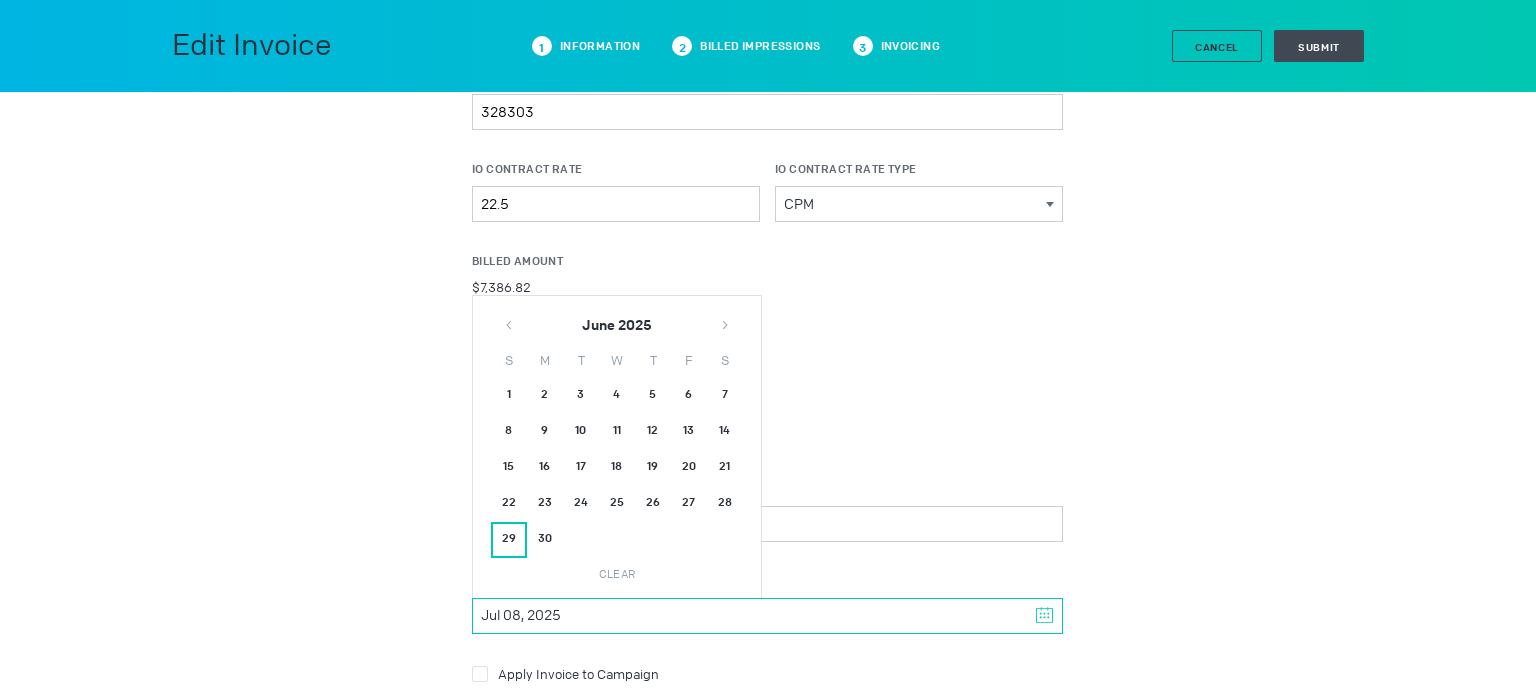 click on "29" at bounding box center [509, 540] 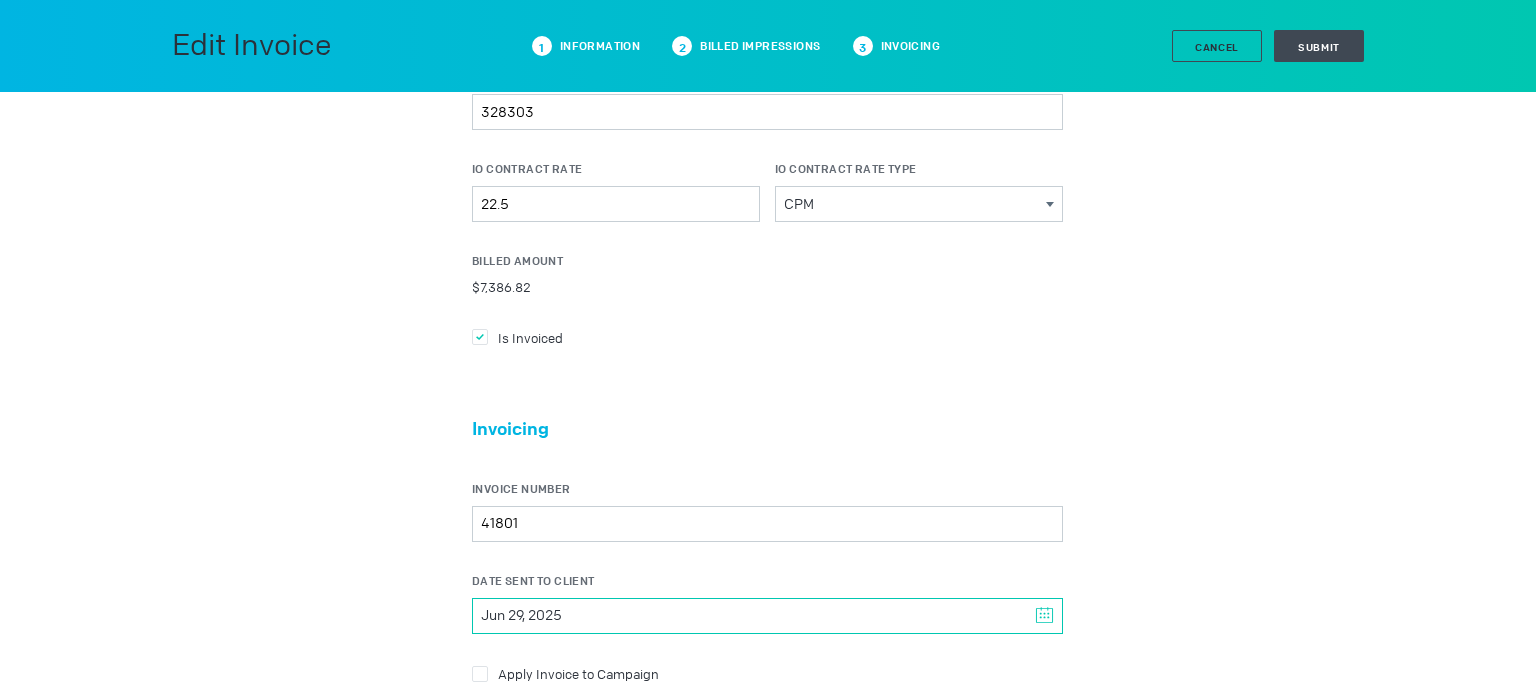 click on "Jun 29, 2025" at bounding box center [521, 616] 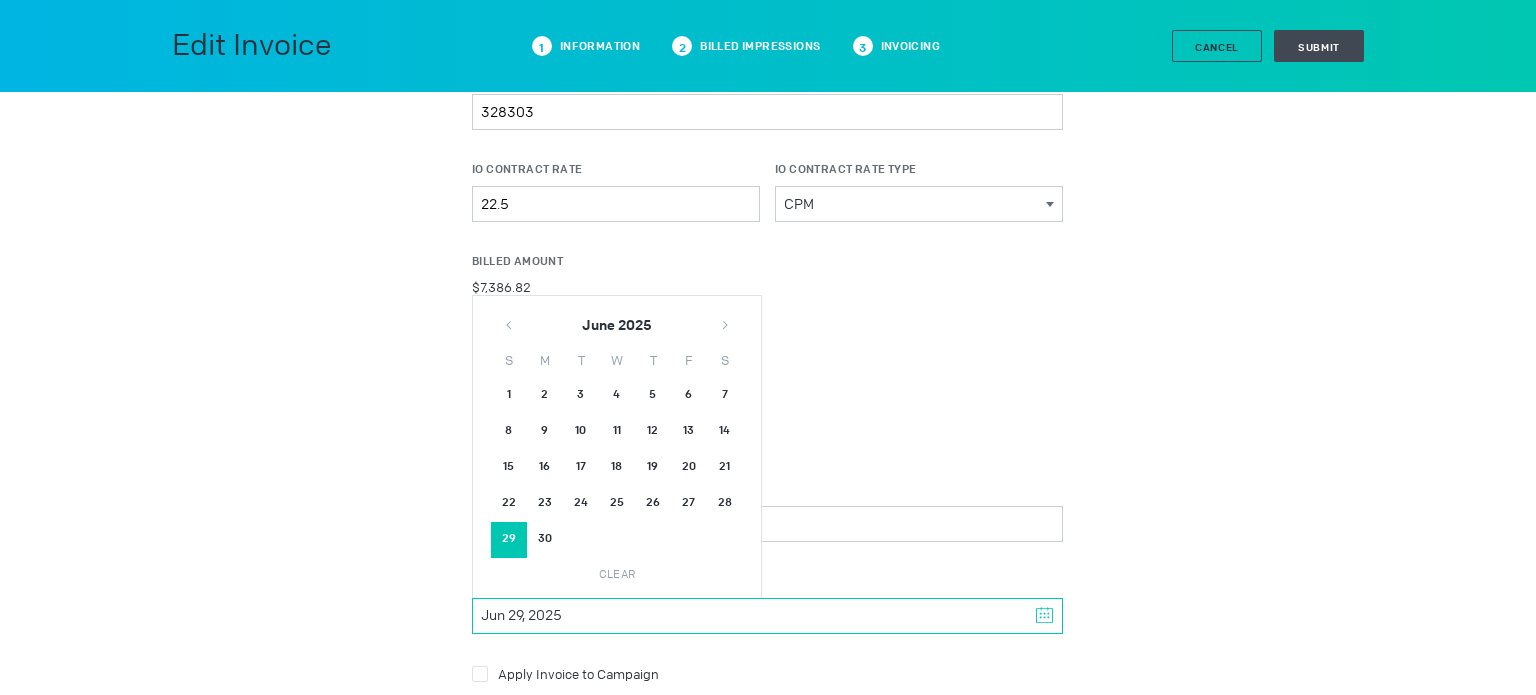 click on "30" at bounding box center (509, 396) 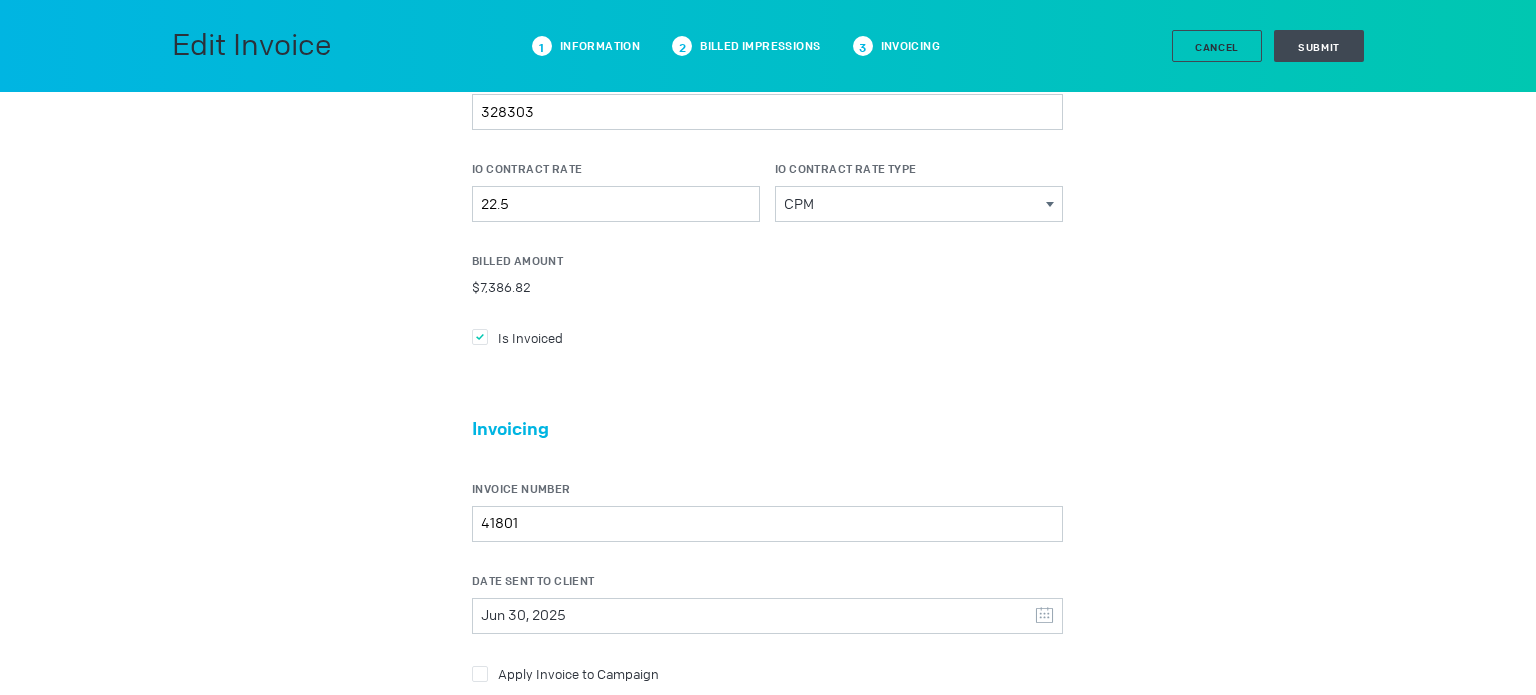click on "Apply Invoice to Campaign" at bounding box center (530, 337) 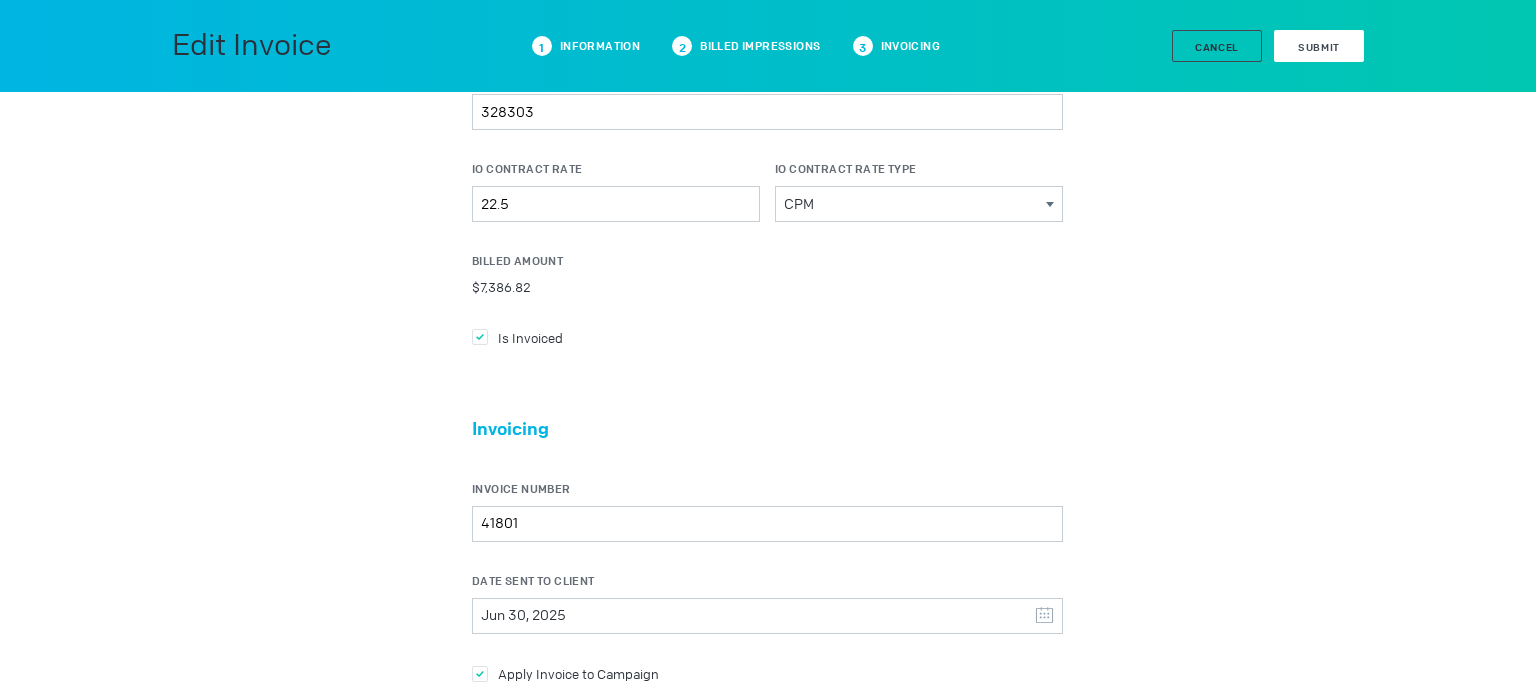 click on "Submit" at bounding box center [1319, 46] 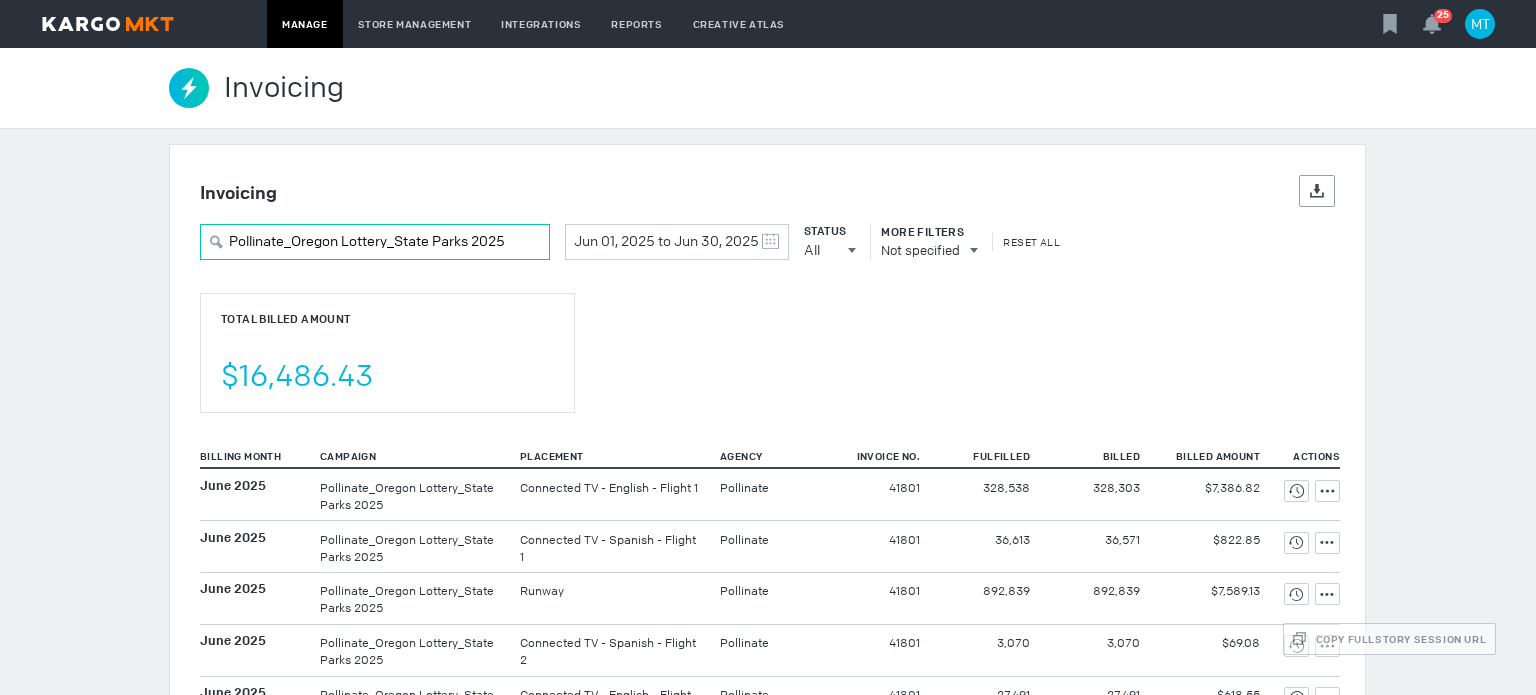 click on "Pollinate_Oregon Lottery_State Parks 2025" at bounding box center (375, 242) 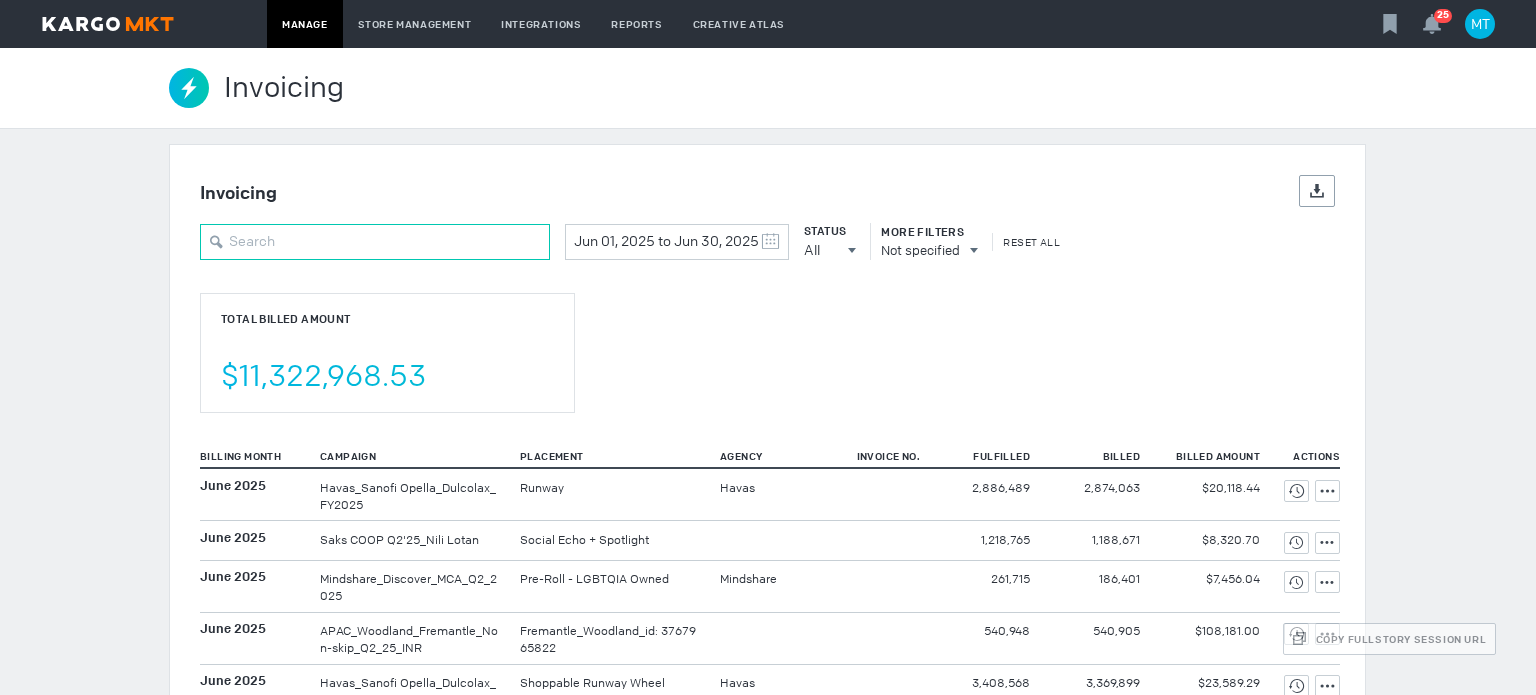 type 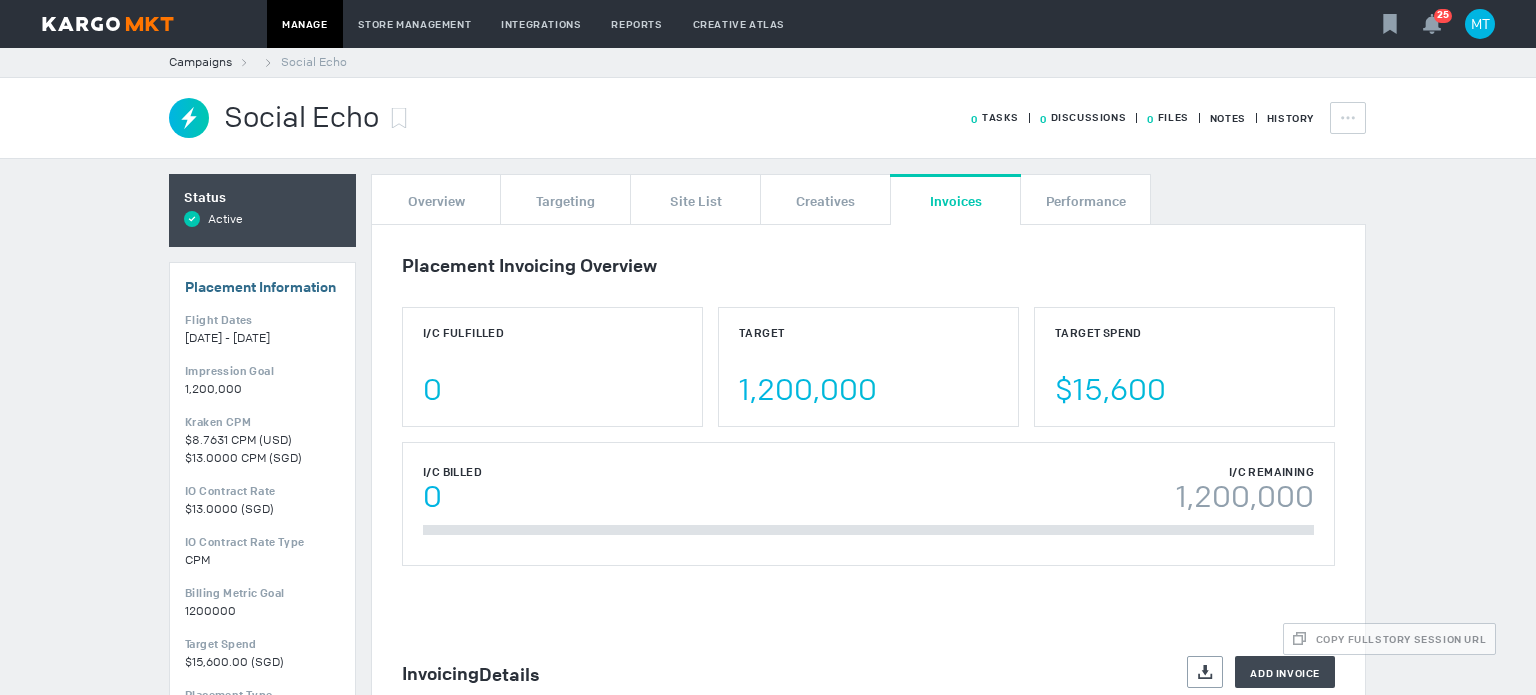 scroll, scrollTop: 0, scrollLeft: 0, axis: both 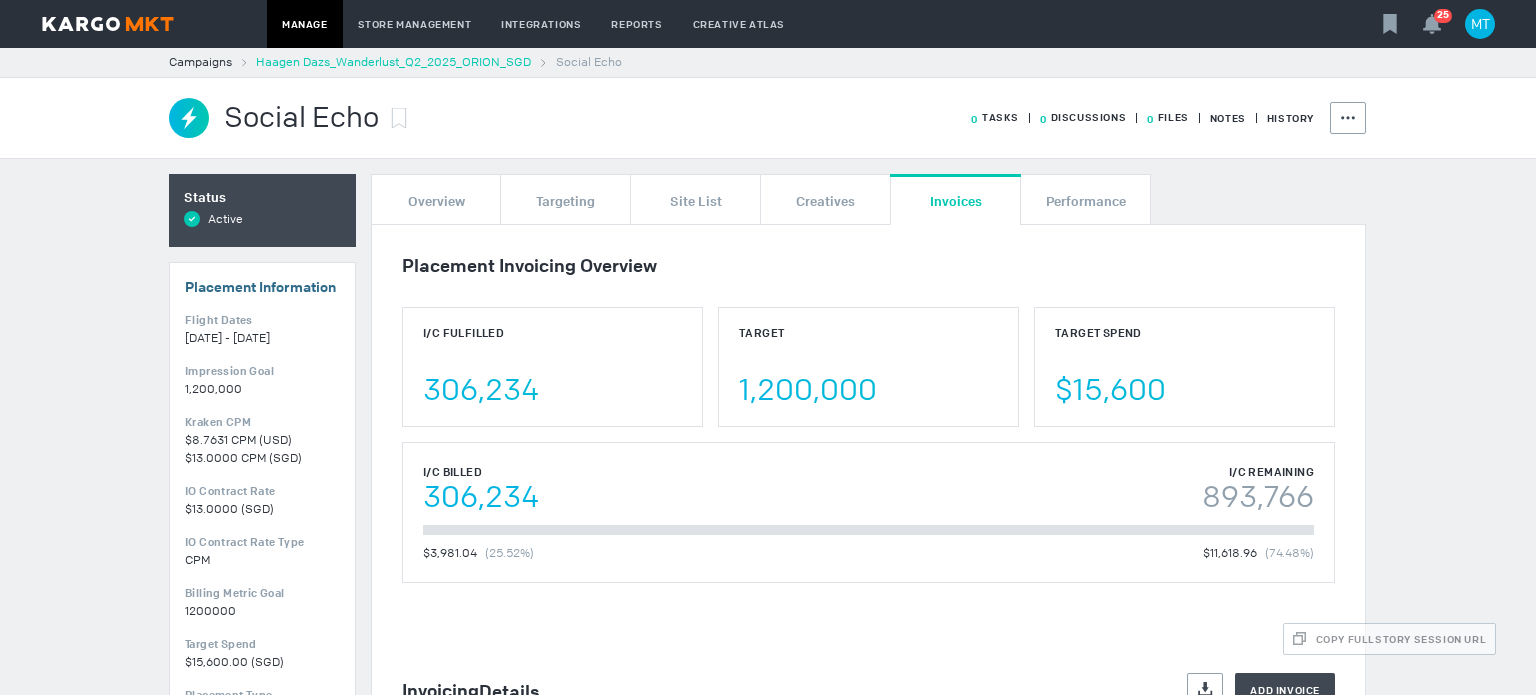 click on "Haagen Dazs_Wanderlust_Q2_2025_ORION_SGD" at bounding box center (393, 62) 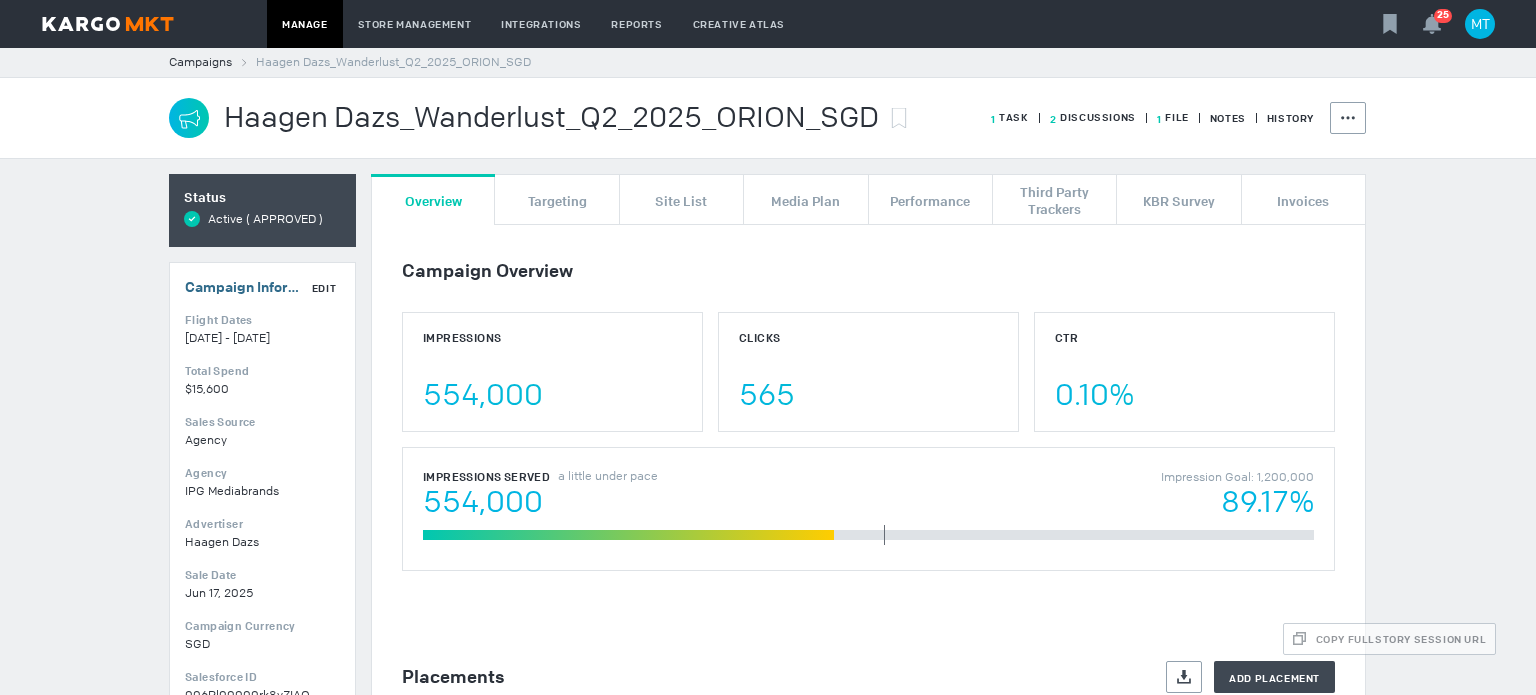 click on "Edit" at bounding box center (324, 288) 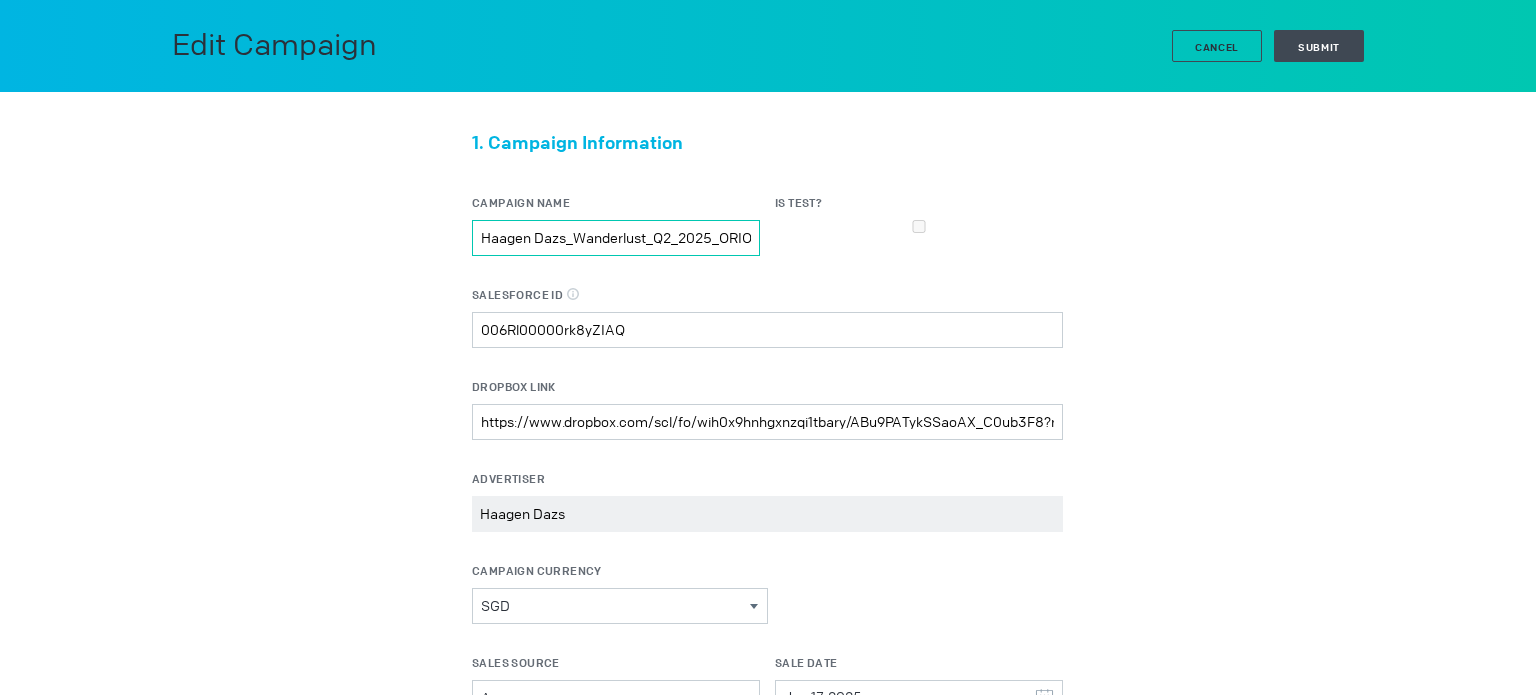 click on "Haagen Dazs_Wanderlust_Q2_2025_ORION_SGD" at bounding box center [616, 238] 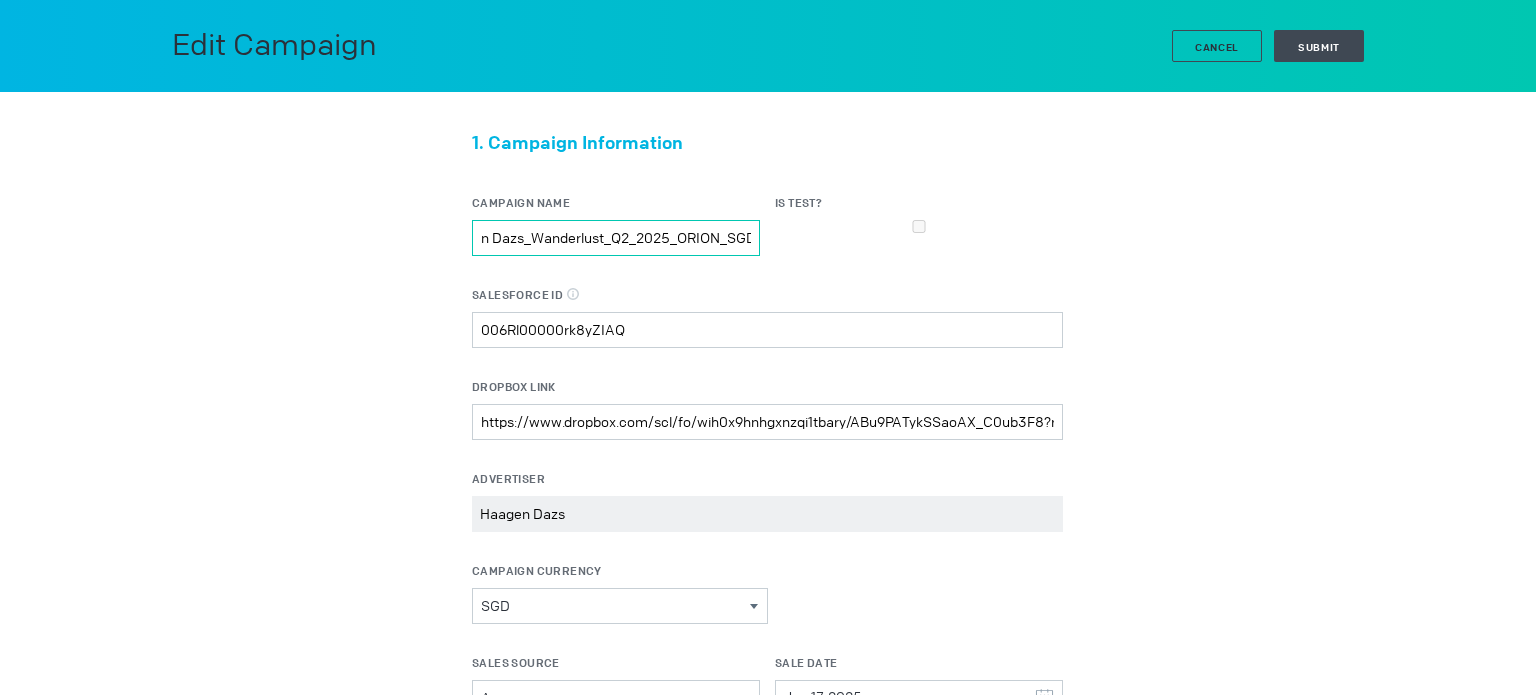 scroll, scrollTop: 0, scrollLeft: 48, axis: horizontal 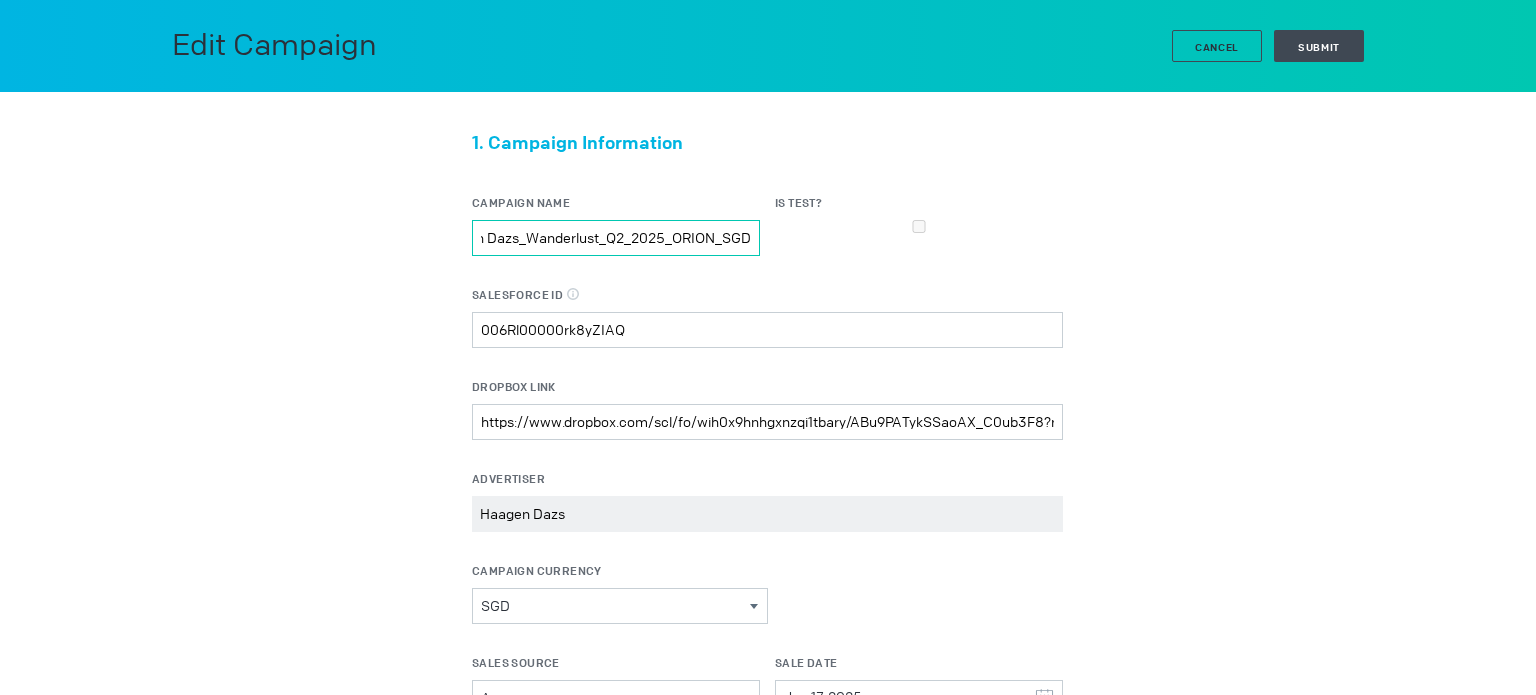 click on "Haagen Dazs_Wanderlust_Q2_2025_ORION_SGD" at bounding box center [616, 238] 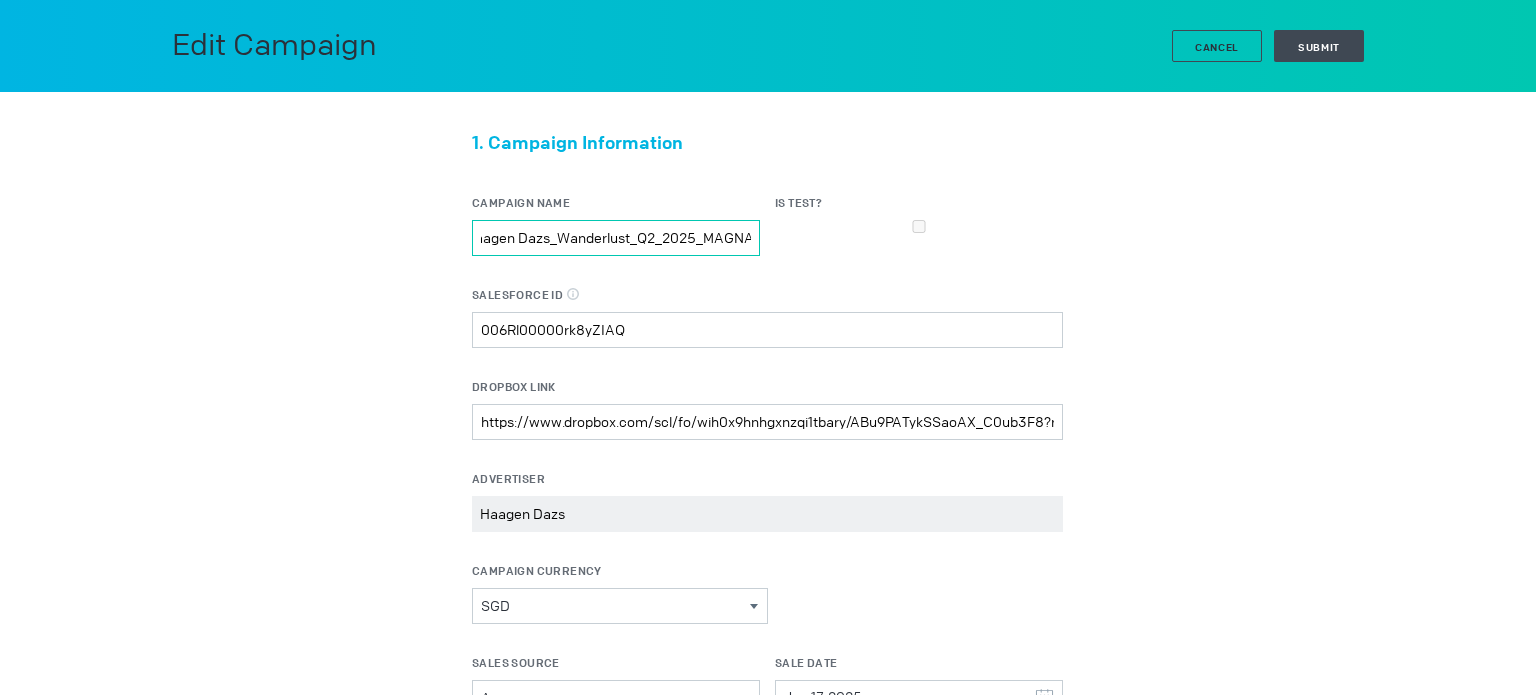 scroll, scrollTop: 0, scrollLeft: 20, axis: horizontal 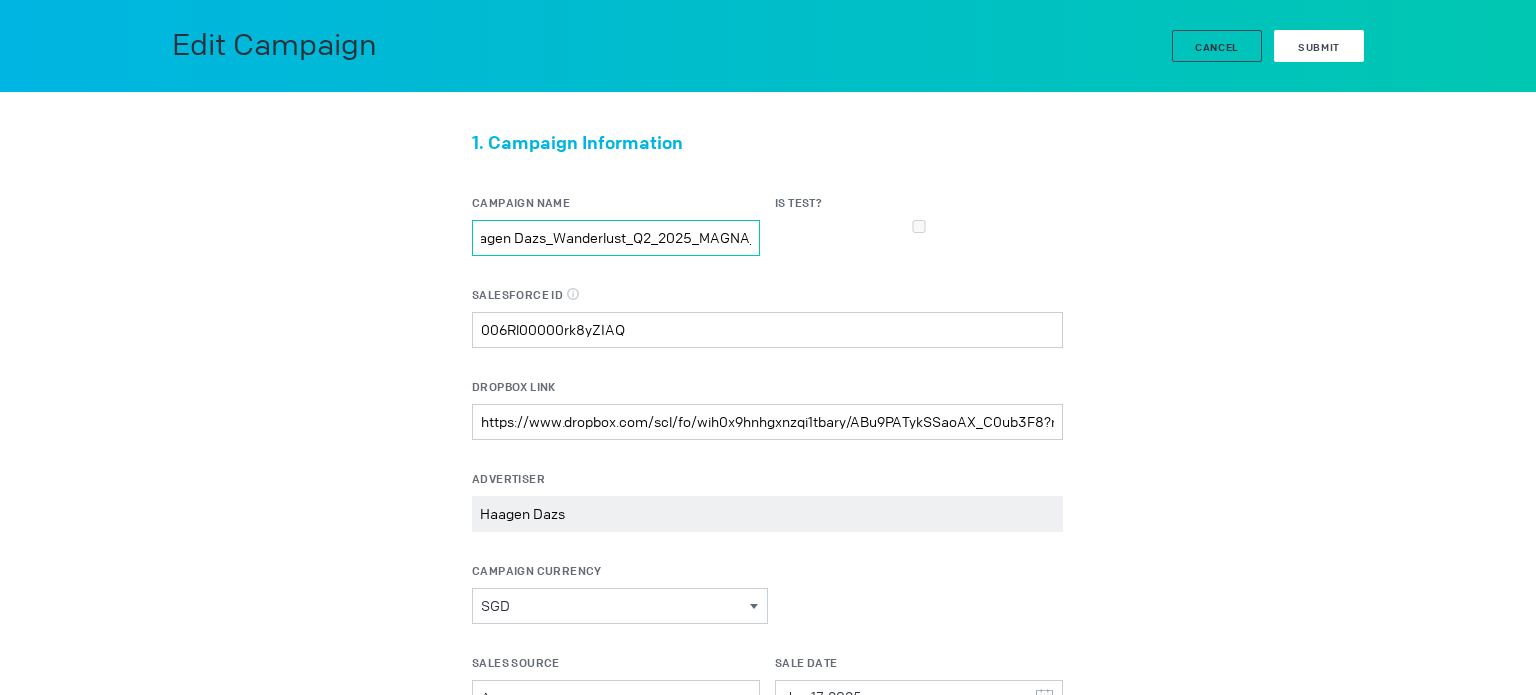 type on "Haagen Dazs_Wanderlust_Q2_2025_MAGNA_SGD" 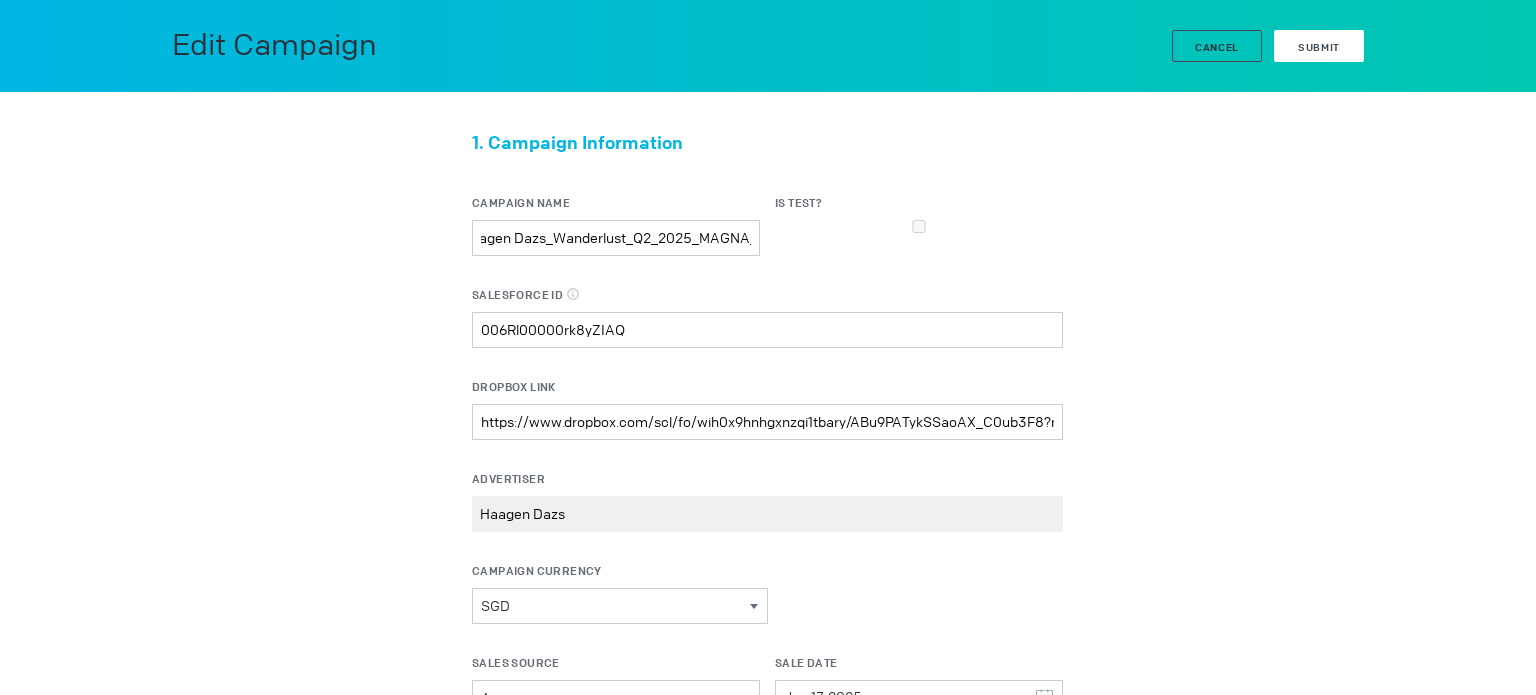 click on "Submit" at bounding box center [1319, 46] 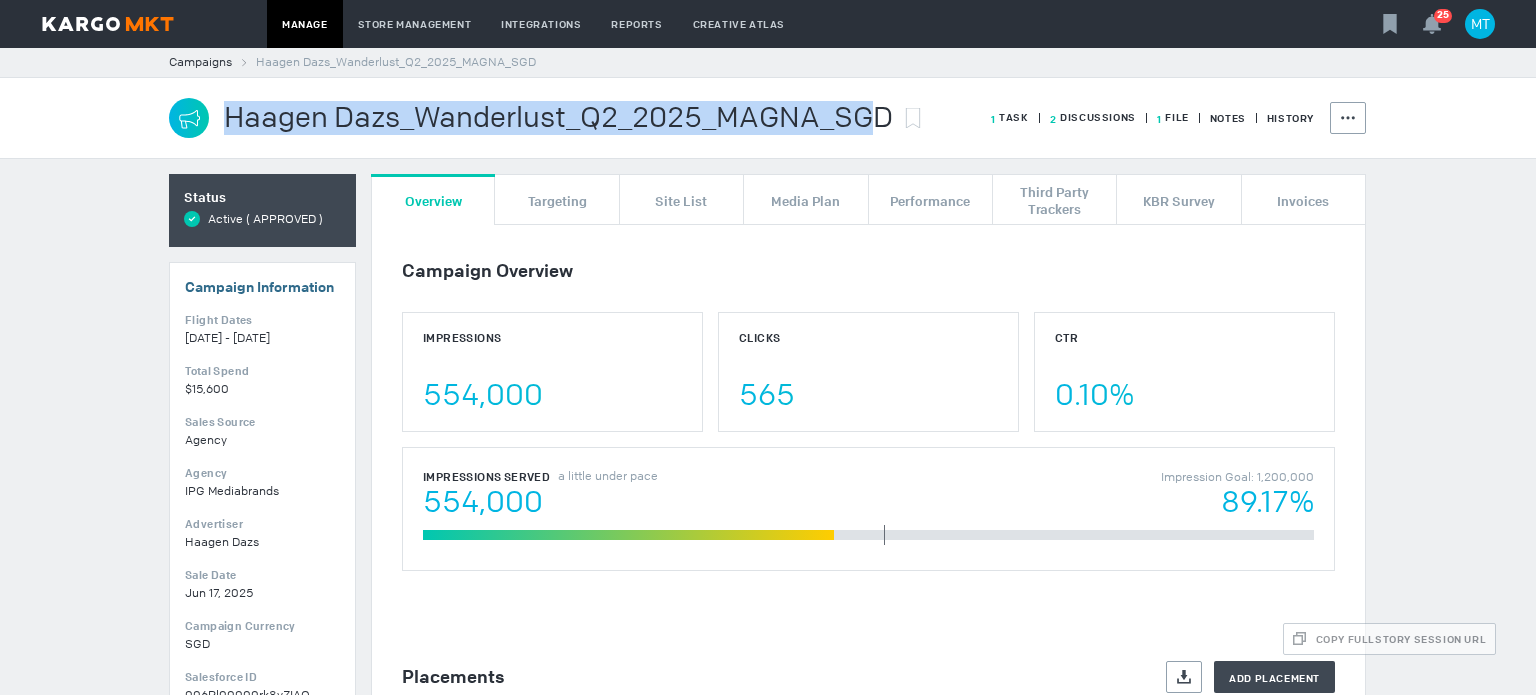 drag, startPoint x: 213, startPoint y: 107, endPoint x: 874, endPoint y: 108, distance: 661.00073 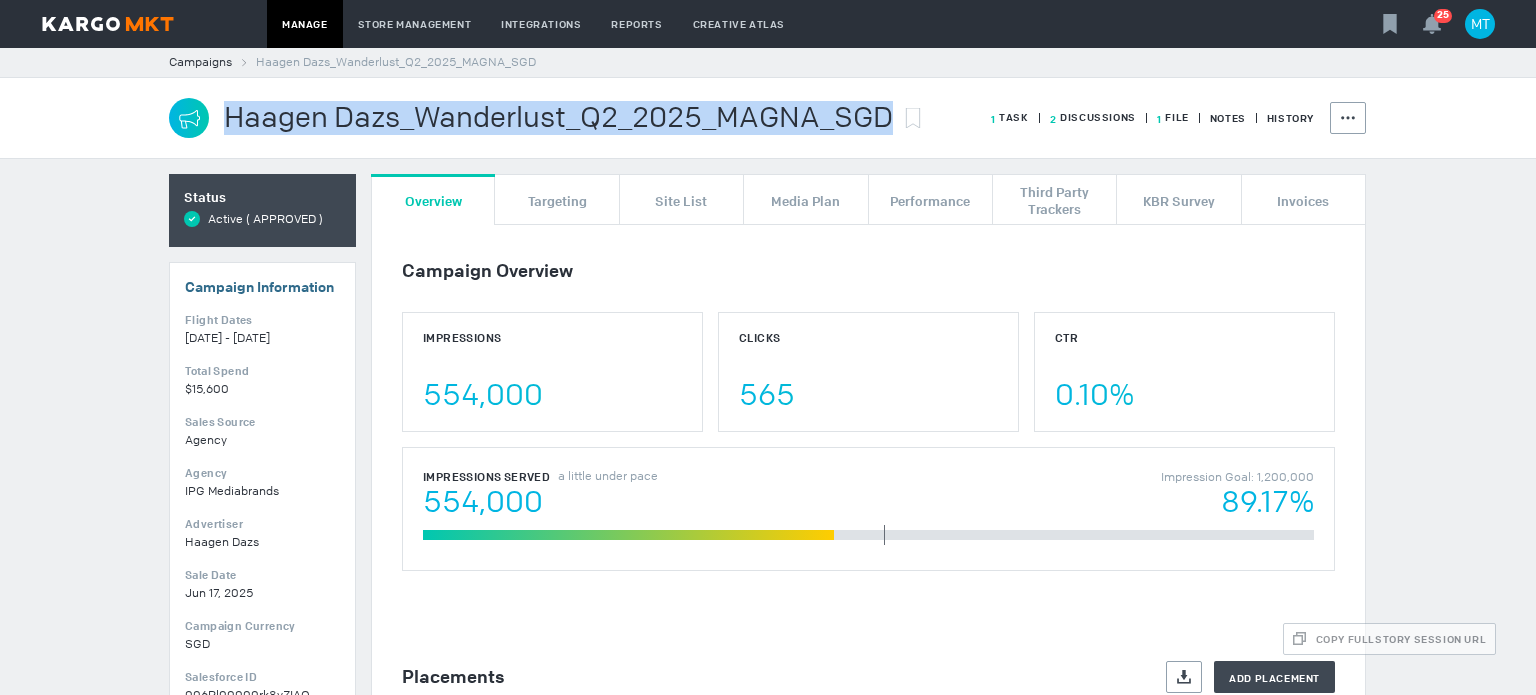drag, startPoint x: 884, startPoint y: 112, endPoint x: 197, endPoint y: 134, distance: 687.3522 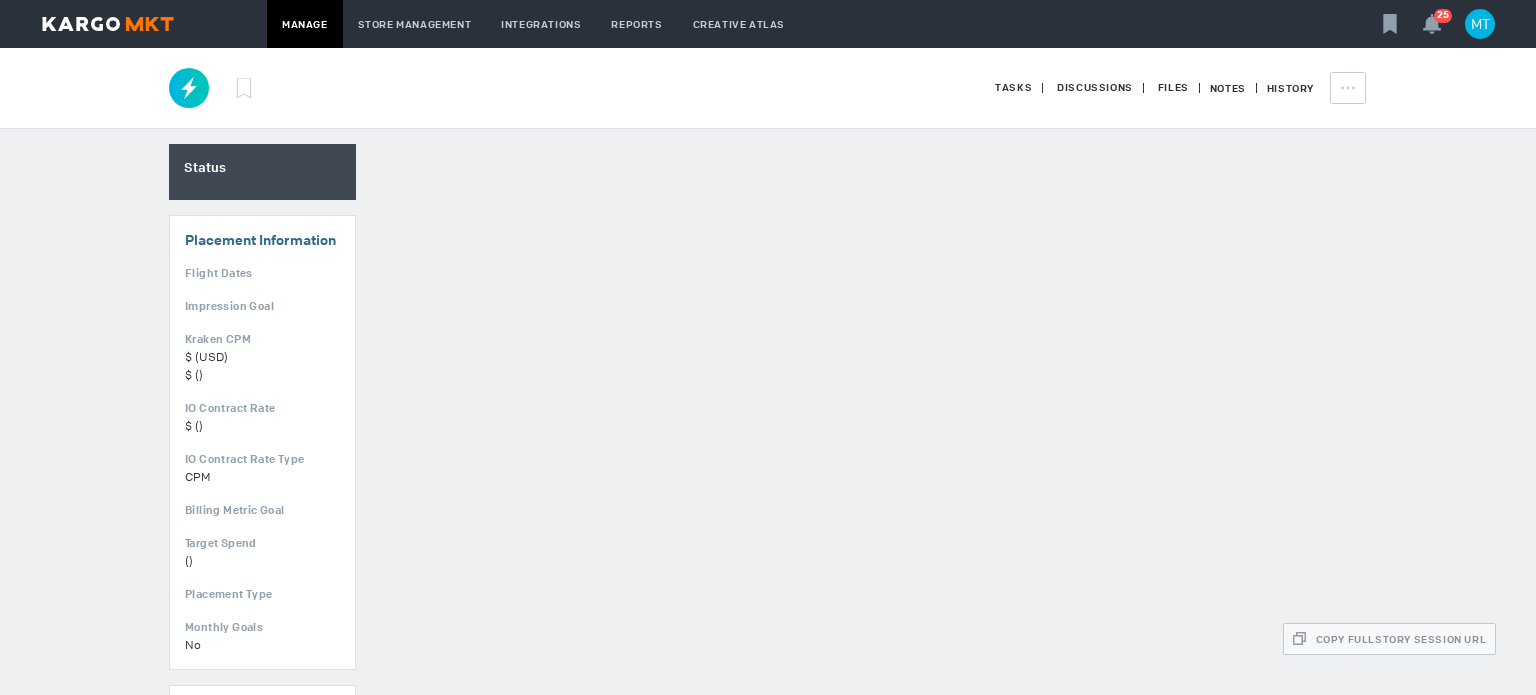 scroll, scrollTop: 0, scrollLeft: 0, axis: both 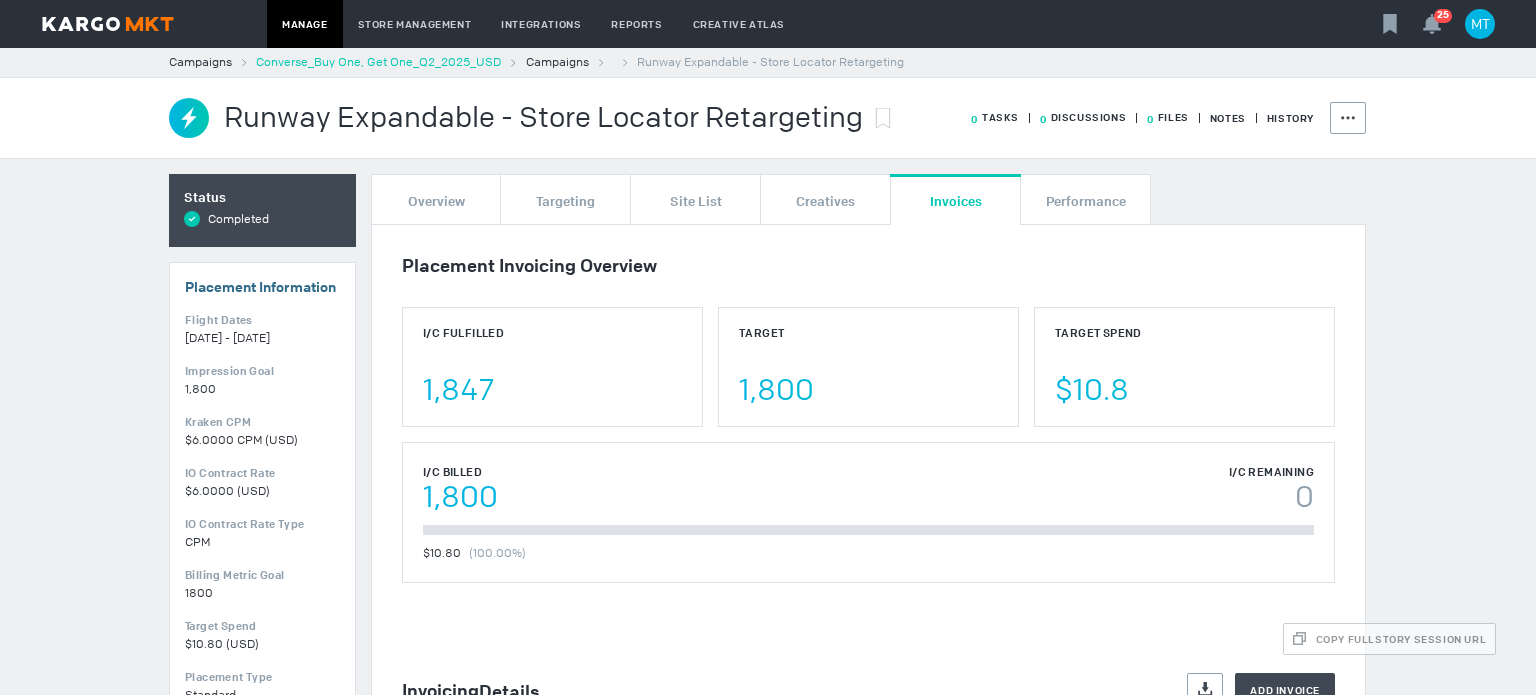 click on "Converse_Buy One, Get One_Q2_2025_USD" at bounding box center [378, 62] 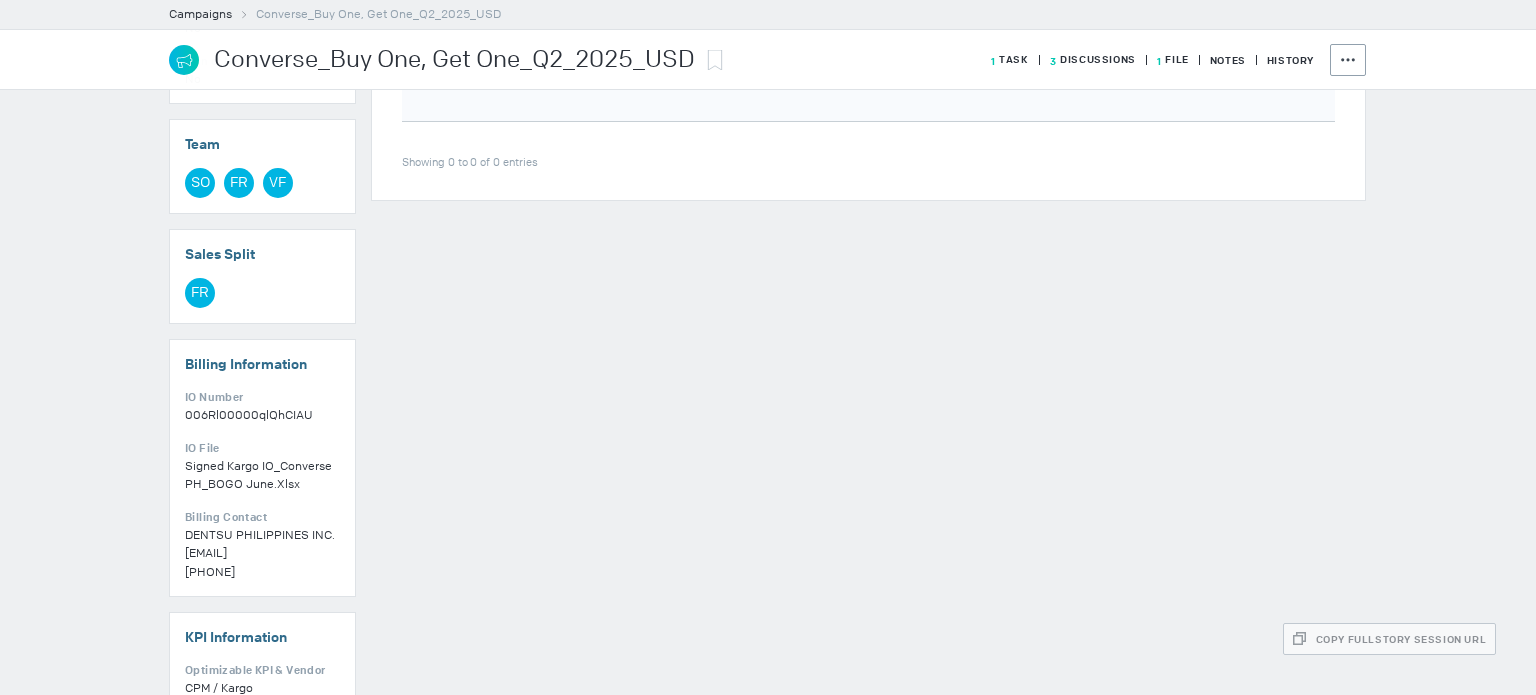 scroll, scrollTop: 933, scrollLeft: 0, axis: vertical 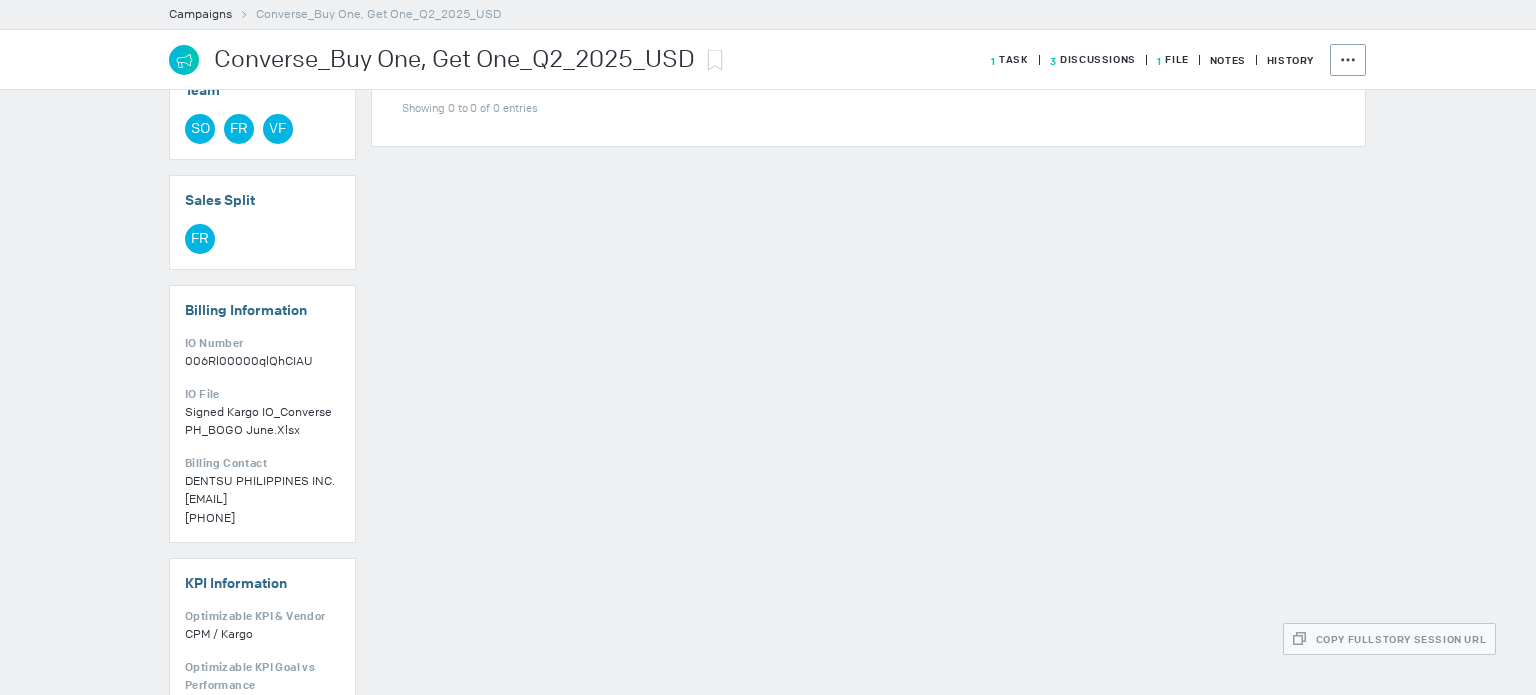 click on "1" at bounding box center [993, 61] 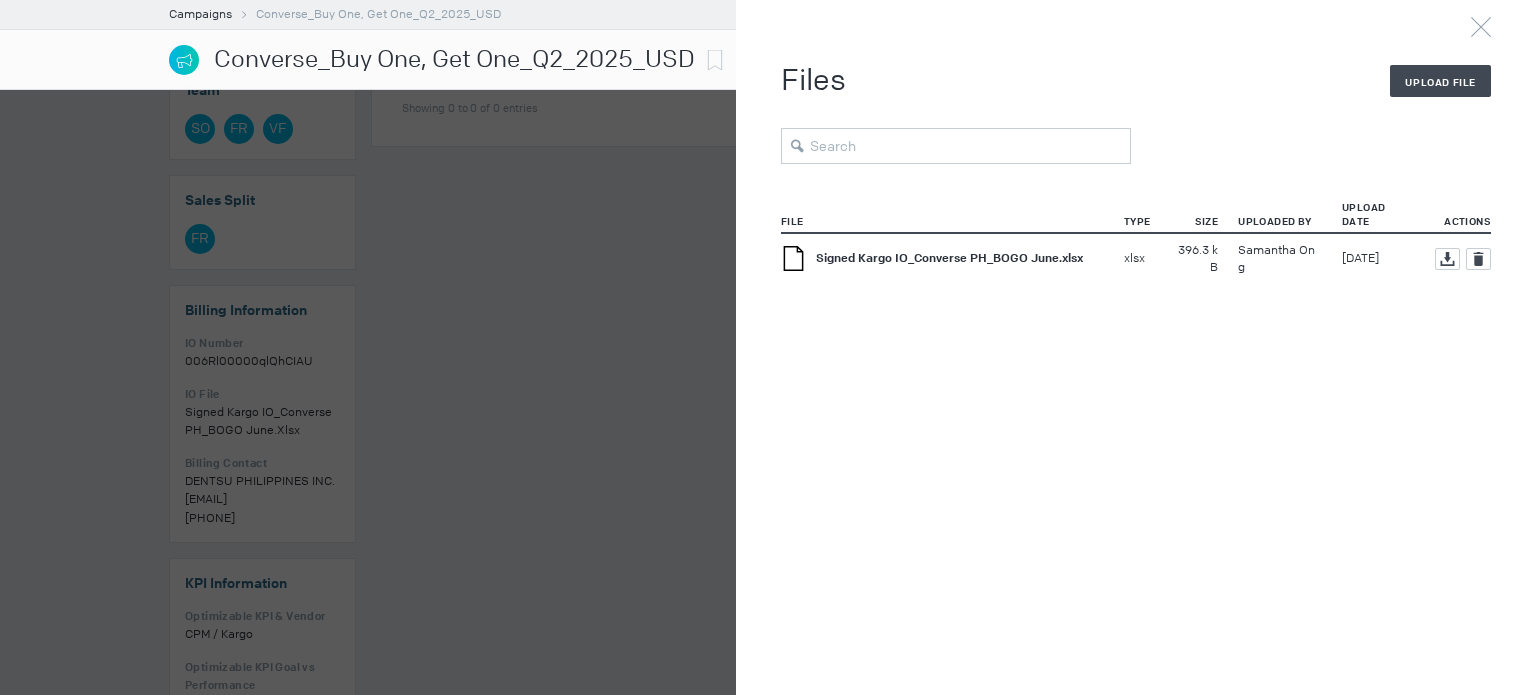 click on "Signed Kargo IO_Converse PH_BOGO June.xlsx" at bounding box center (949, 258) 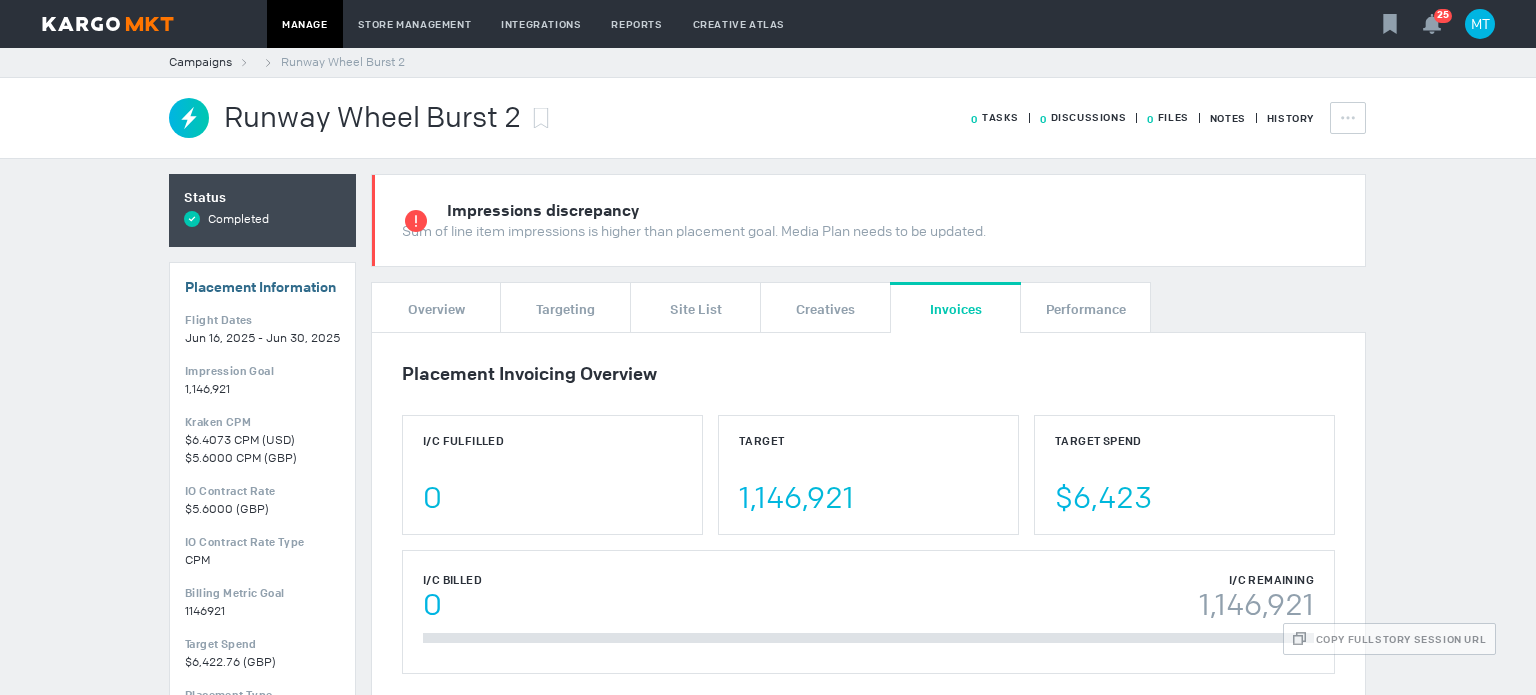 scroll, scrollTop: 0, scrollLeft: 0, axis: both 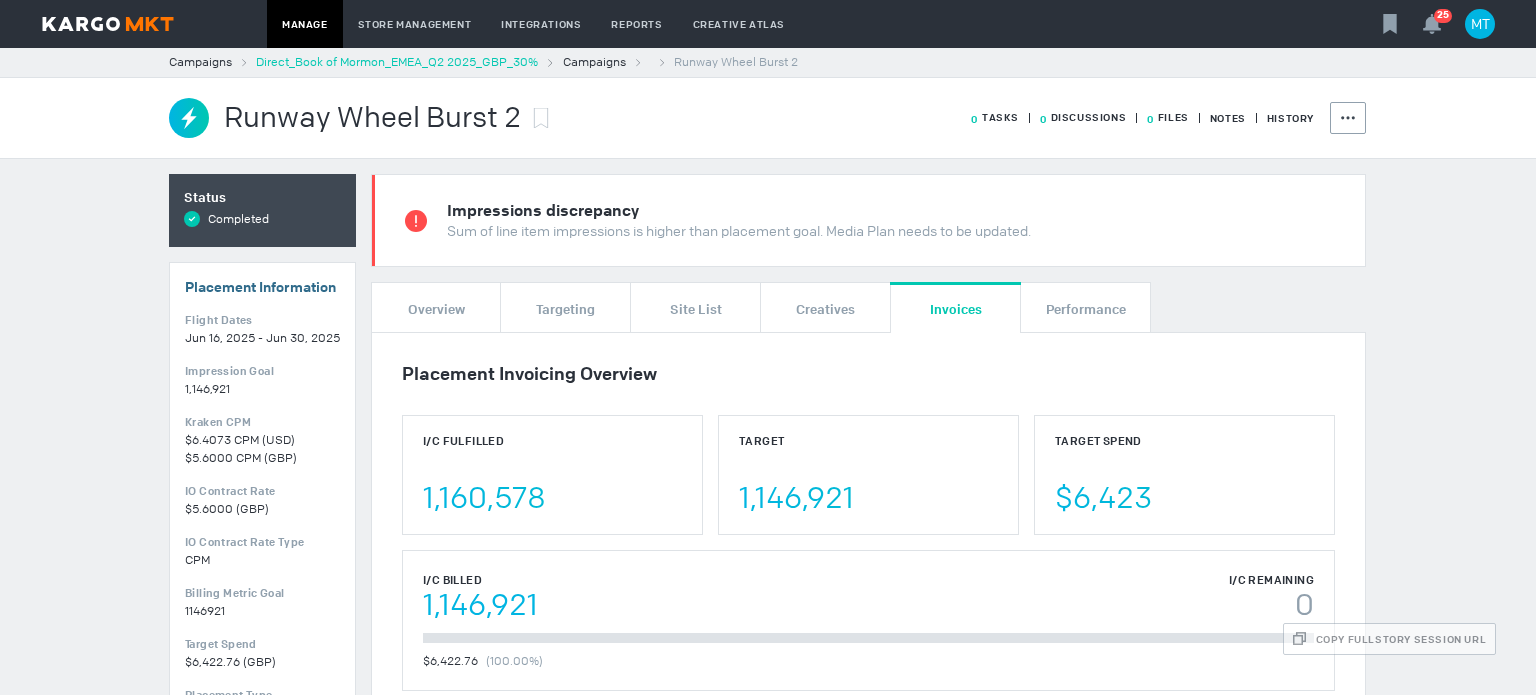 click on "Direct_Book of Mormon_EMEA_Q2 2025_GBP_30%" at bounding box center (397, 62) 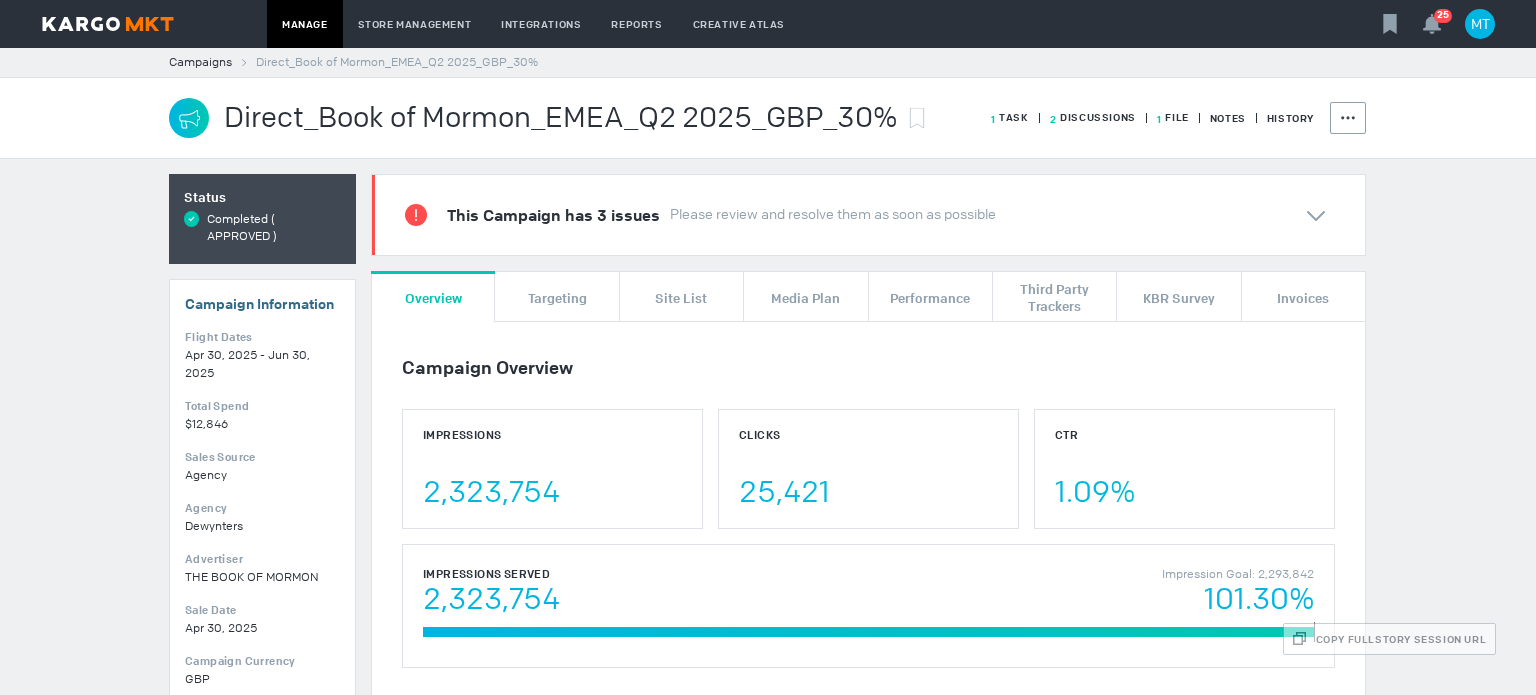 click on "1 File" at bounding box center (1010, 117) 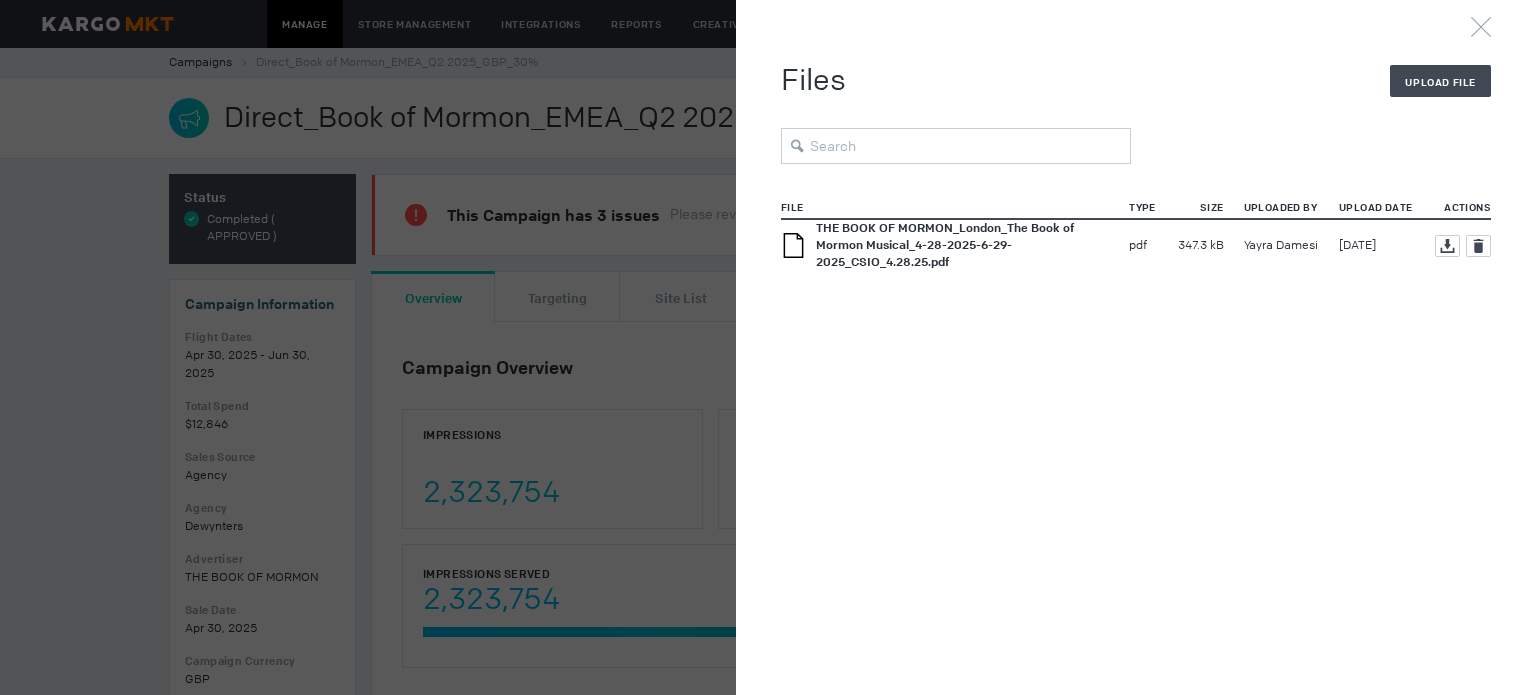 click on "THE BOOK OF MORMON_London_The Book of Mormon Musical_4-28-2025-6-29-2025_CSIO_4.28.25.pdf" at bounding box center (945, 245) 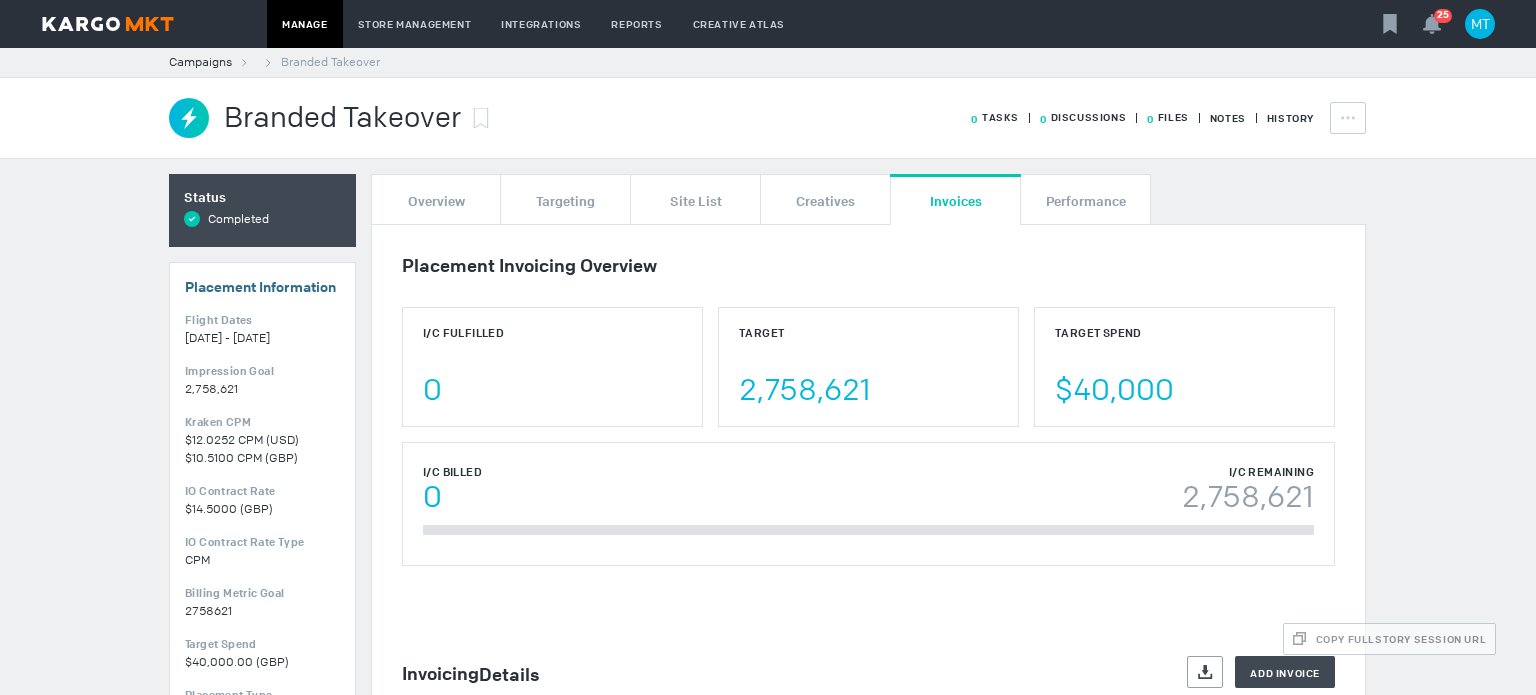 scroll, scrollTop: 0, scrollLeft: 0, axis: both 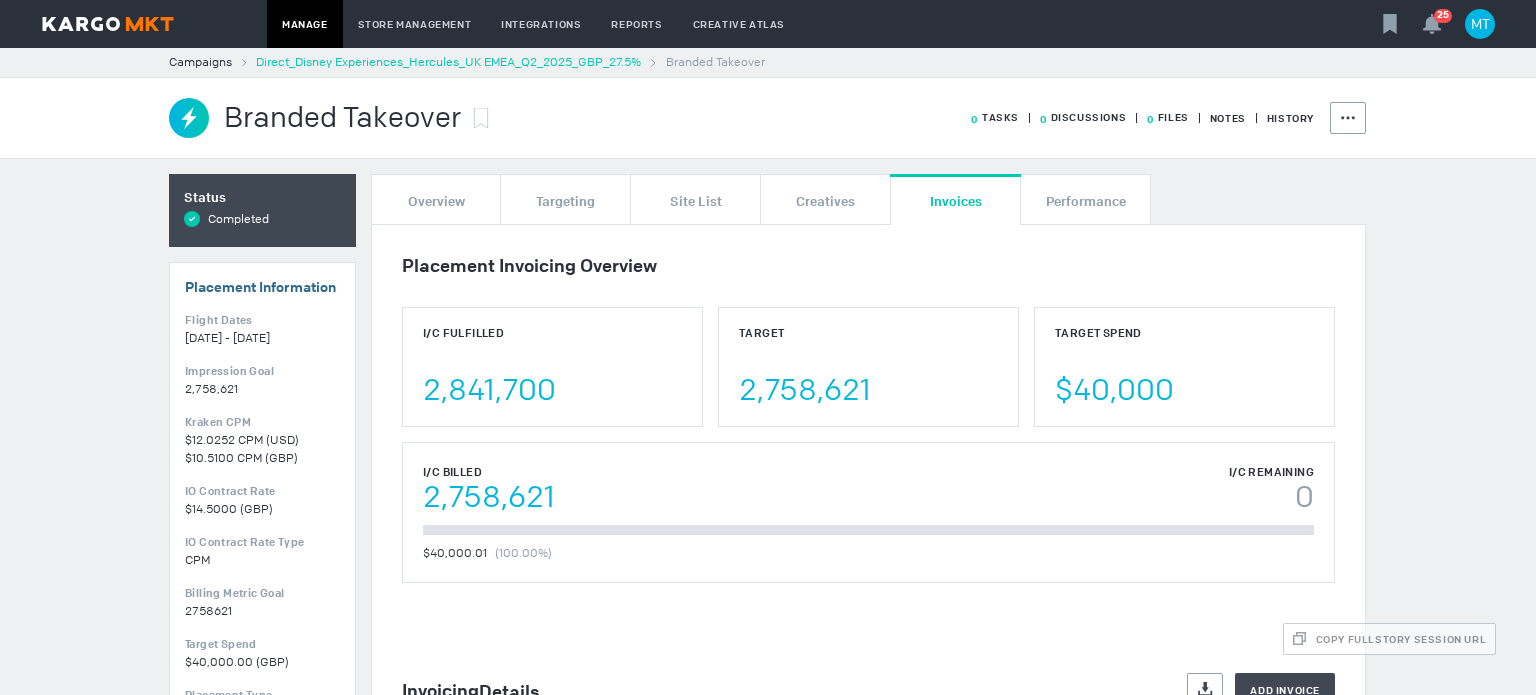 click on "Direct_Disney Experiences_Hercules_UK EMEA_Q2_2025_GBP_27.5%" at bounding box center (448, 62) 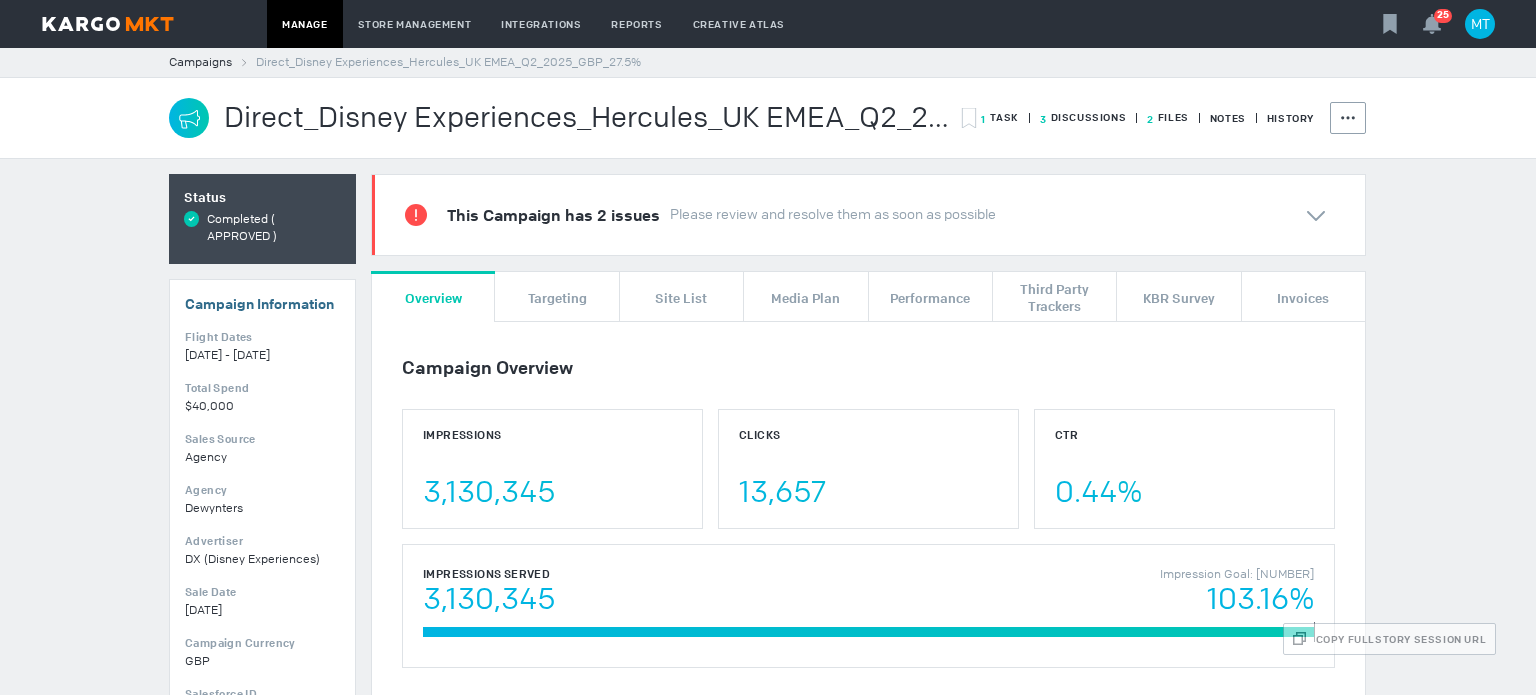 click on "2 Files" at bounding box center [1000, 117] 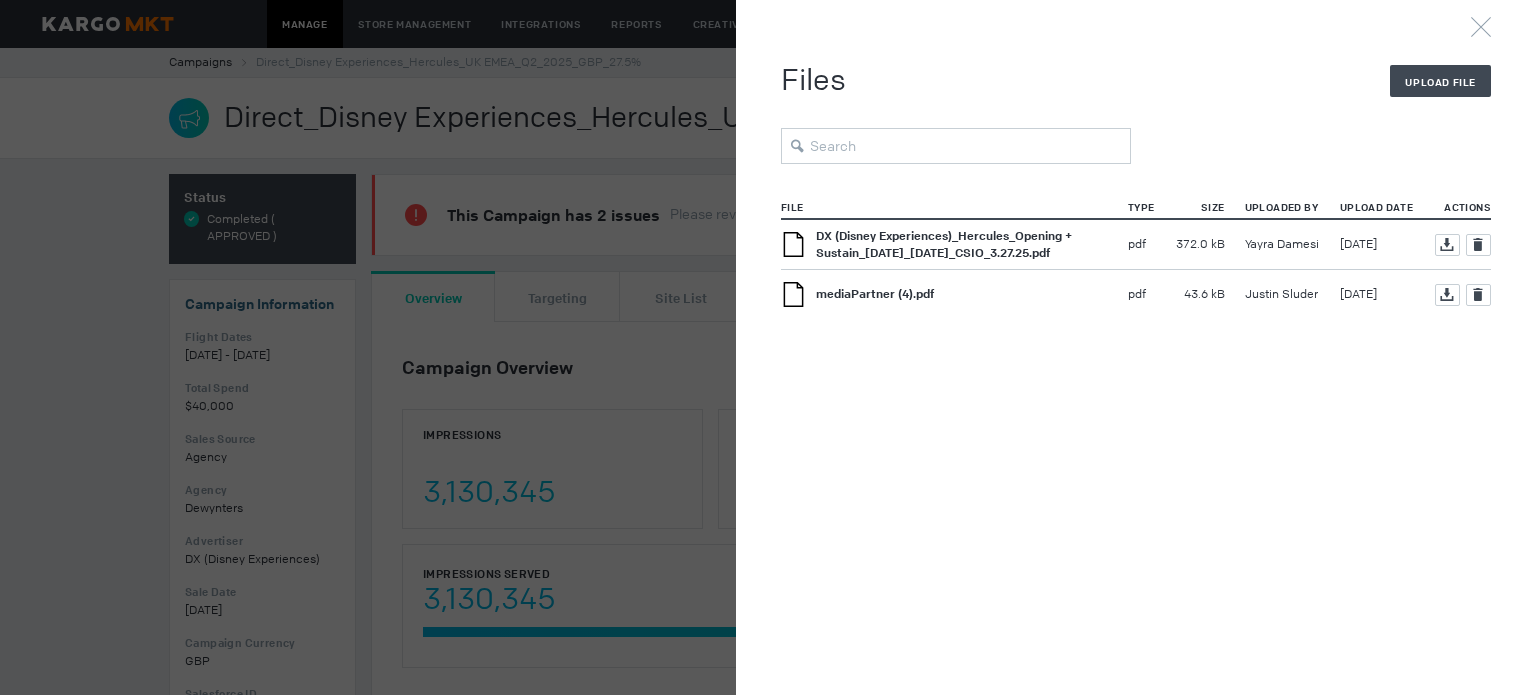 click on "mediaPartner (4).pdf" at bounding box center (944, 244) 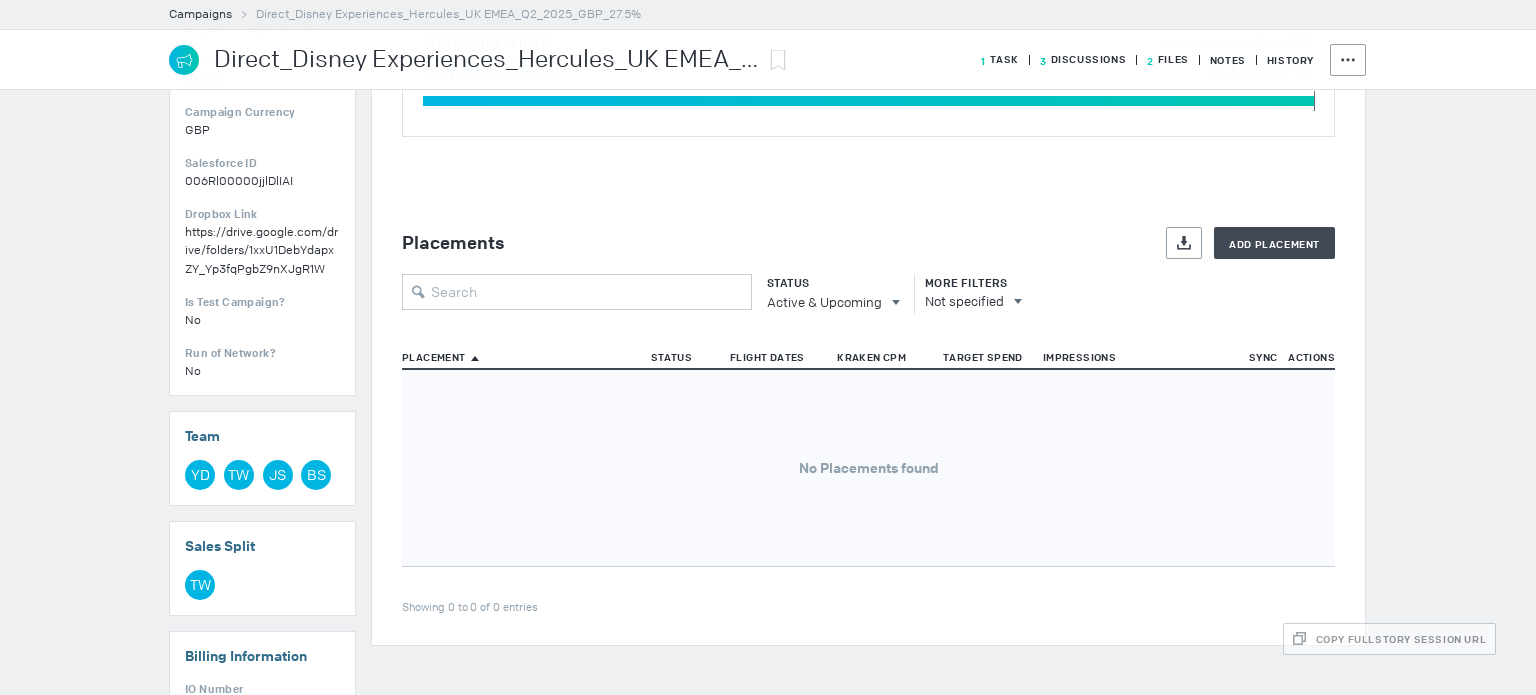 scroll, scrollTop: 466, scrollLeft: 0, axis: vertical 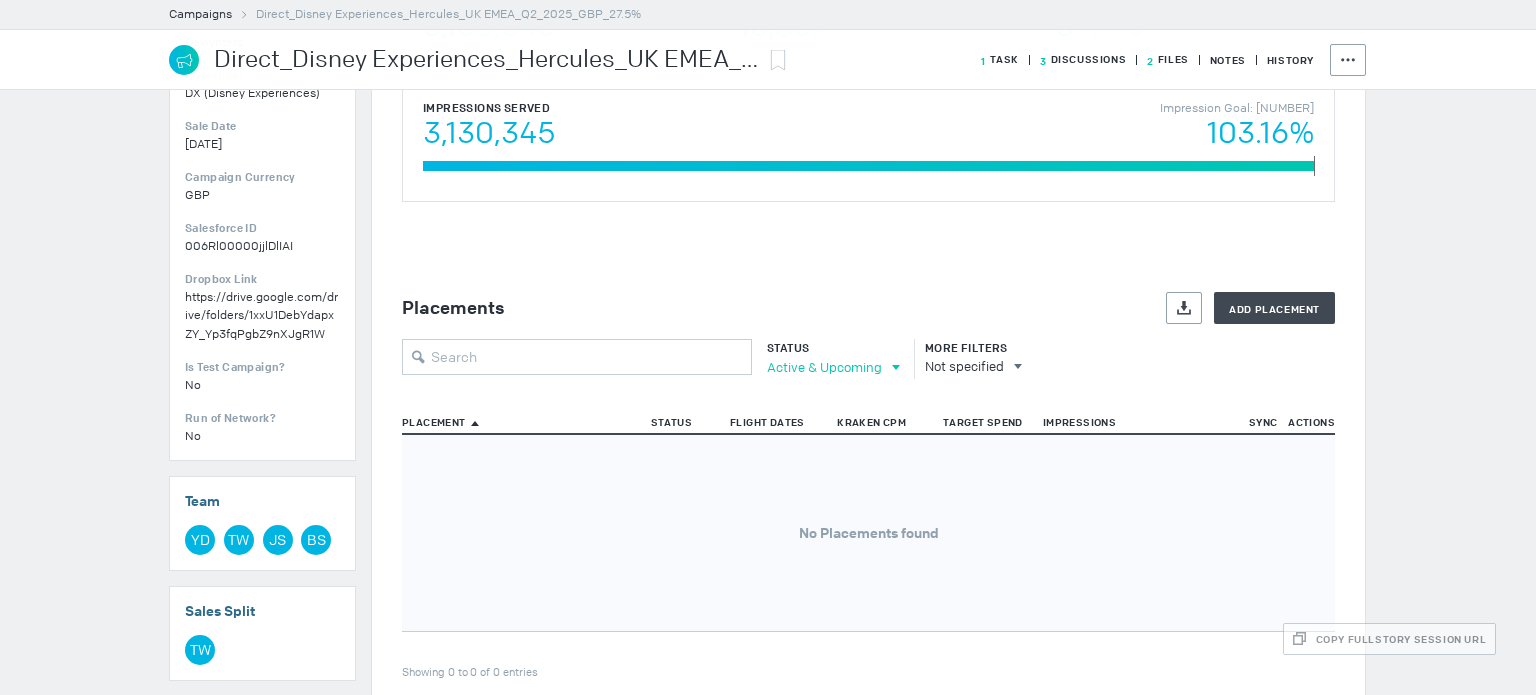 click on "Active & Upcoming" at bounding box center (824, 367) 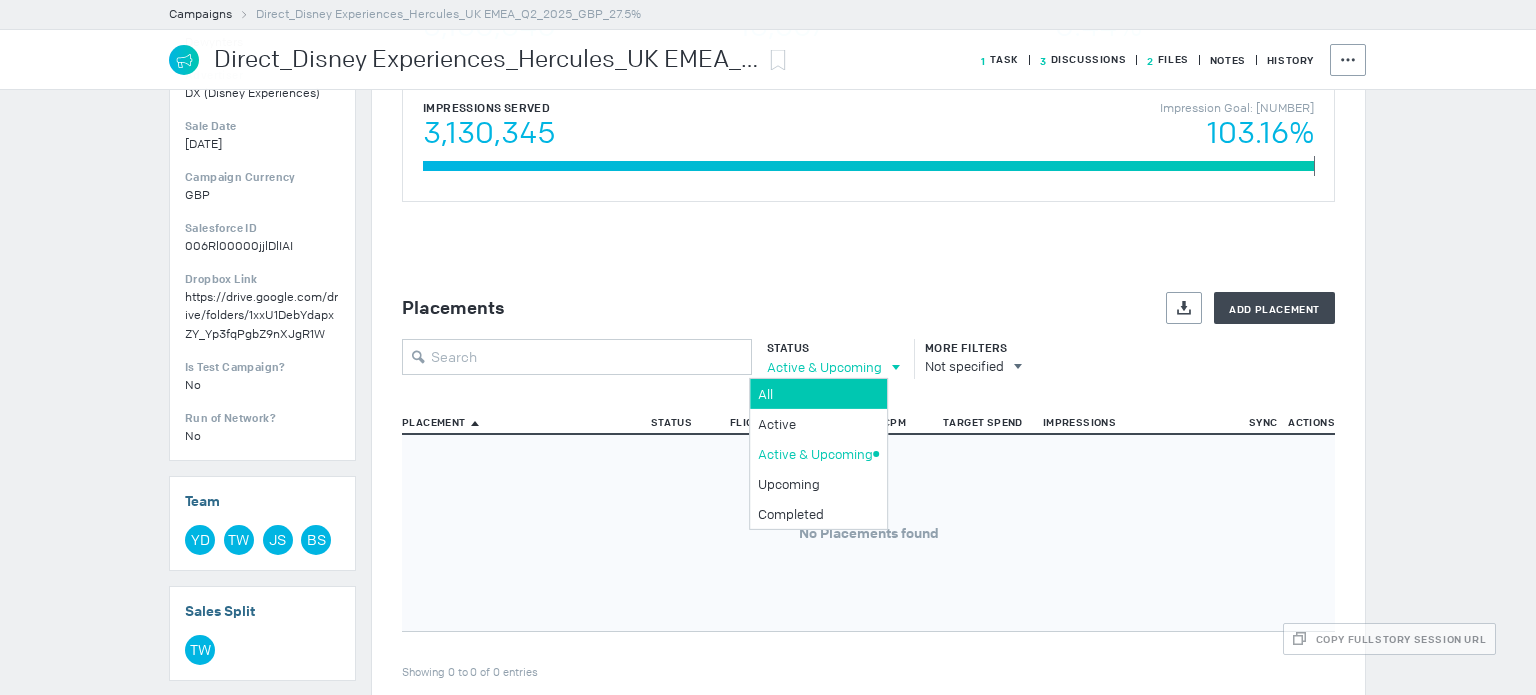 click on "All" at bounding box center [815, 394] 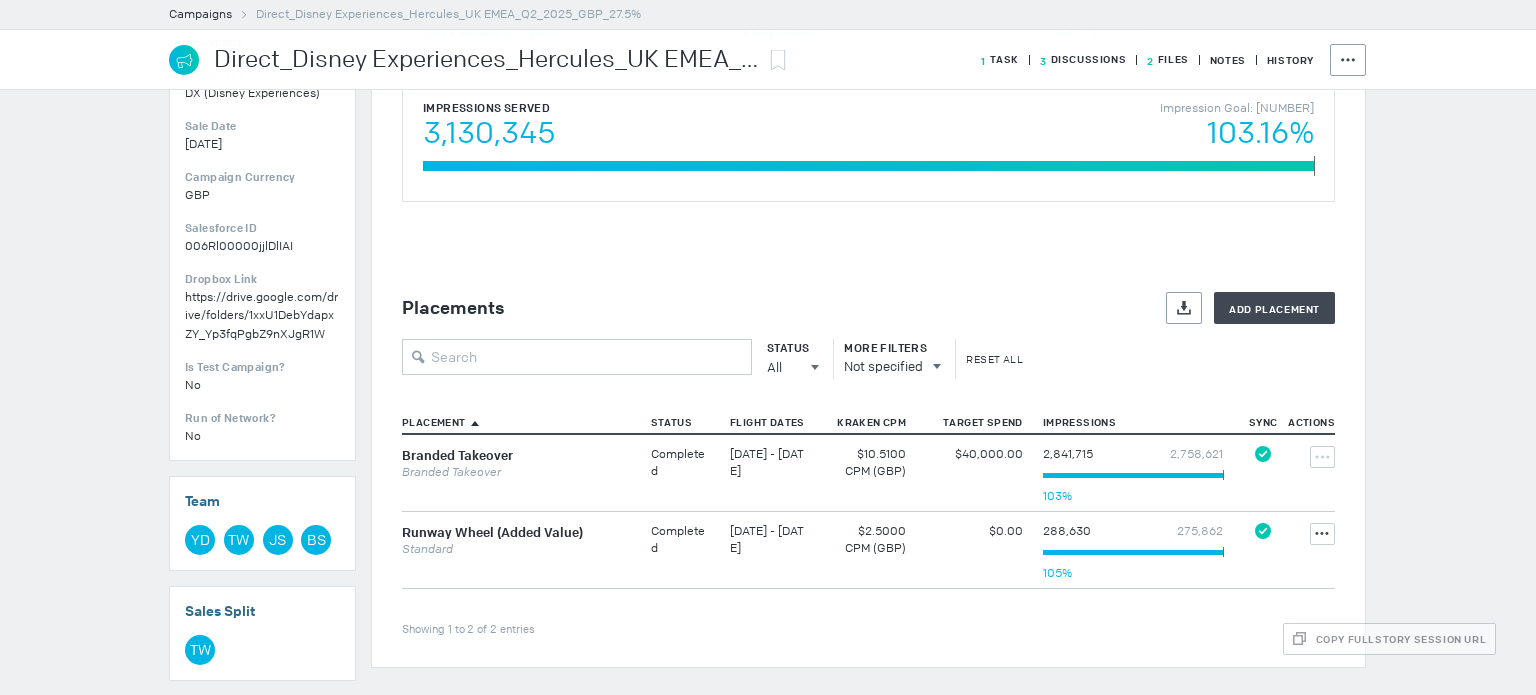 drag, startPoint x: 459, startPoint y: 450, endPoint x: 834, endPoint y: 383, distance: 380.93832 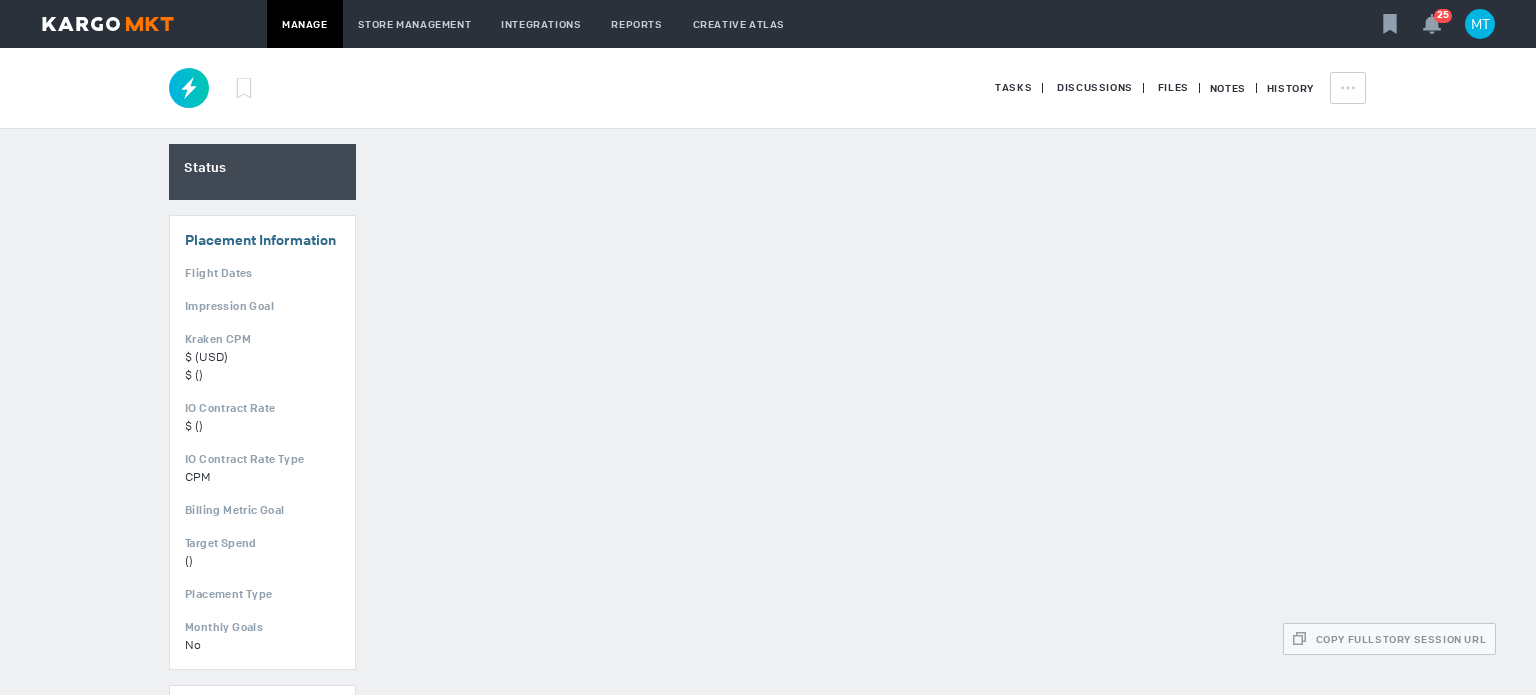 scroll, scrollTop: 0, scrollLeft: 0, axis: both 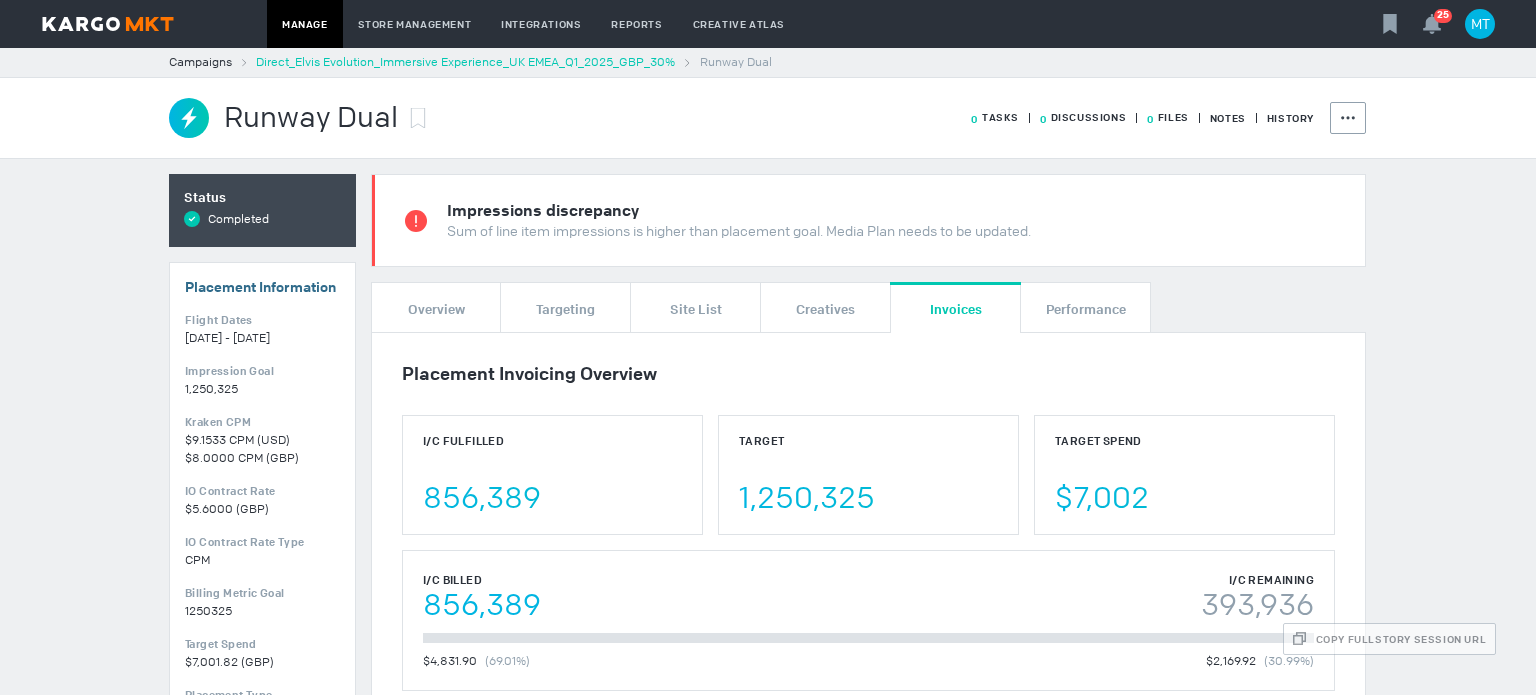 click on "Direct_Elvis Evolution_Immersive Experience_UK EMEA_Q1_2025_GBP_30%" at bounding box center (465, 62) 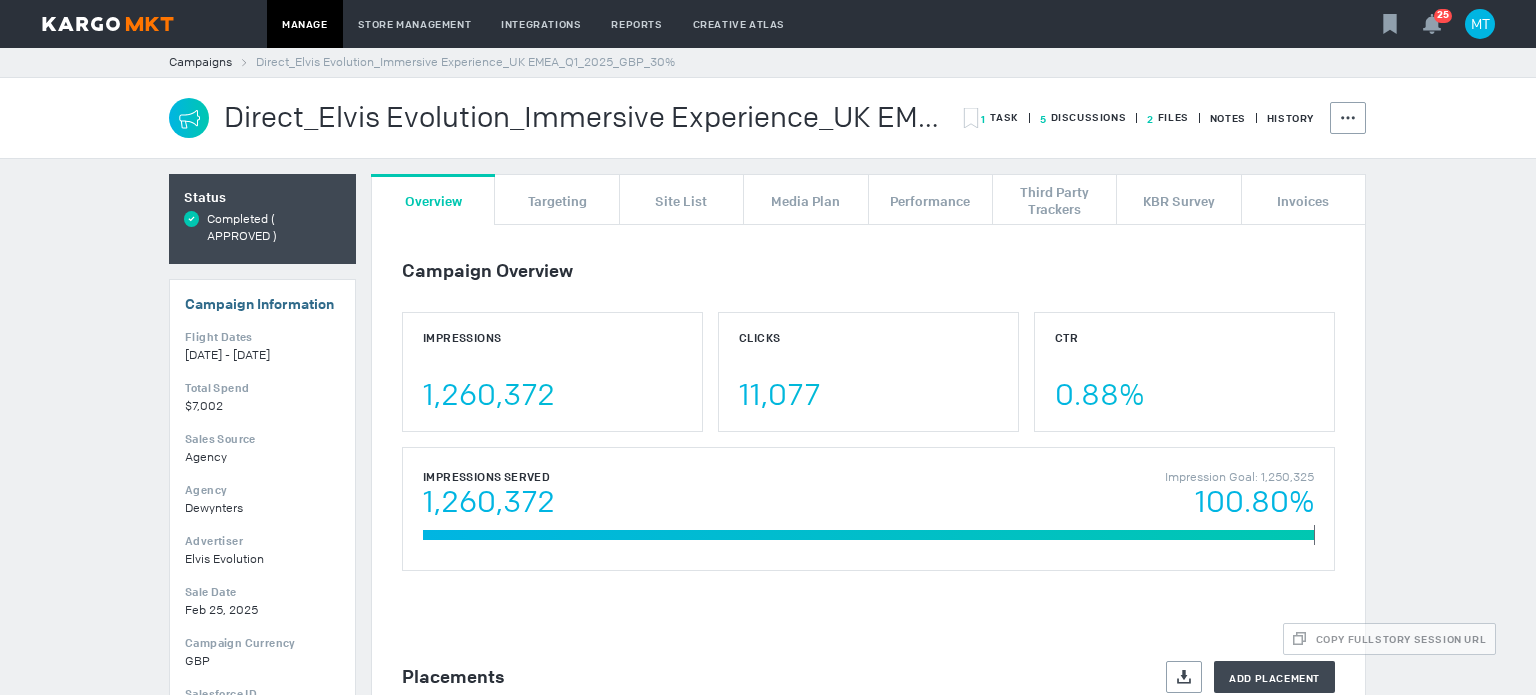 click on "2 Files" at bounding box center [1000, 117] 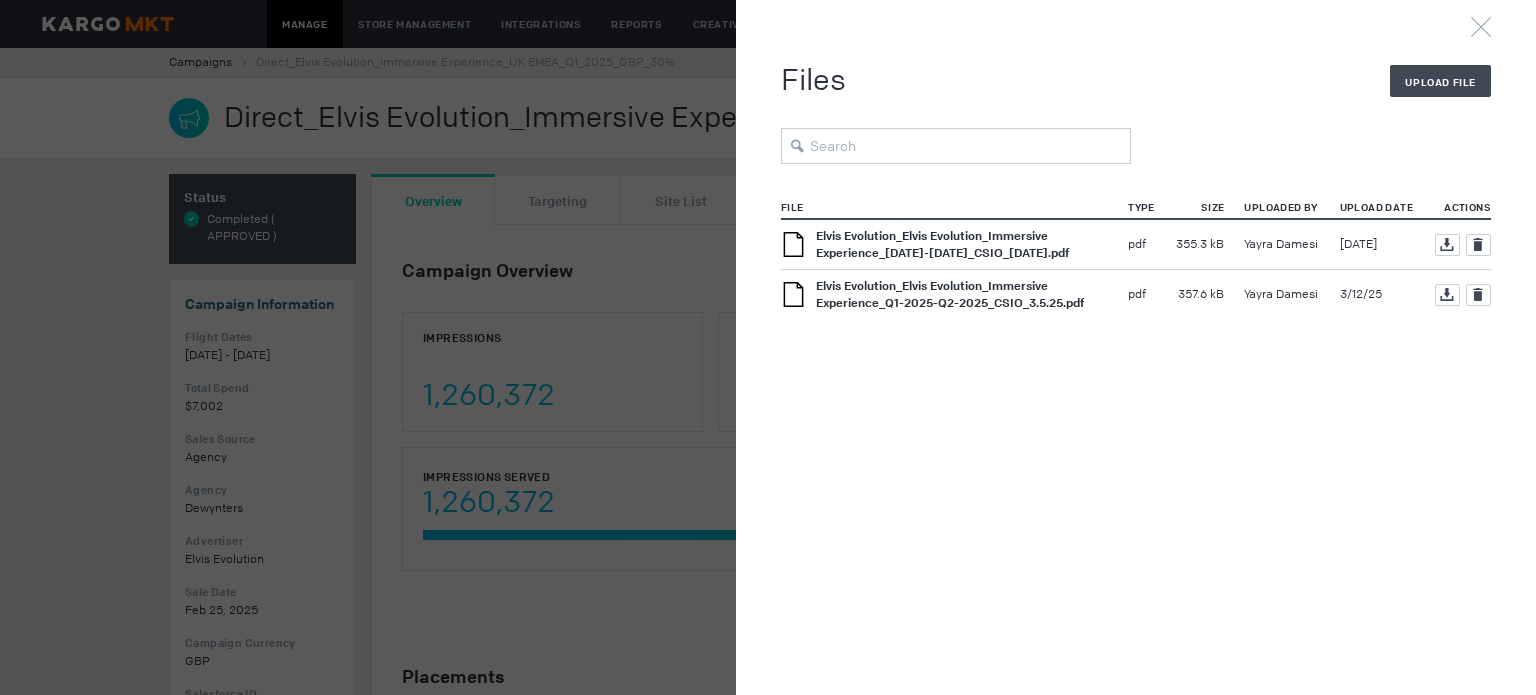 click on "Elvis Evolution_Elvis Evolution_Immersive Experience_6-11-2025-7-6-2025_CSIO_6.10.25.pdf" at bounding box center (942, 244) 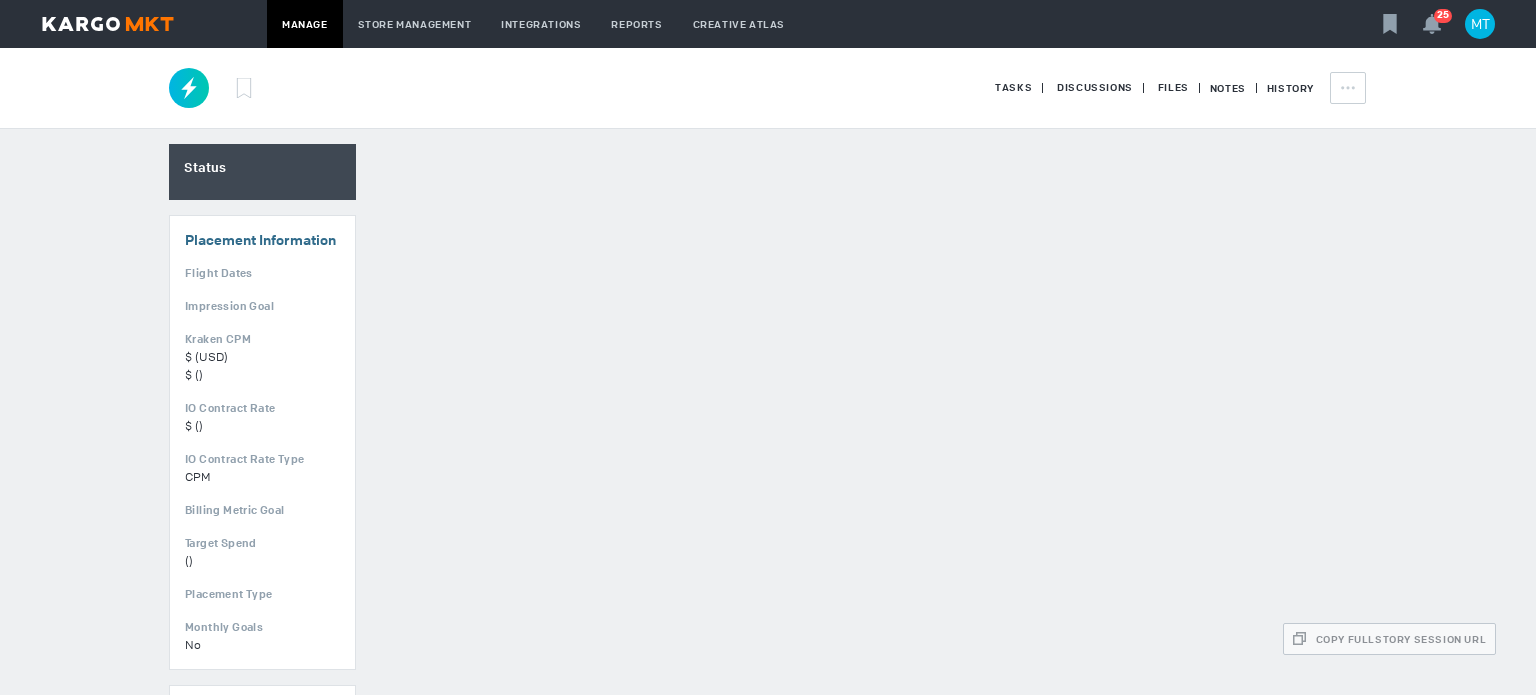 scroll, scrollTop: 0, scrollLeft: 0, axis: both 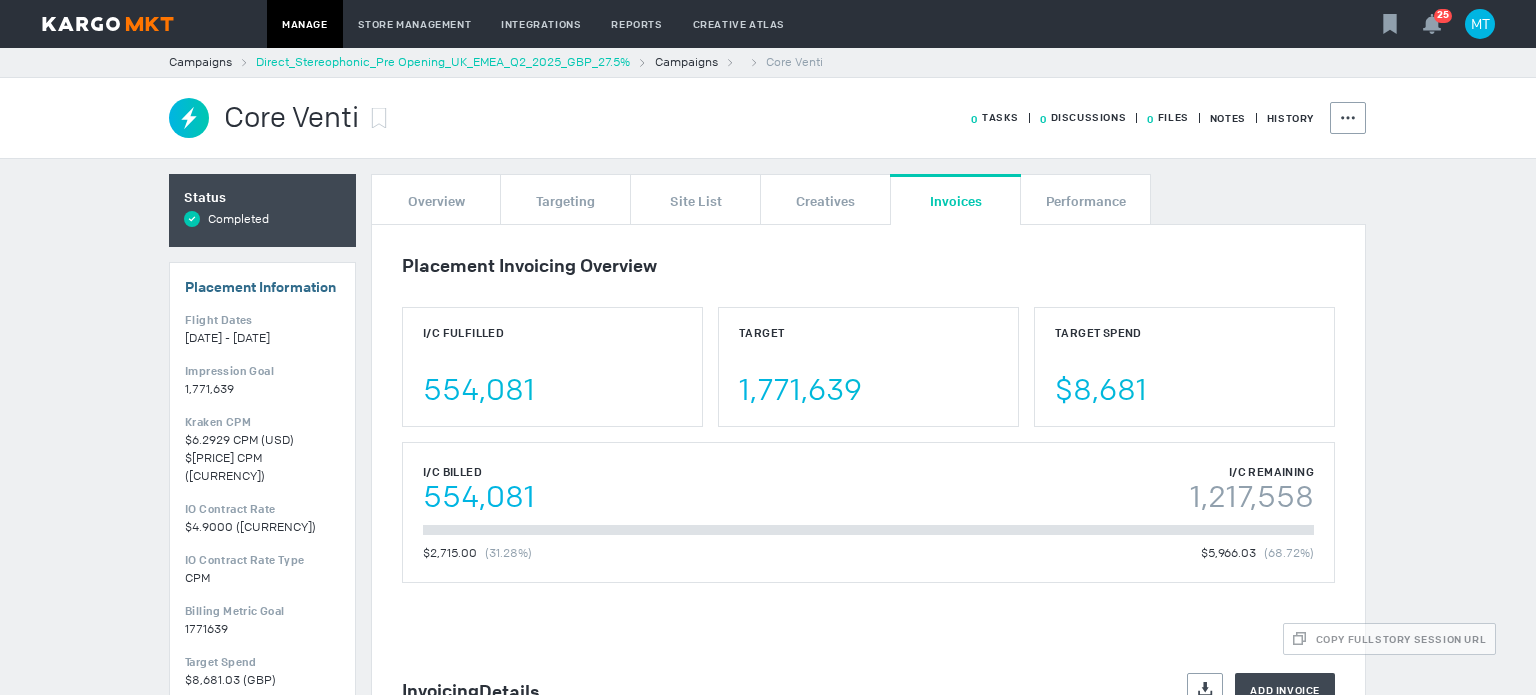 click on "Direct_Stereophonic_Pre Opening_UK_EMEA_Q2_2025_GBP_27.5%" at bounding box center (443, 62) 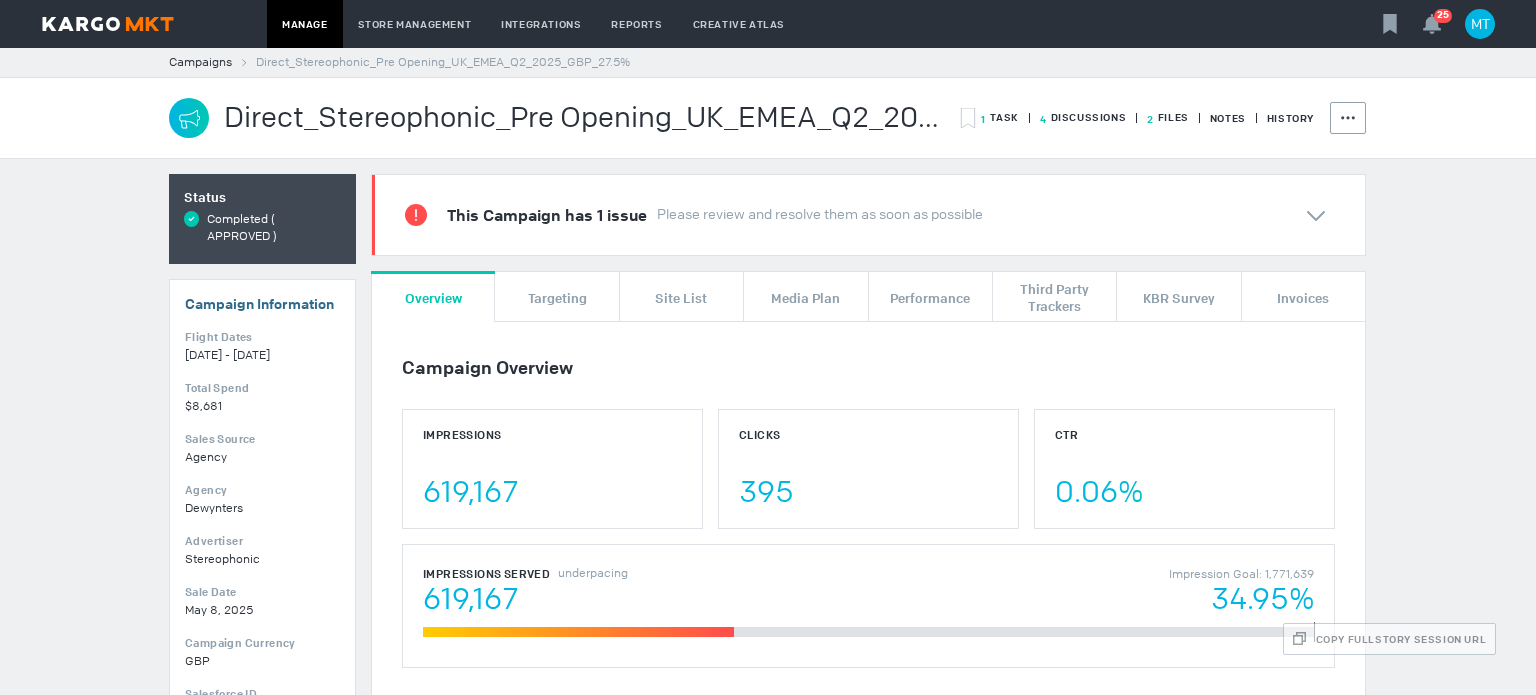 click on "2 Files" at bounding box center [1000, 117] 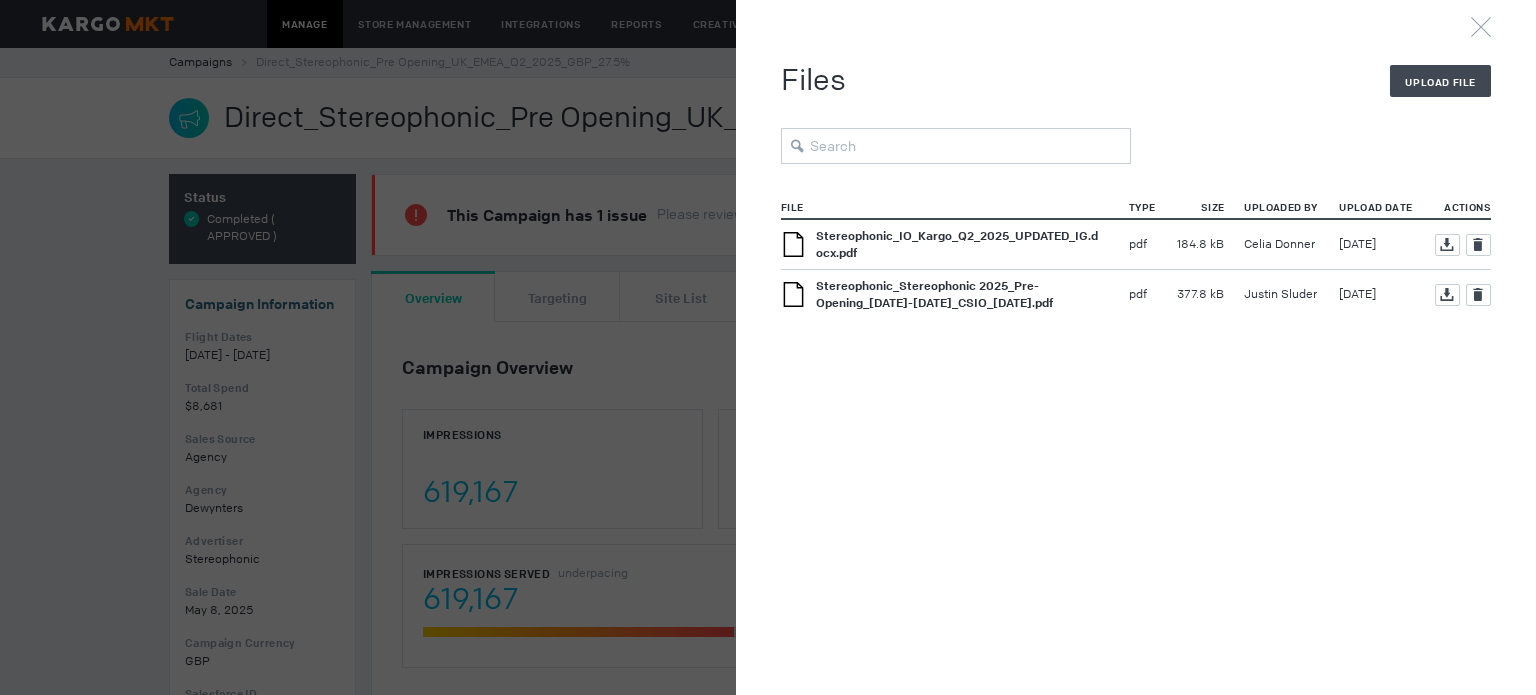 click on "Stereophonic_Stereophonic 2025_Pre-Opening_[DATE]-[DATE]_CSIO_[DATE].pdf" at bounding box center (957, 244) 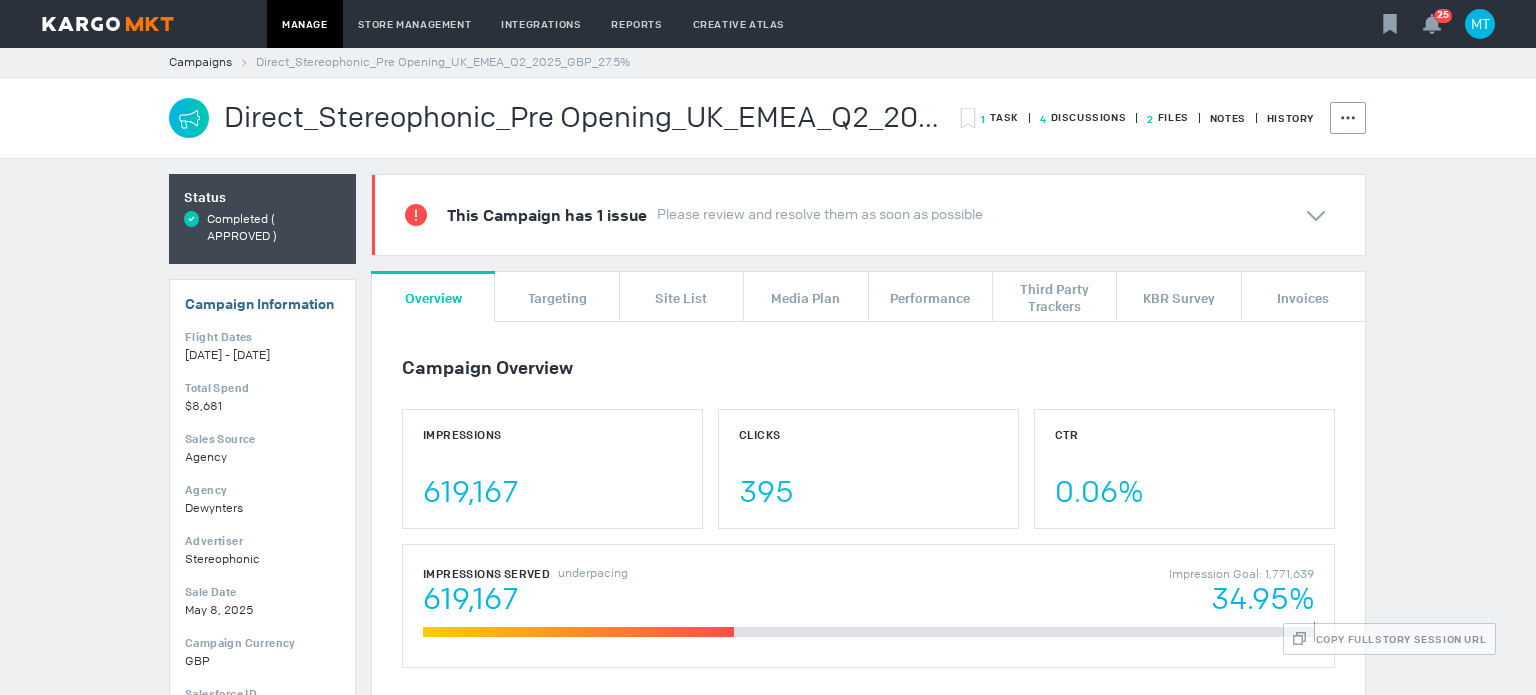 click on "Edit" at bounding box center [0, 0] 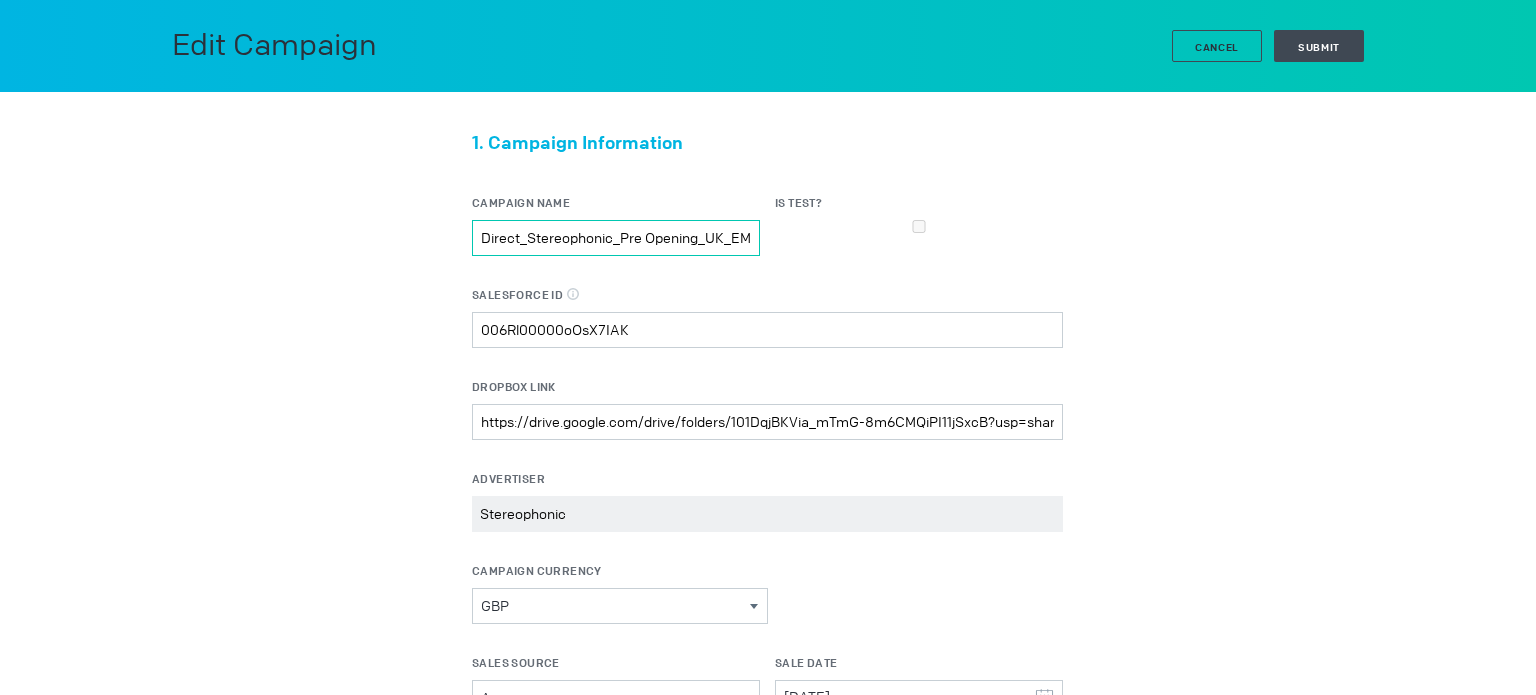 scroll, scrollTop: 0, scrollLeft: 164, axis: horizontal 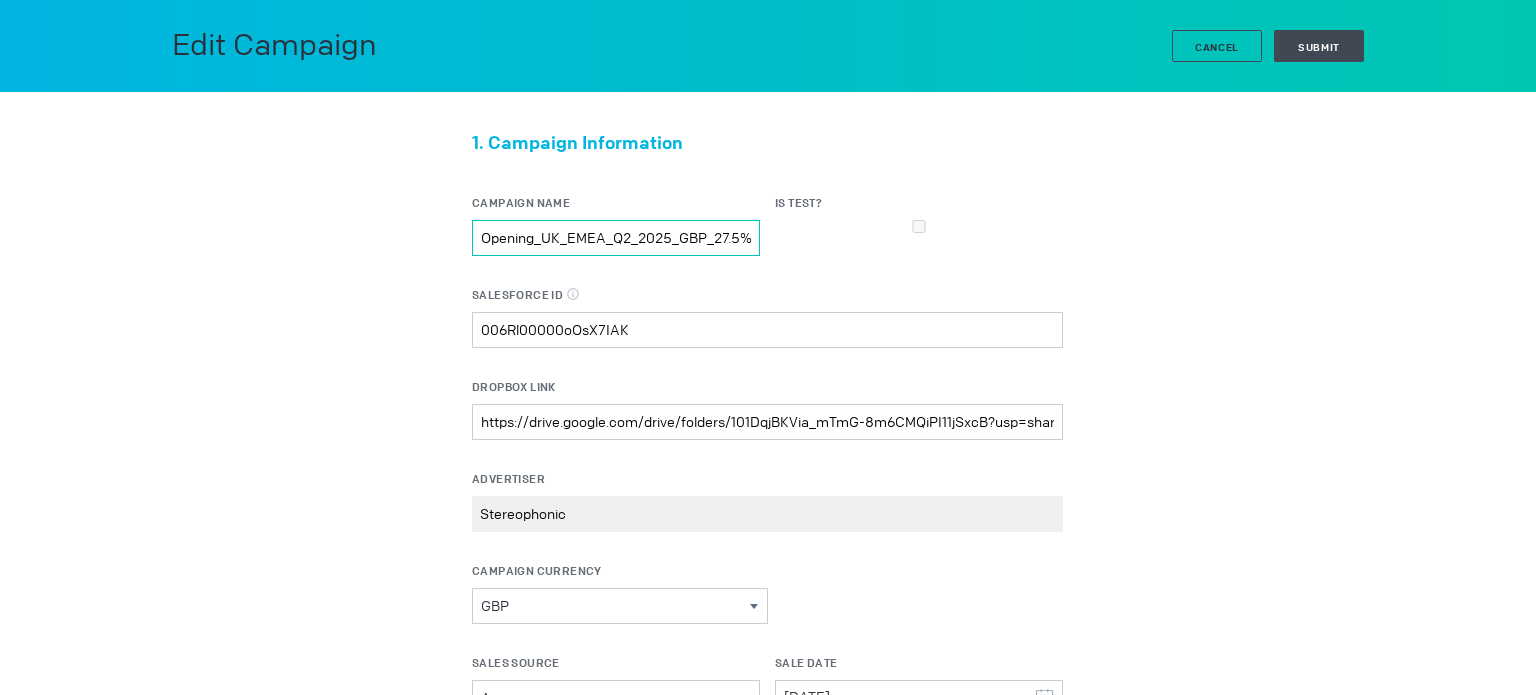 drag, startPoint x: 704, startPoint y: 237, endPoint x: 820, endPoint y: 242, distance: 116.10771 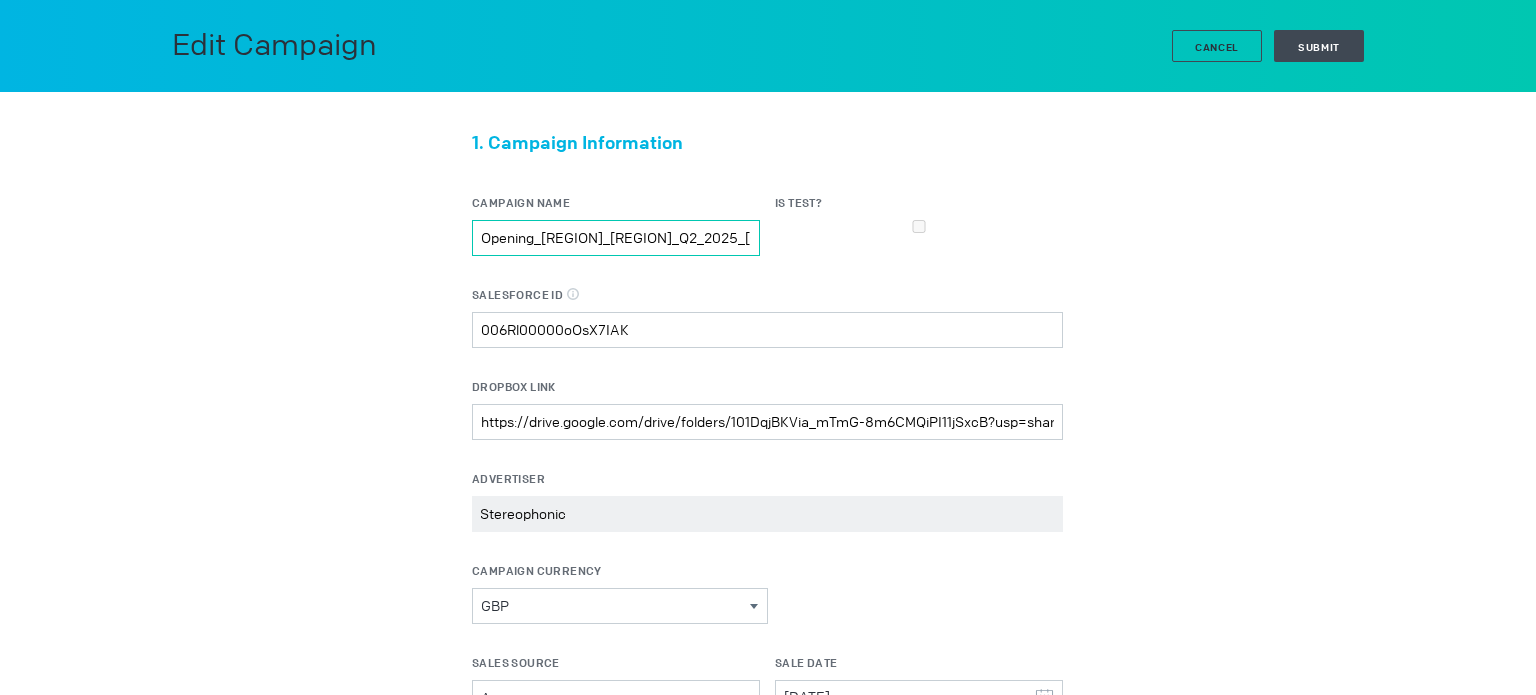 scroll, scrollTop: 0, scrollLeft: 147, axis: horizontal 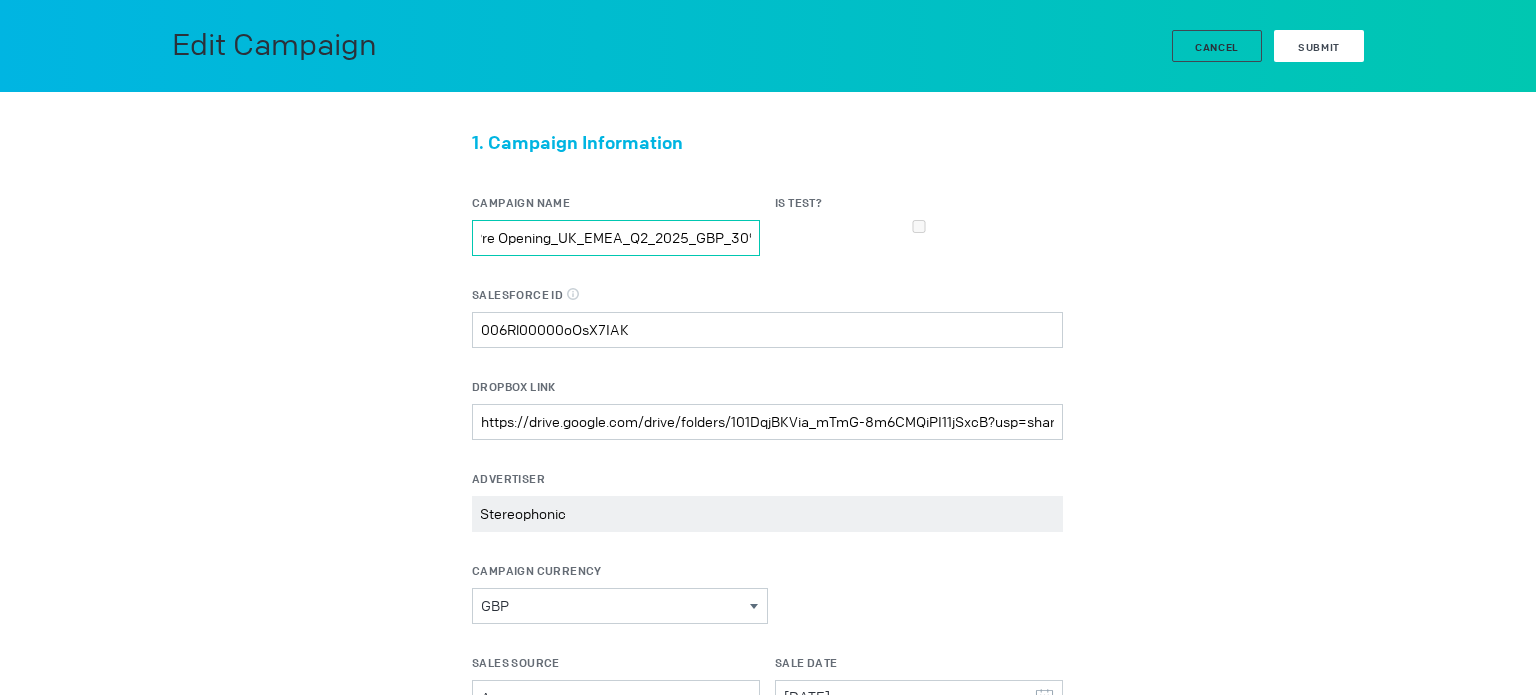 type on "Direct_Stereophonic_Pre Opening_UK_EMEA_Q2_2025_GBP_30%" 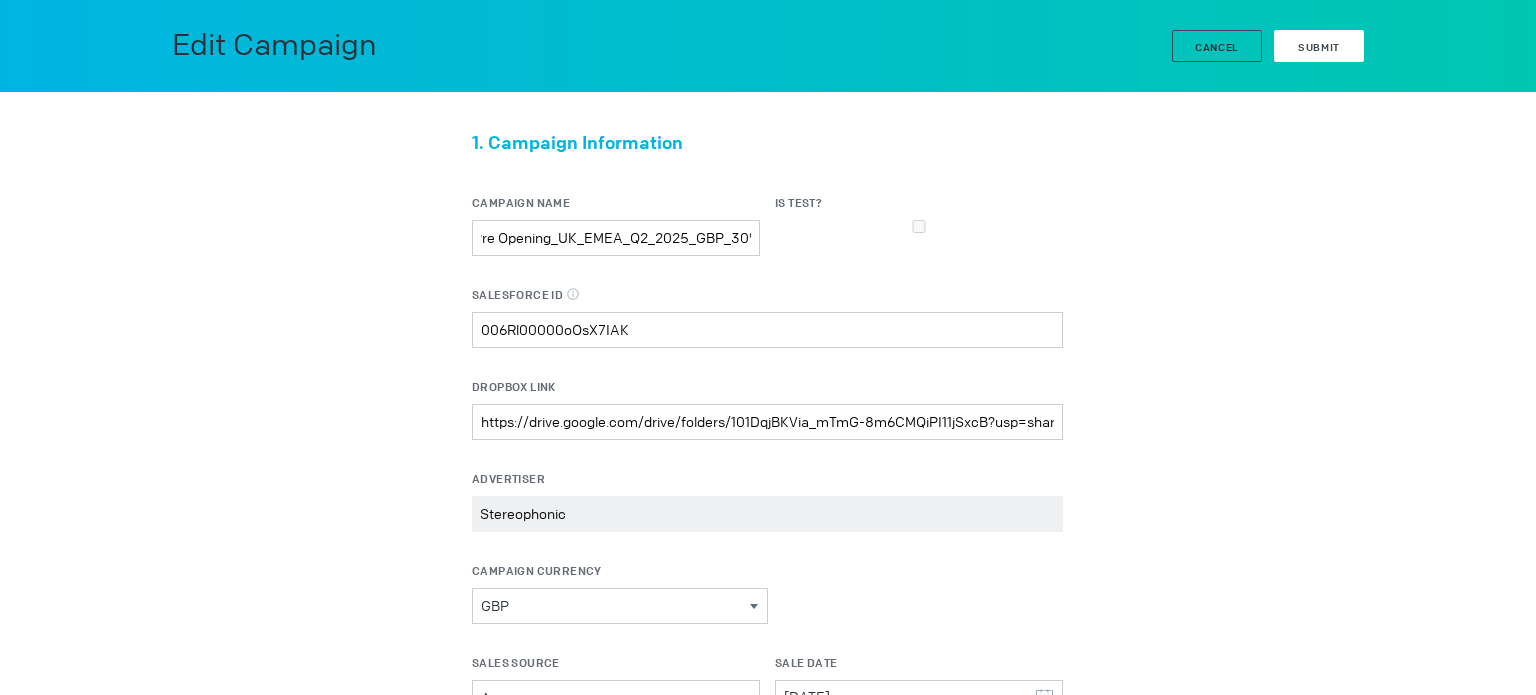 click on "Submit" at bounding box center (1319, 47) 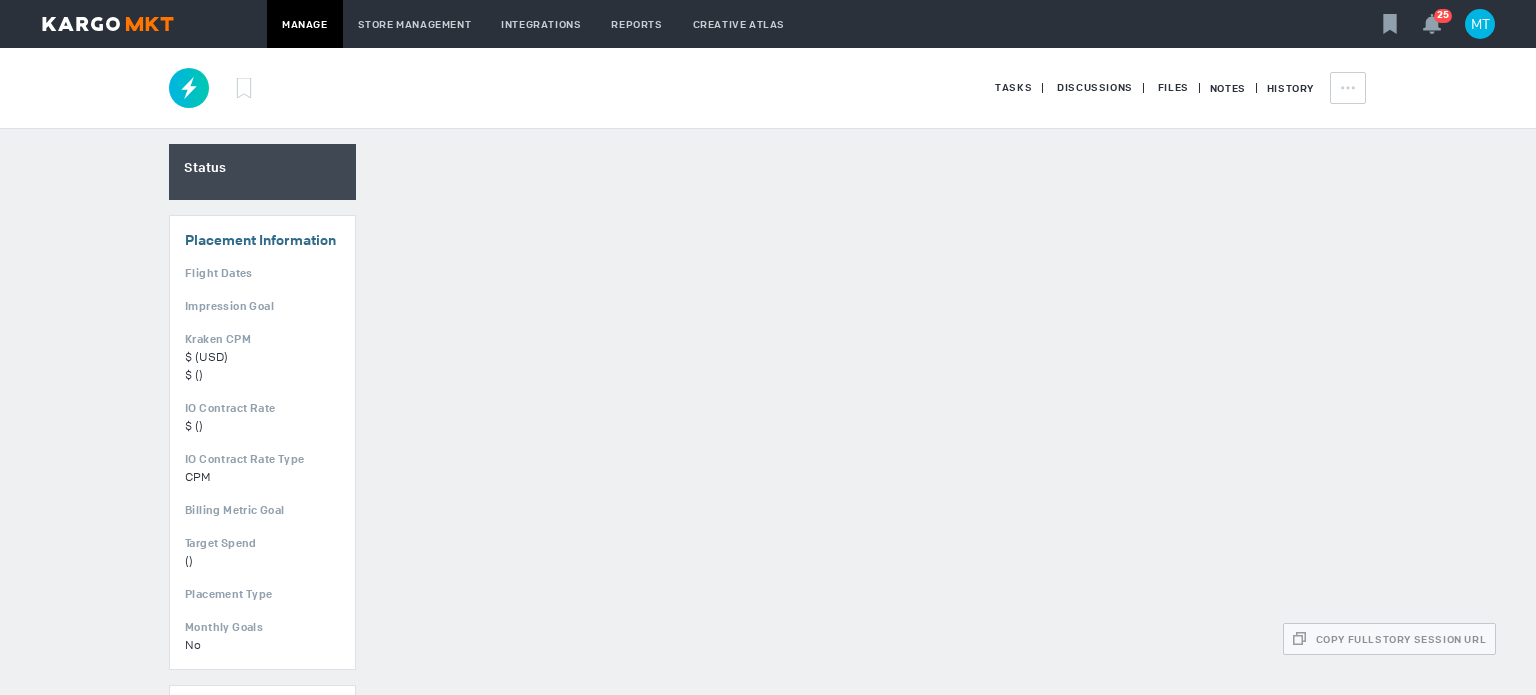 scroll, scrollTop: 0, scrollLeft: 0, axis: both 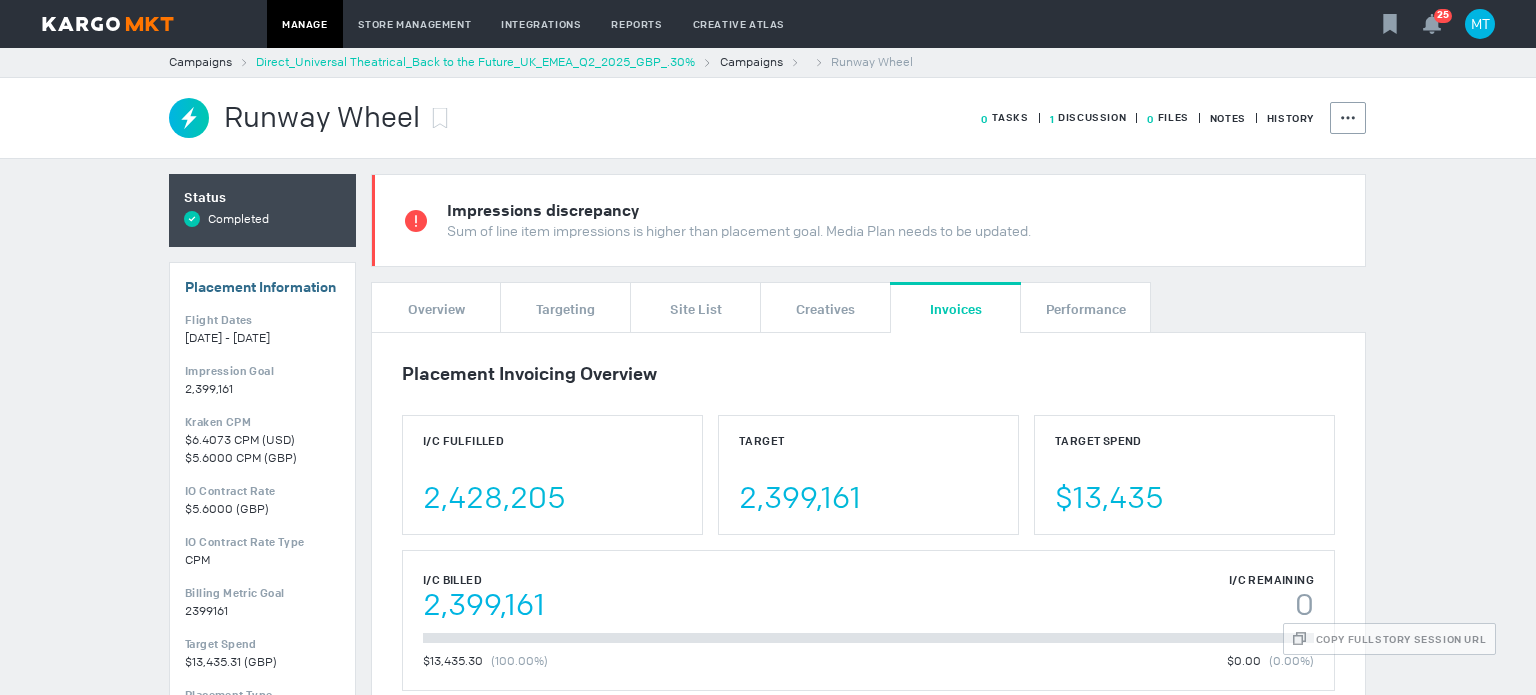 click on "Direct_Universal Theatrical_Back to the Future_UK_EMEA_Q2_2025_GBP_.30%" at bounding box center (475, 62) 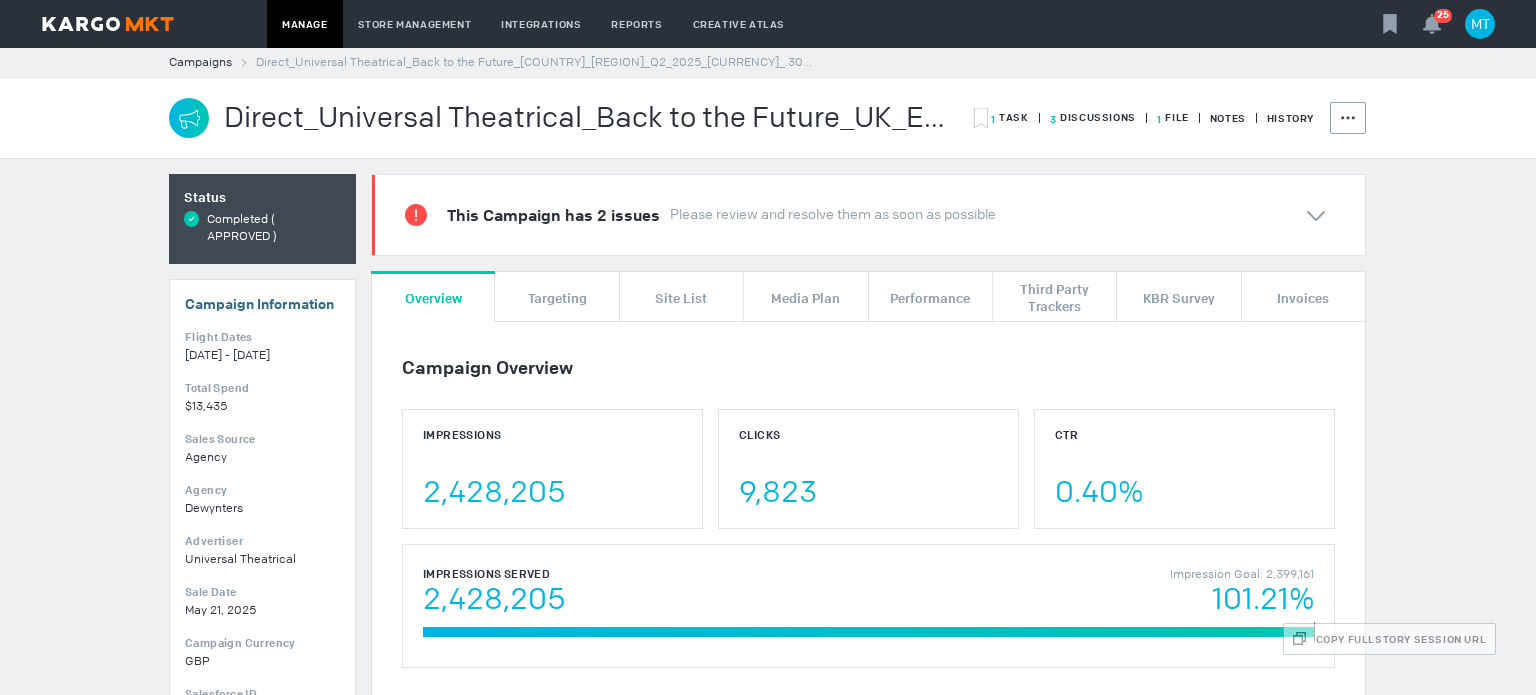 click on "1 File" at bounding box center (1010, 117) 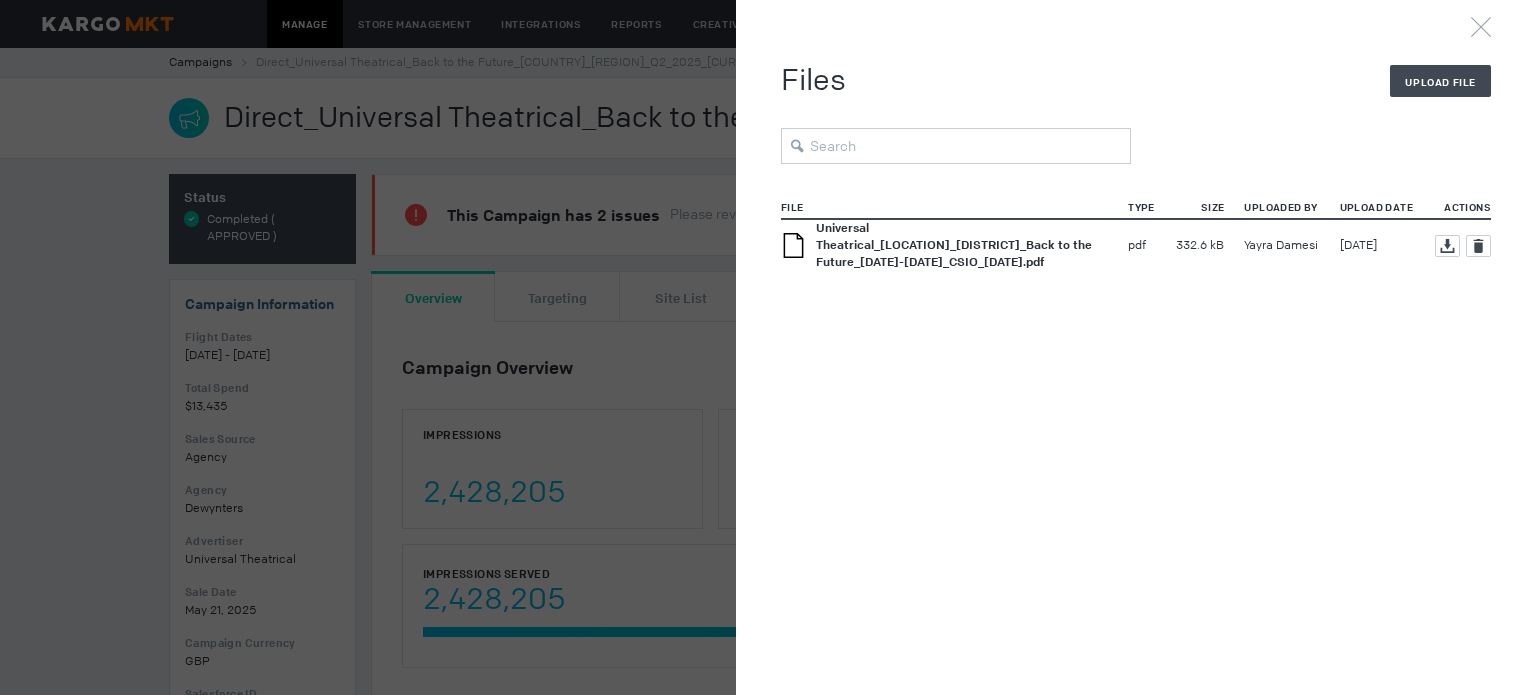 click on "Universal Theatrical_London Theatre District_Back to the Future_6-2-2025-6-22-2025_CSIO_5.7.25.pdf" at bounding box center (954, 245) 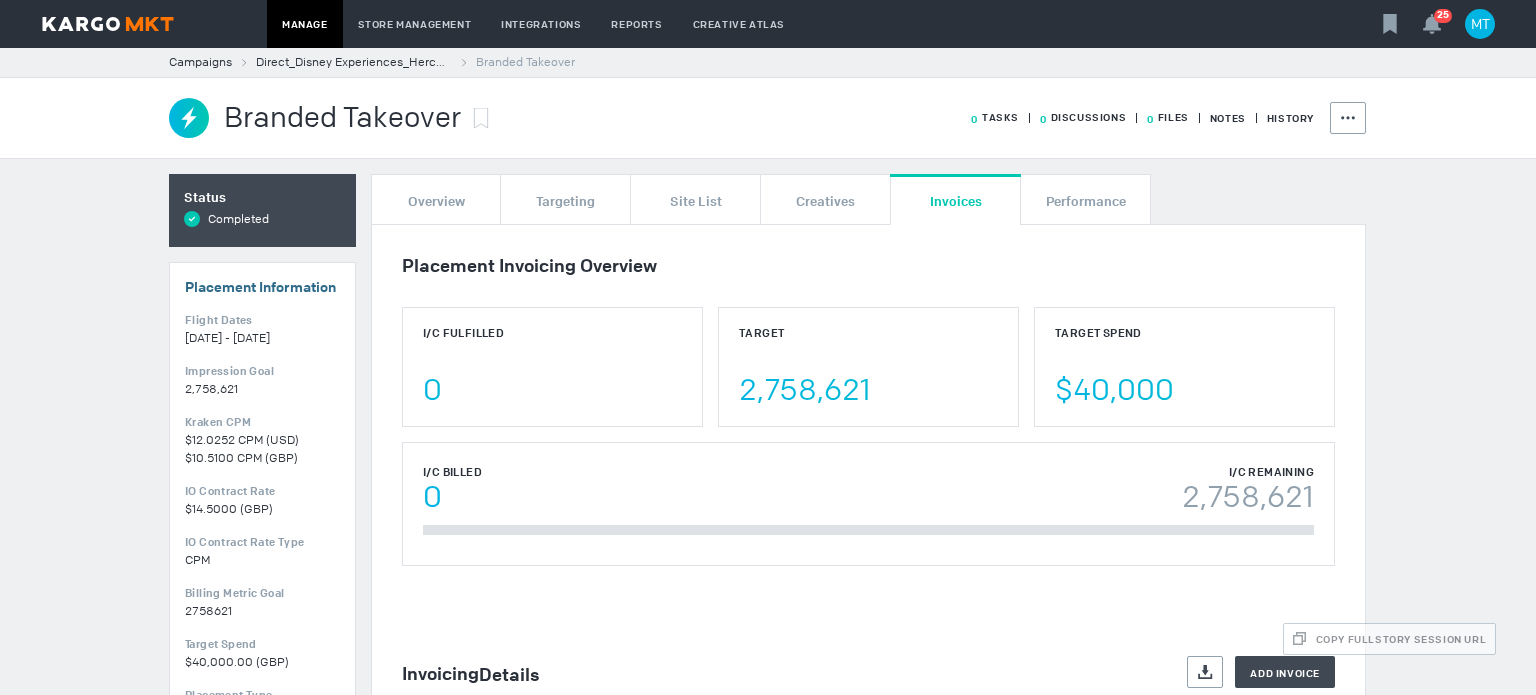scroll, scrollTop: 0, scrollLeft: 0, axis: both 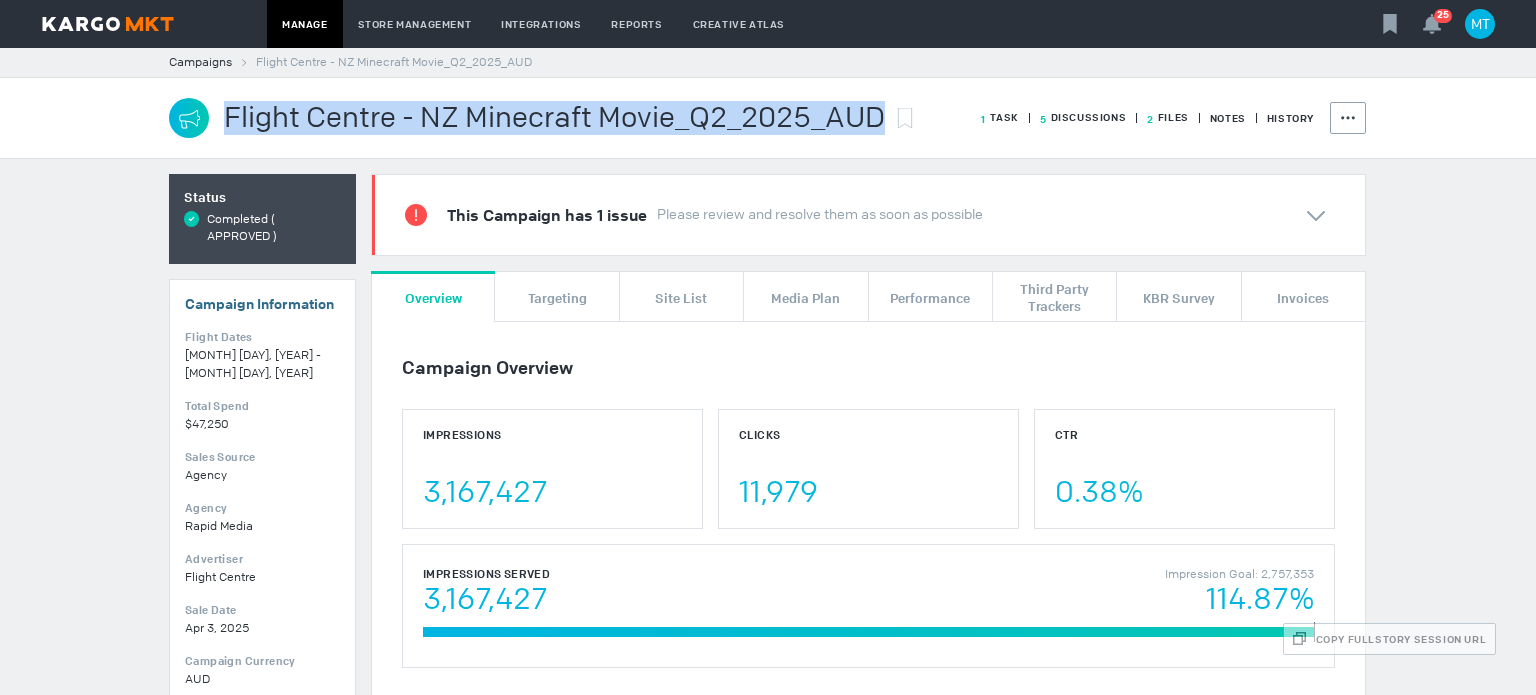 drag, startPoint x: 212, startPoint y: 111, endPoint x: 870, endPoint y: 112, distance: 658.00073 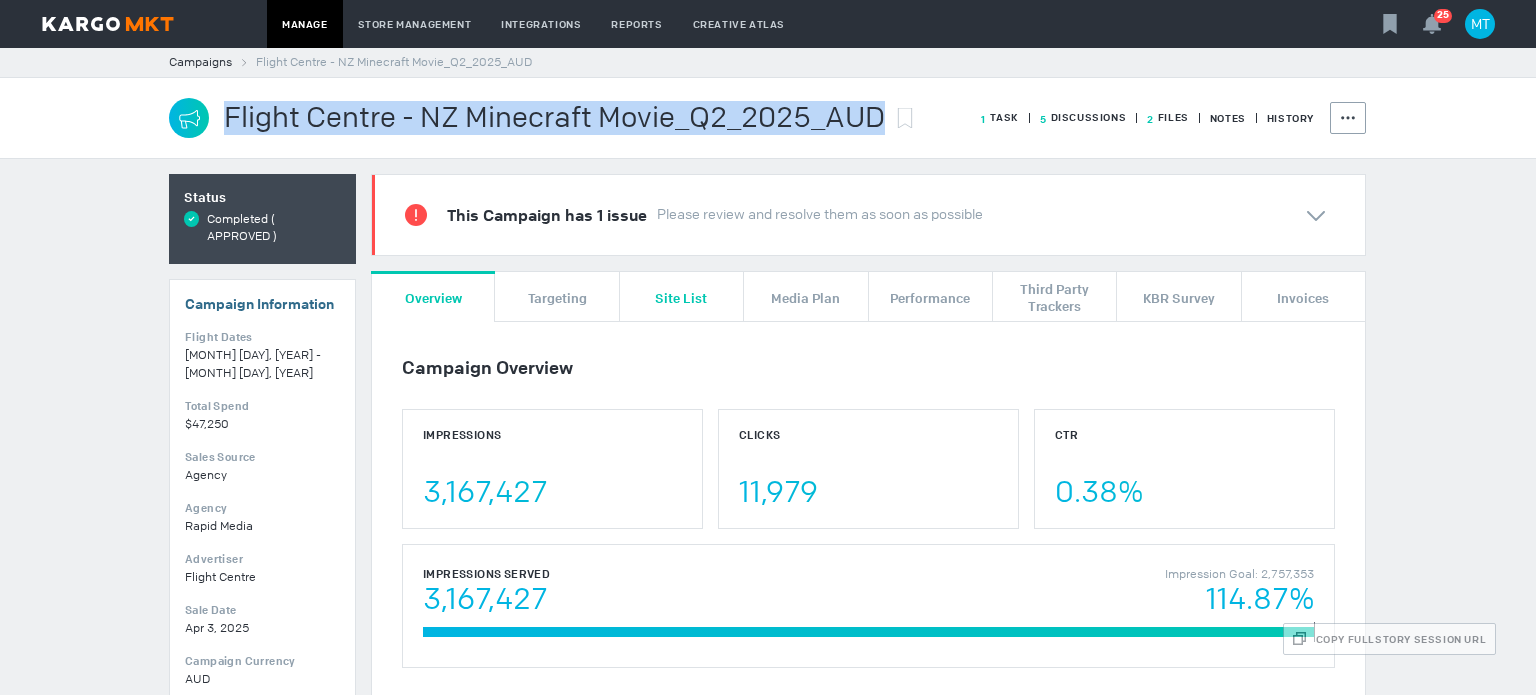 copy on "Flight Centre - NZ Minecraft Movie_Q2_2025_AUD" 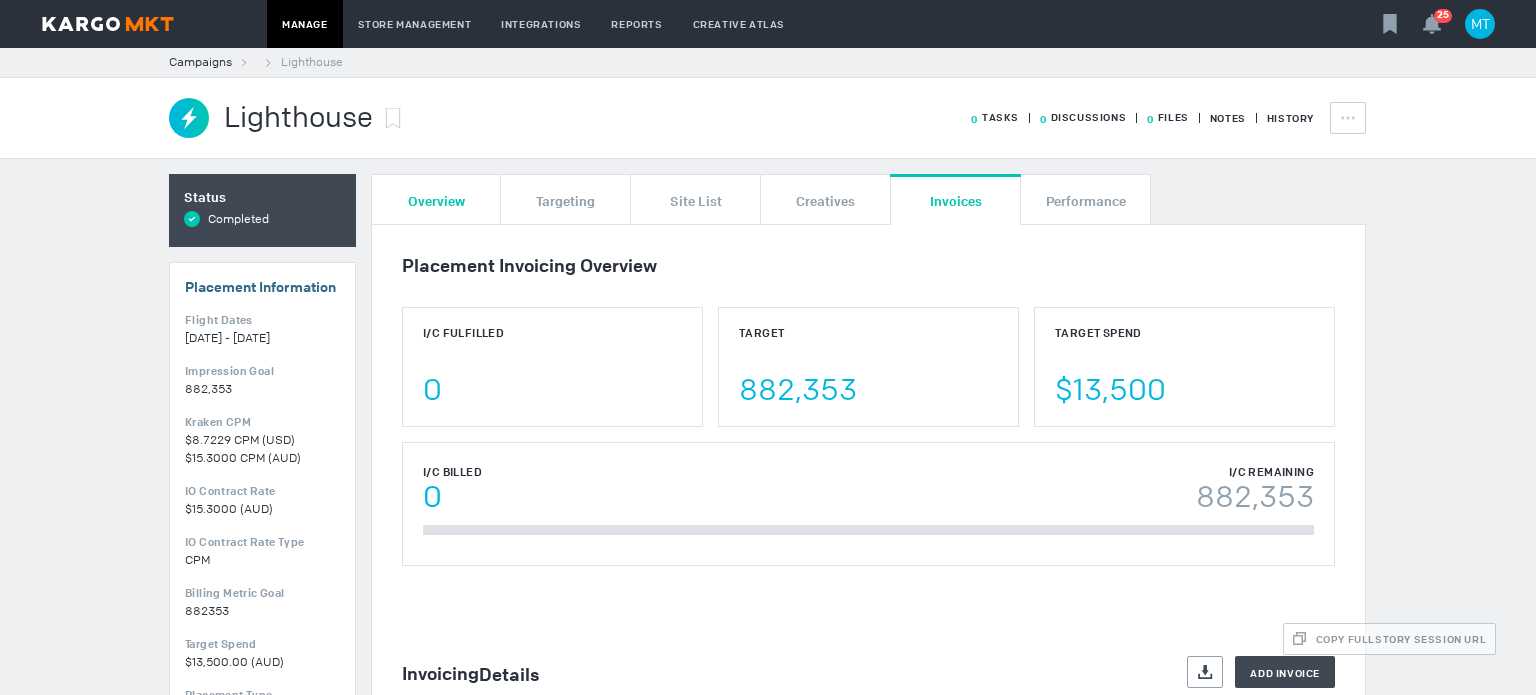 scroll, scrollTop: 0, scrollLeft: 0, axis: both 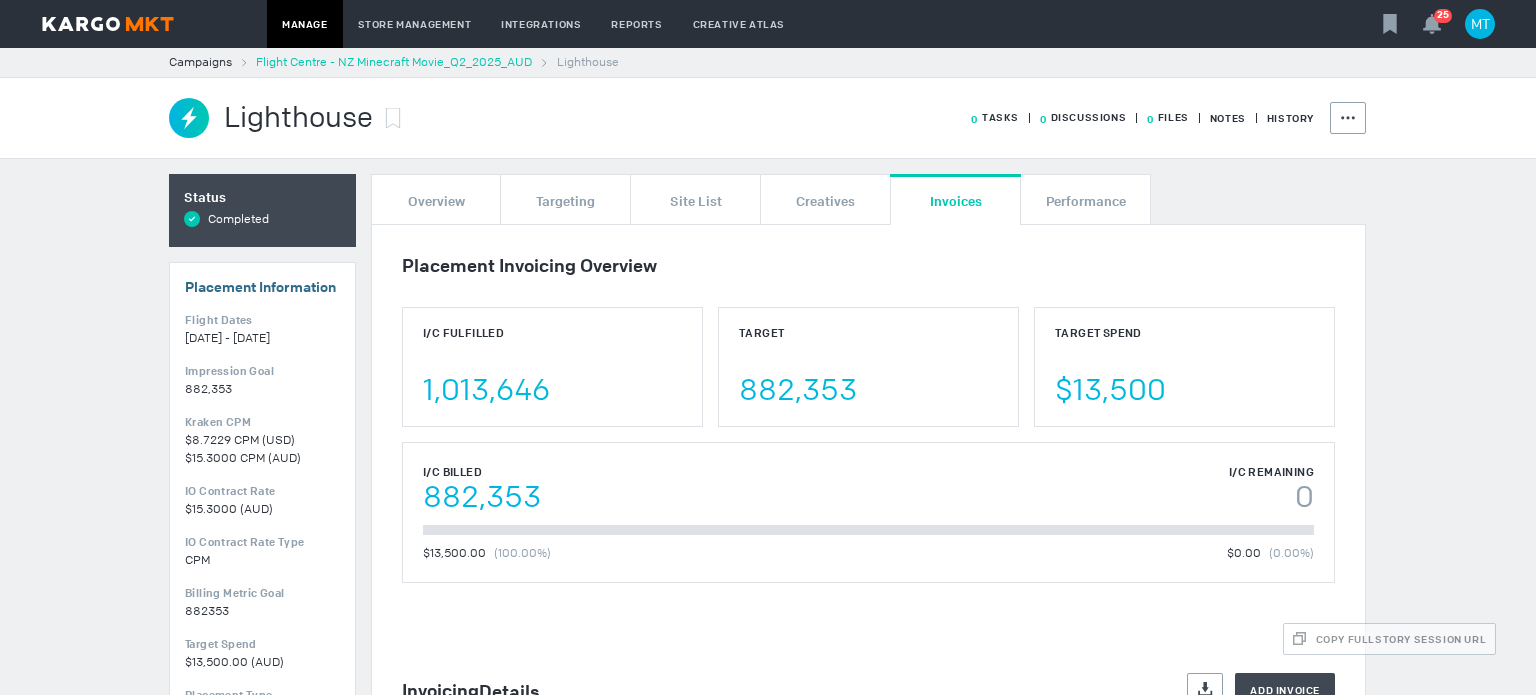 click on "Flight Centre - NZ Minecraft Movie_Q2_2025_AUD" at bounding box center (394, 62) 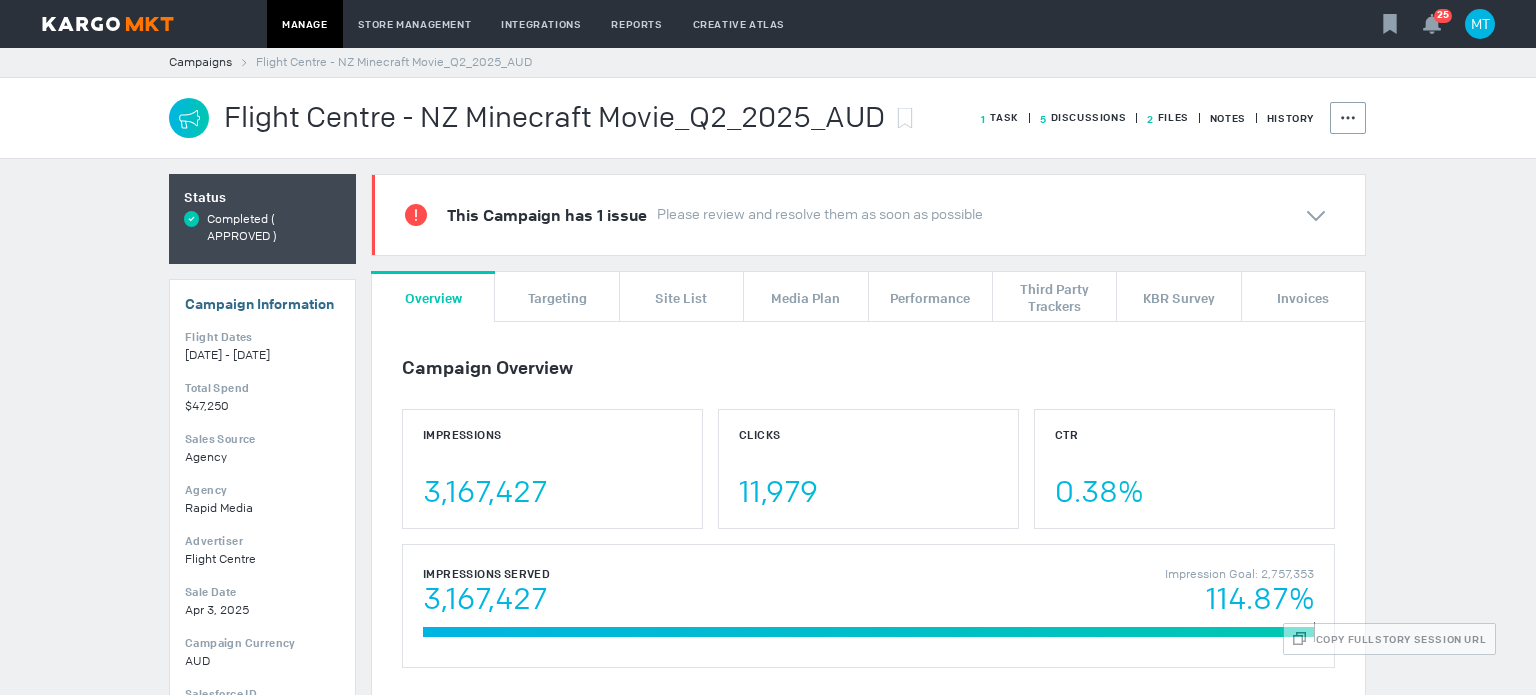 click on "2 Files" at bounding box center [1000, 117] 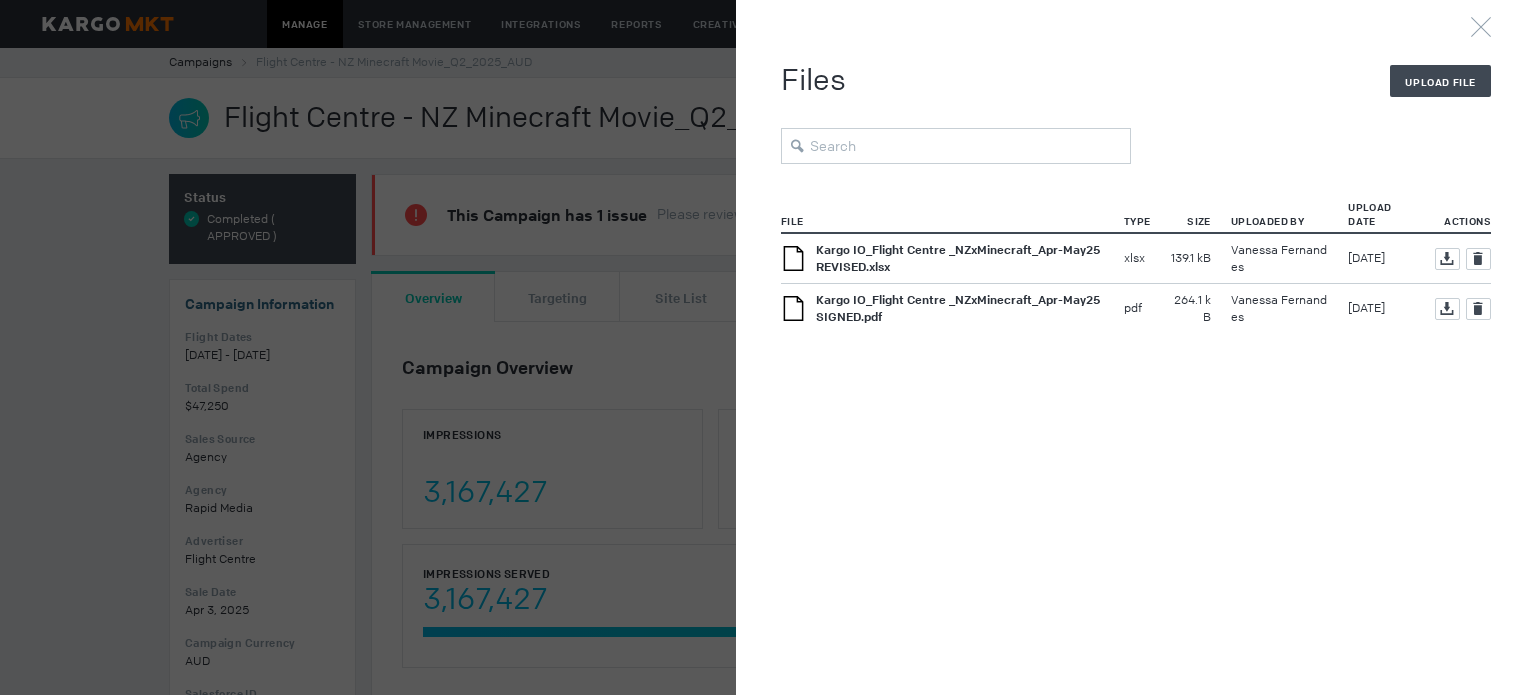 click on "Kargo IO_Flight Centre _NZxMinecraft_Apr-May25 REVISED.xlsx" at bounding box center (958, 258) 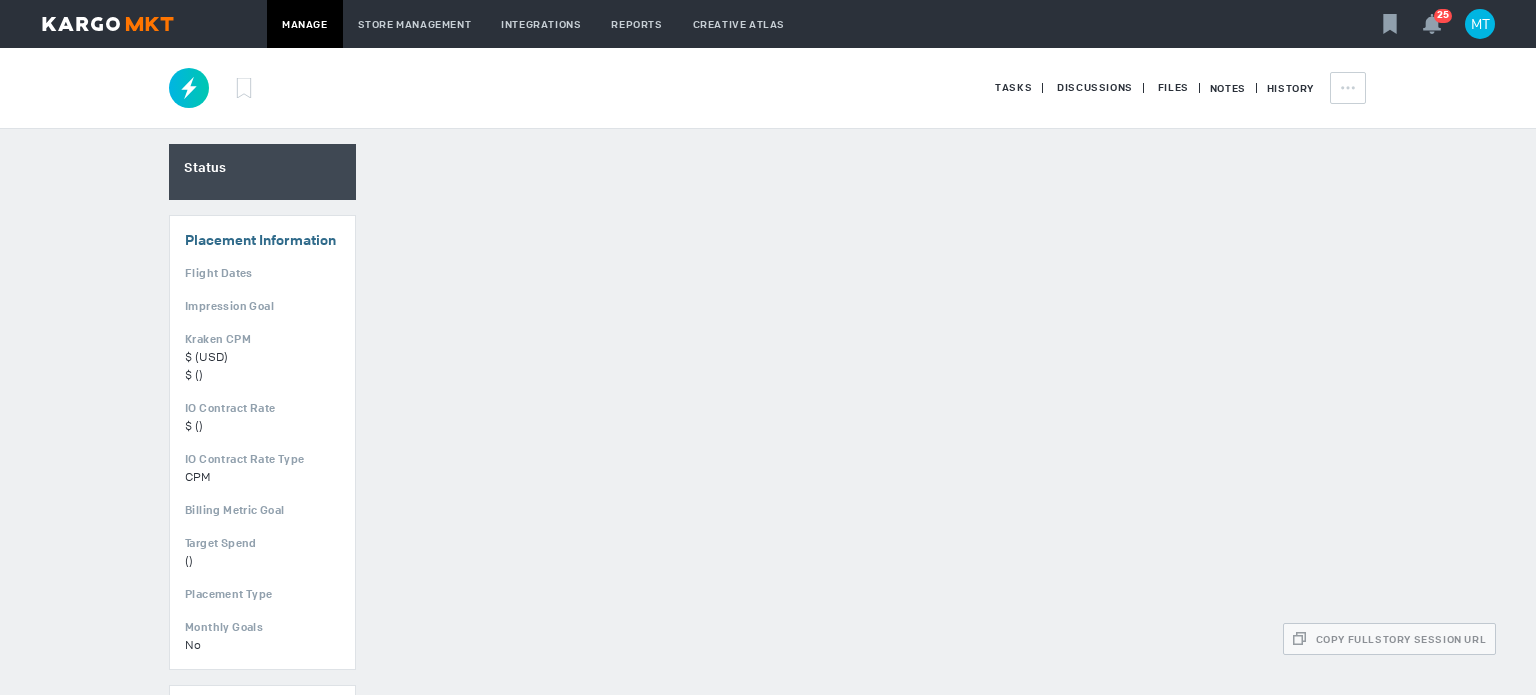 scroll, scrollTop: 0, scrollLeft: 0, axis: both 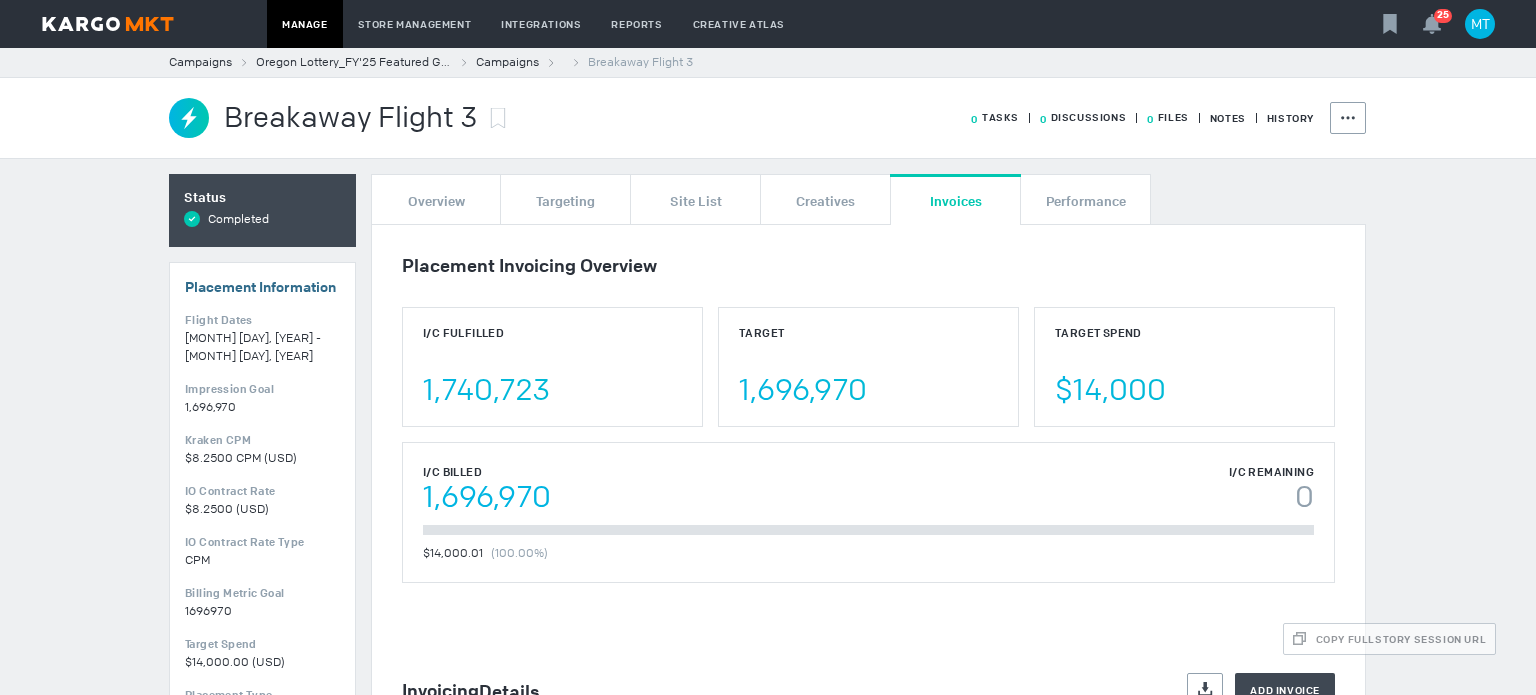 click on "Oregon Lottery_FY'25 Featured Games Video Lottery" at bounding box center (354, 62) 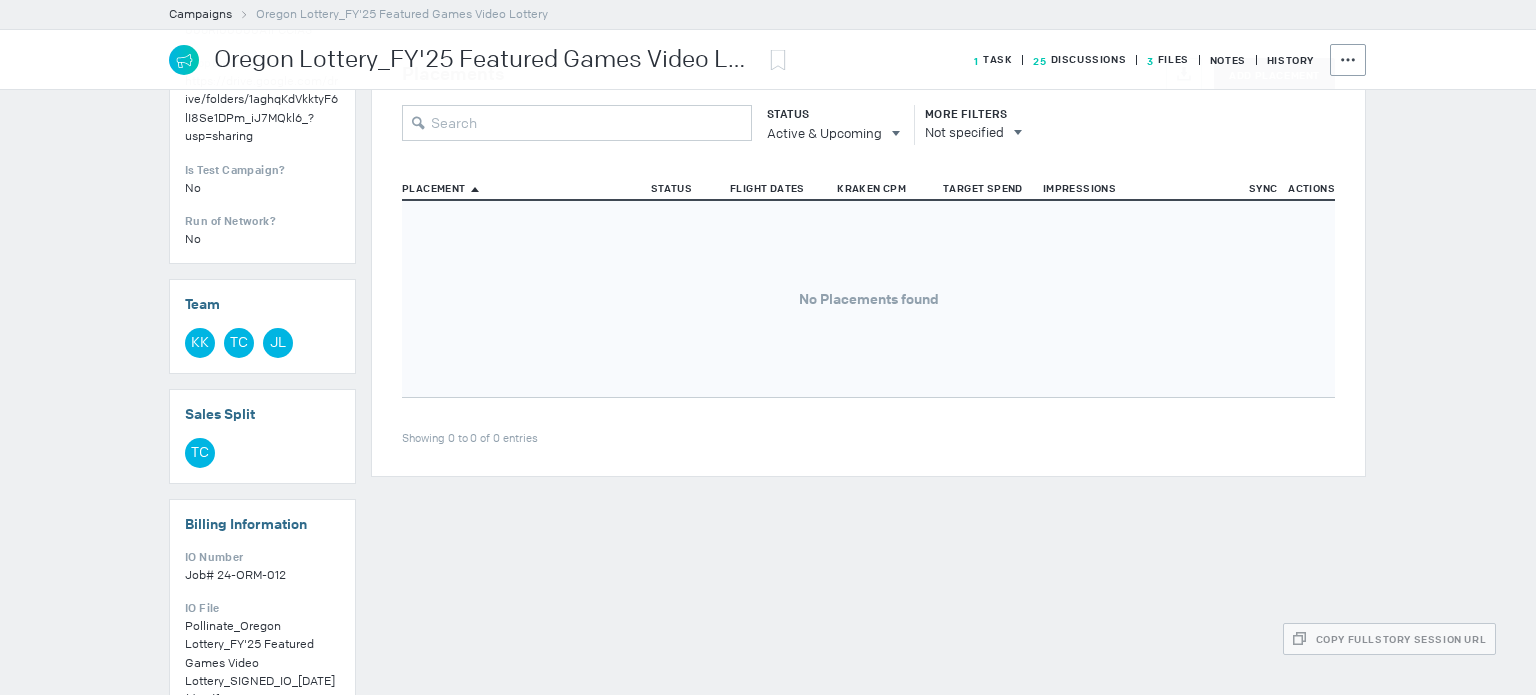 scroll, scrollTop: 933, scrollLeft: 0, axis: vertical 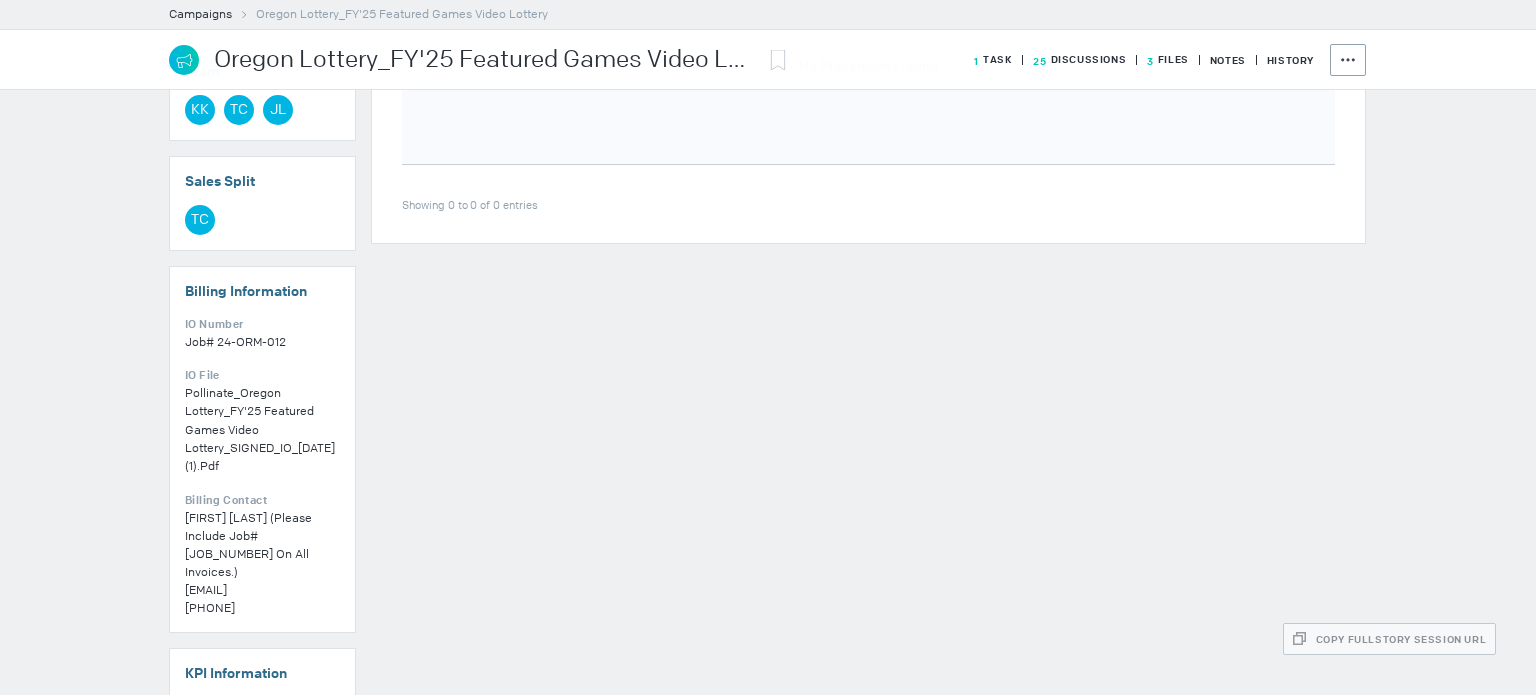 click on "3 Files" at bounding box center [1157, 60] 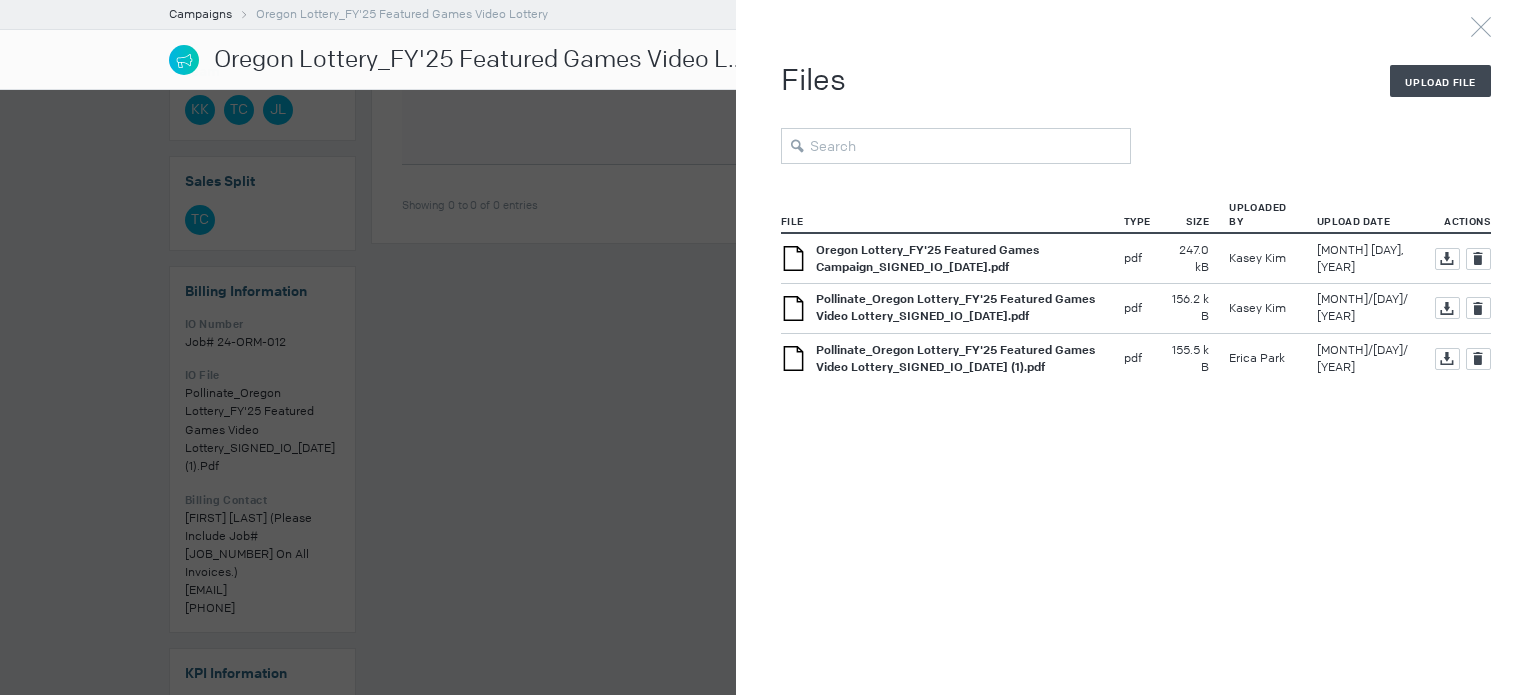 click on "Oregon Lottery_FY'25 Featured Games Campaign_SIGNED_IO_[DATE].pdf" at bounding box center (927, 258) 